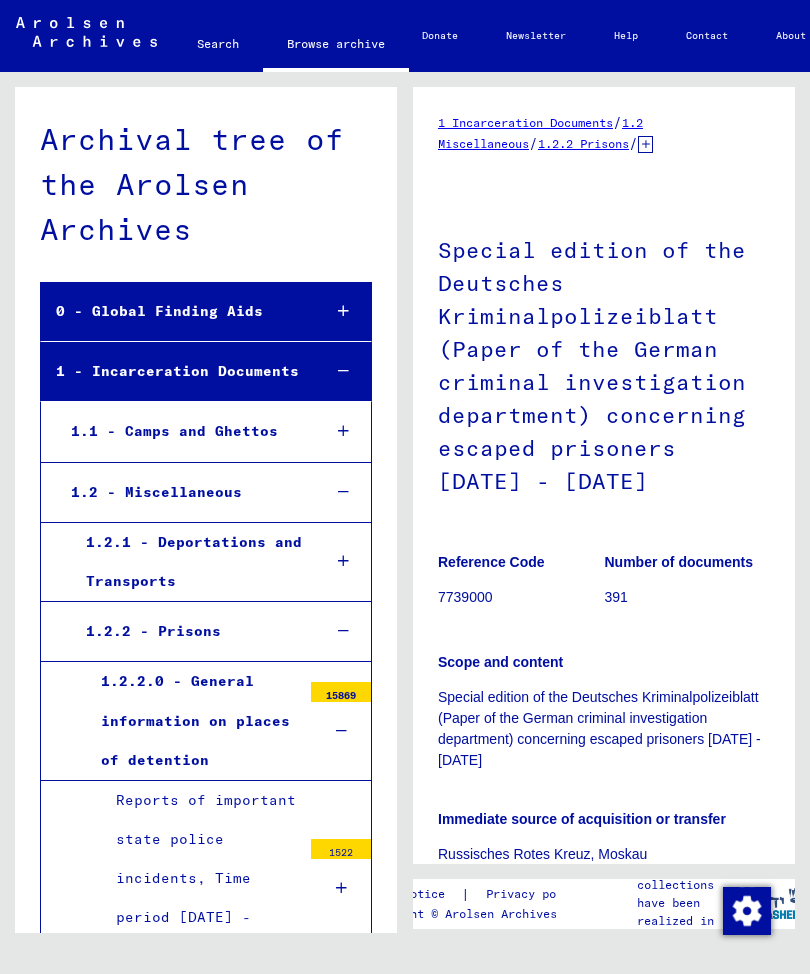 scroll, scrollTop: 0, scrollLeft: 0, axis: both 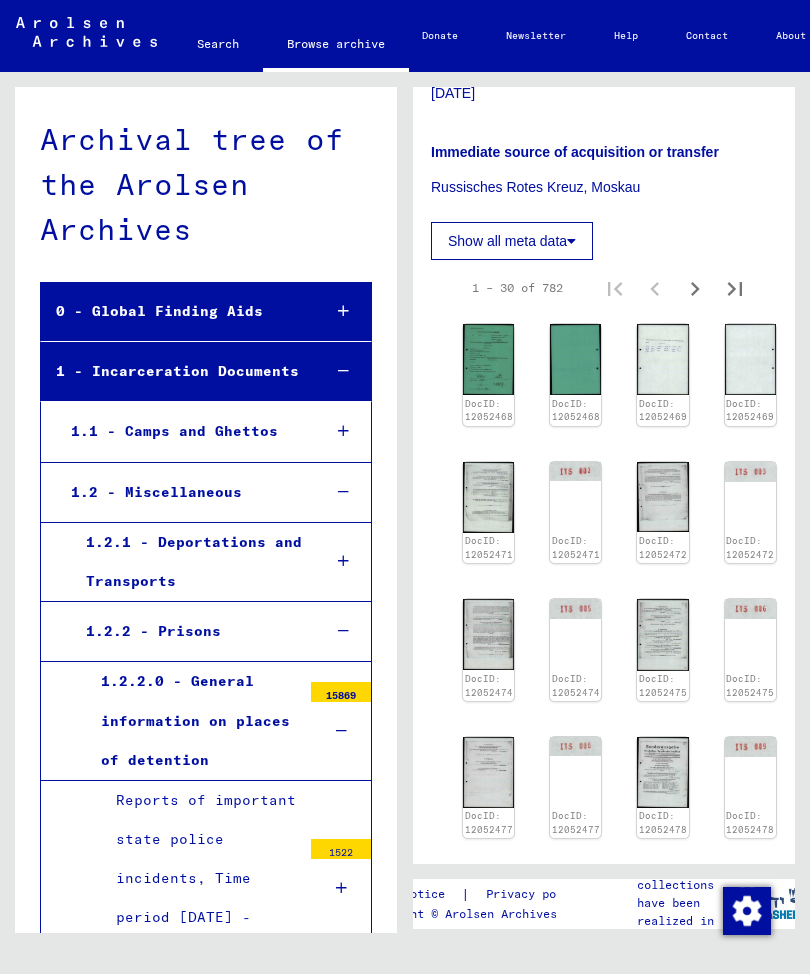 click 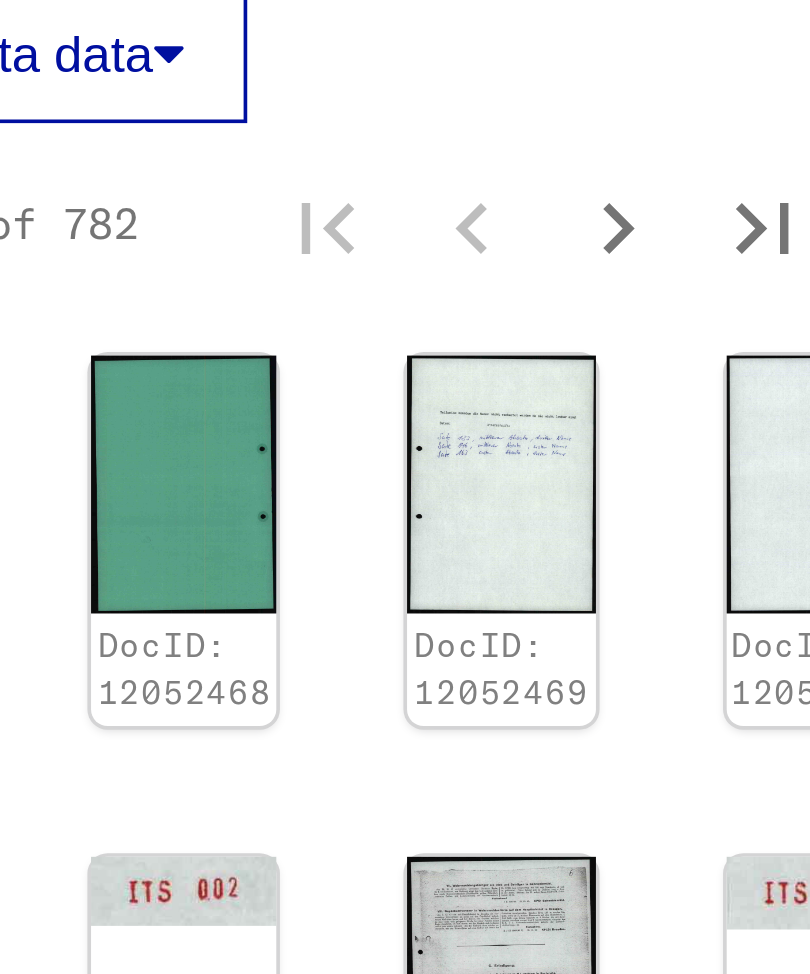 scroll, scrollTop: 661, scrollLeft: 13, axis: both 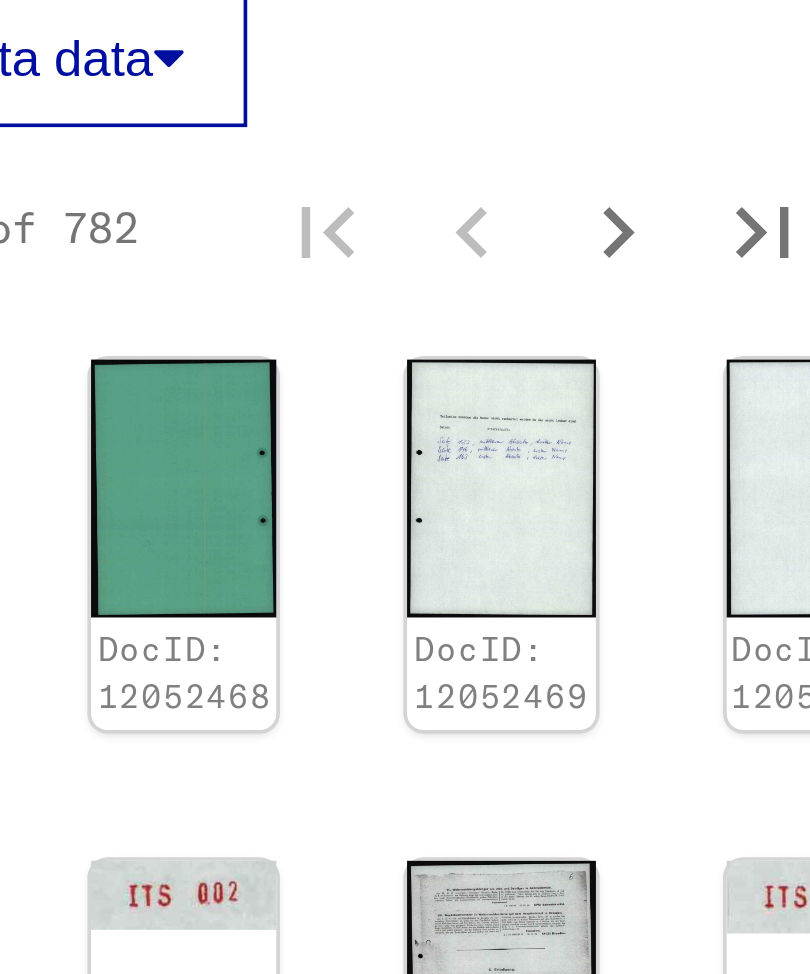 click 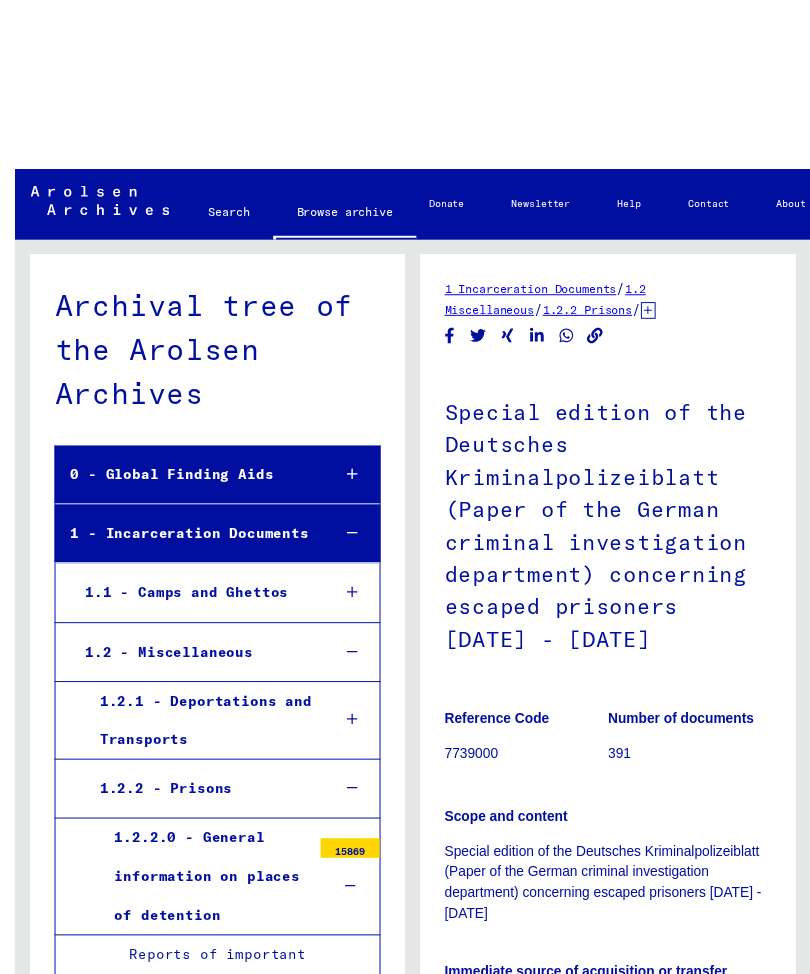 scroll, scrollTop: 8428, scrollLeft: 0, axis: vertical 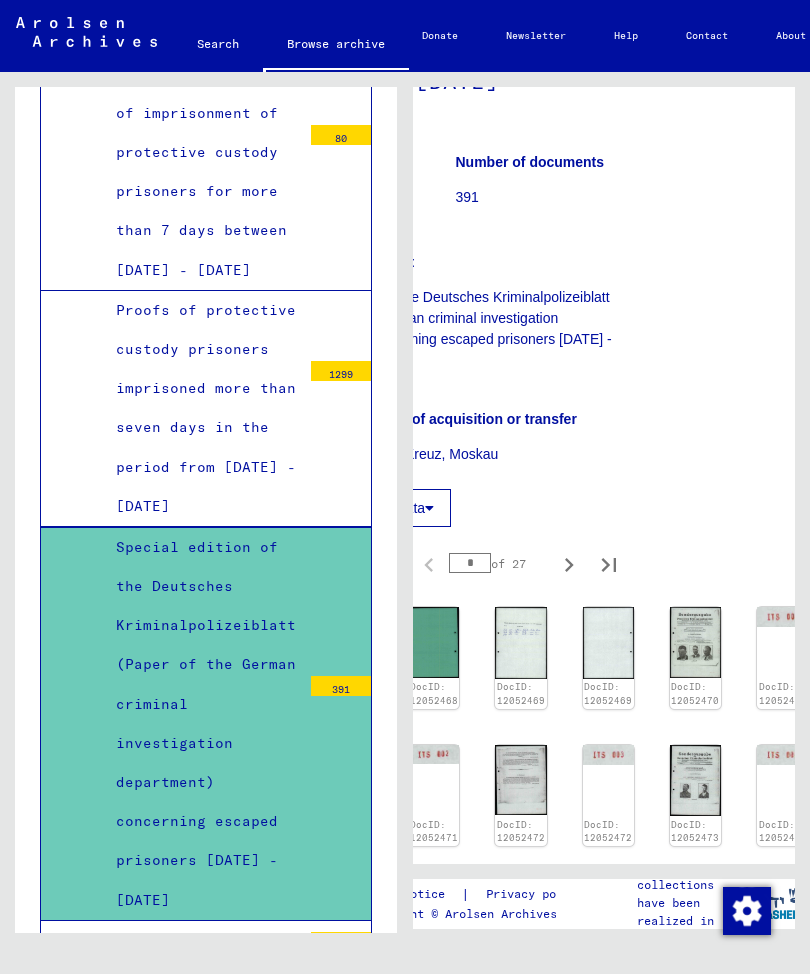click 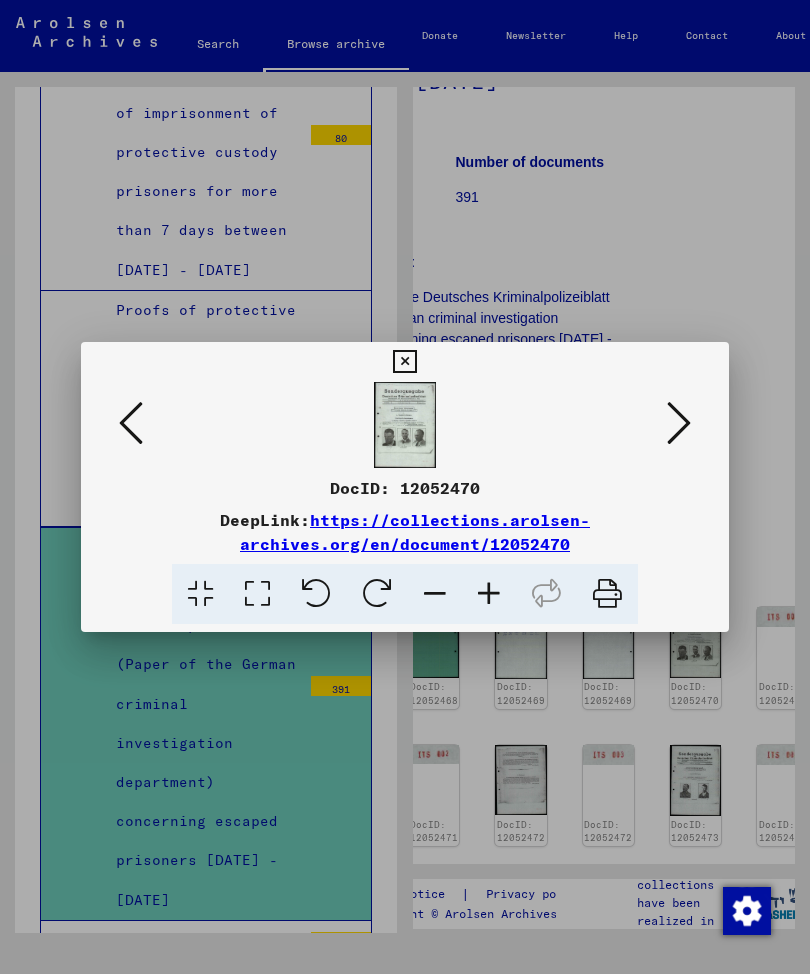 click at bounding box center (257, 594) 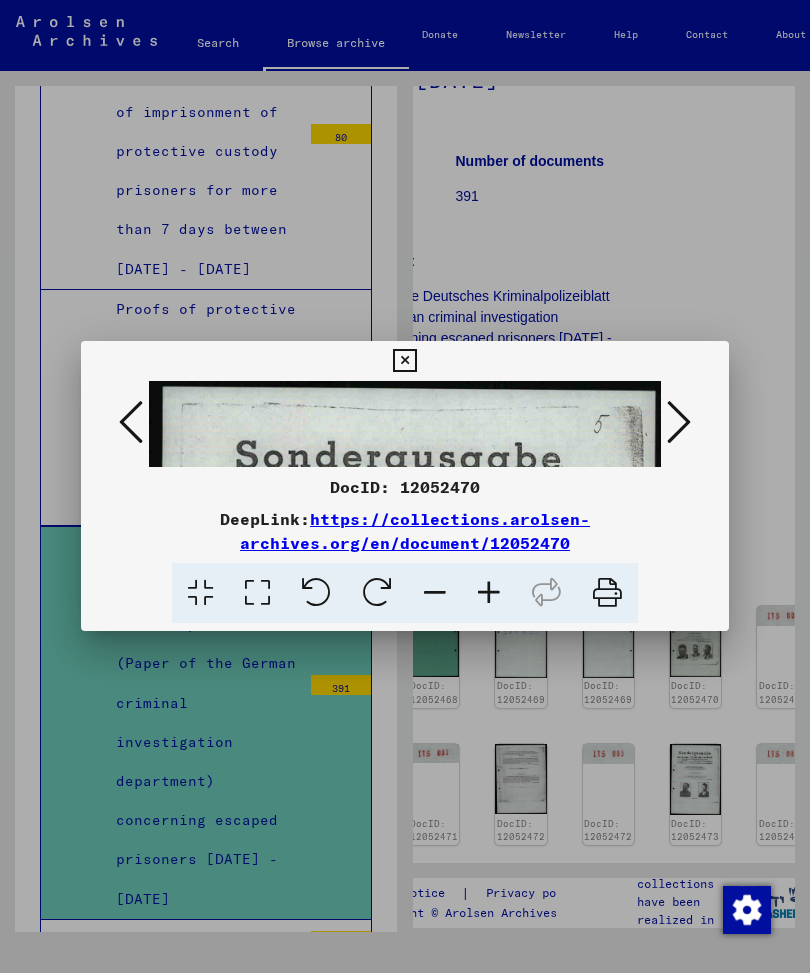 click at bounding box center [200, 594] 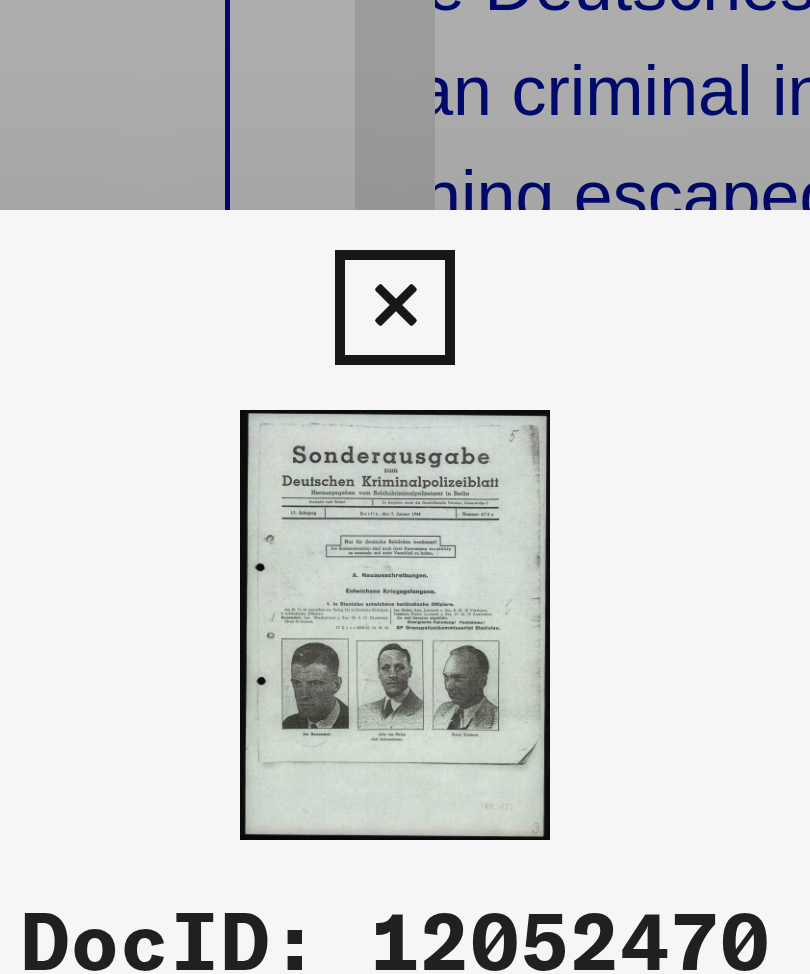 click at bounding box center [405, 425] 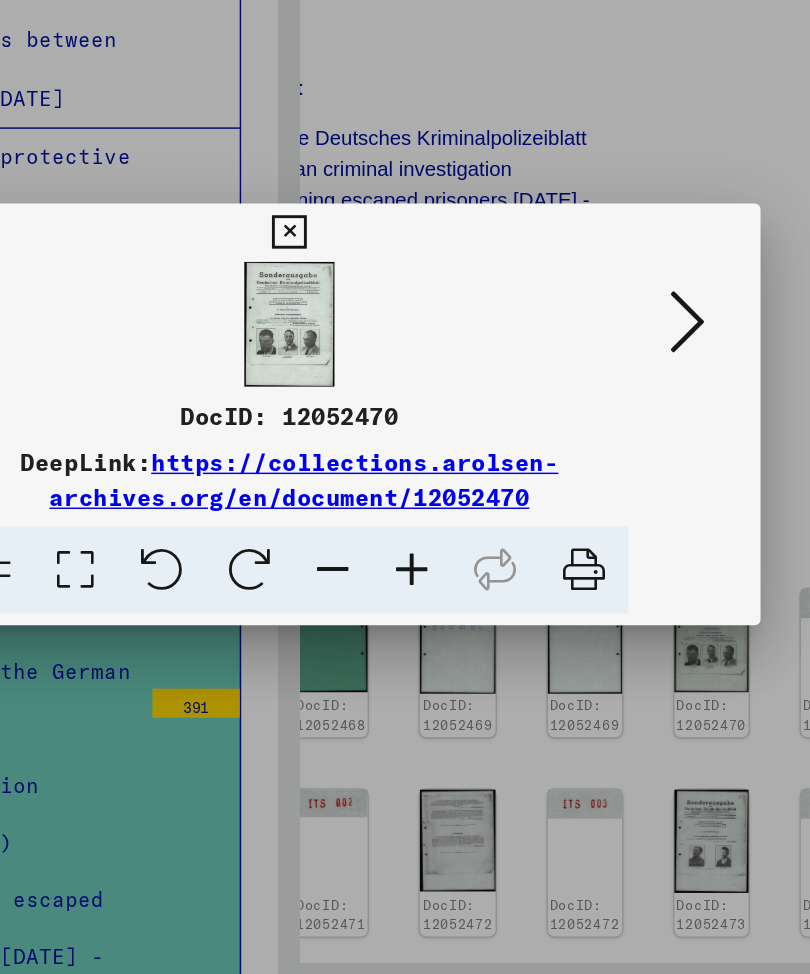 click at bounding box center (404, 362) 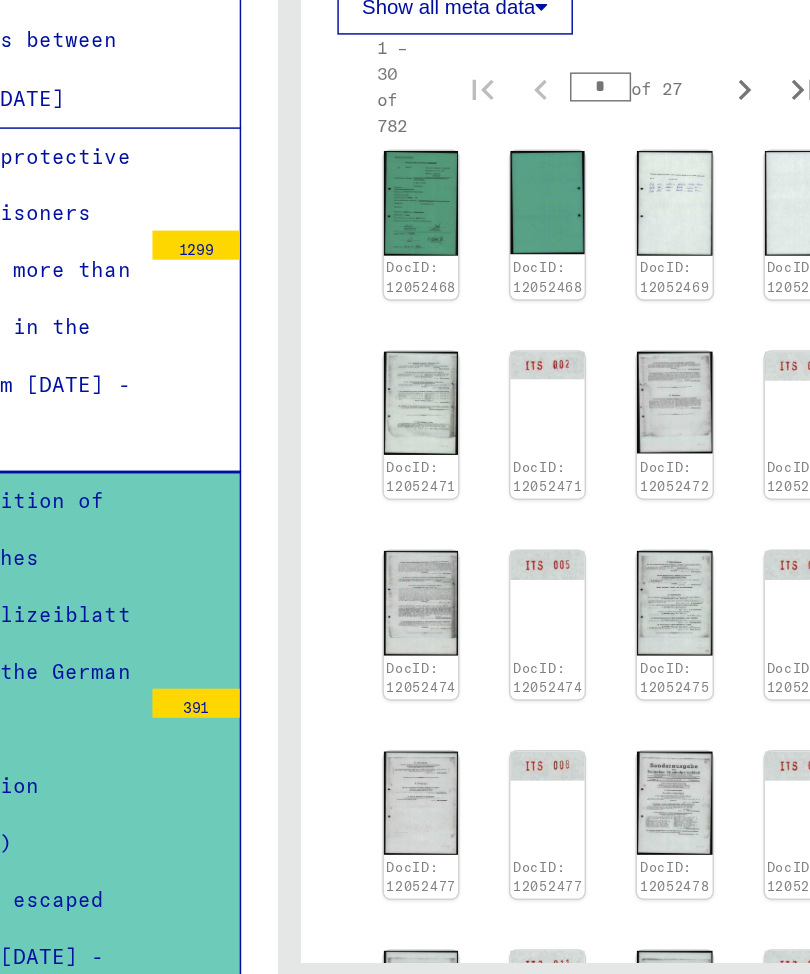 scroll, scrollTop: 700, scrollLeft: 0, axis: vertical 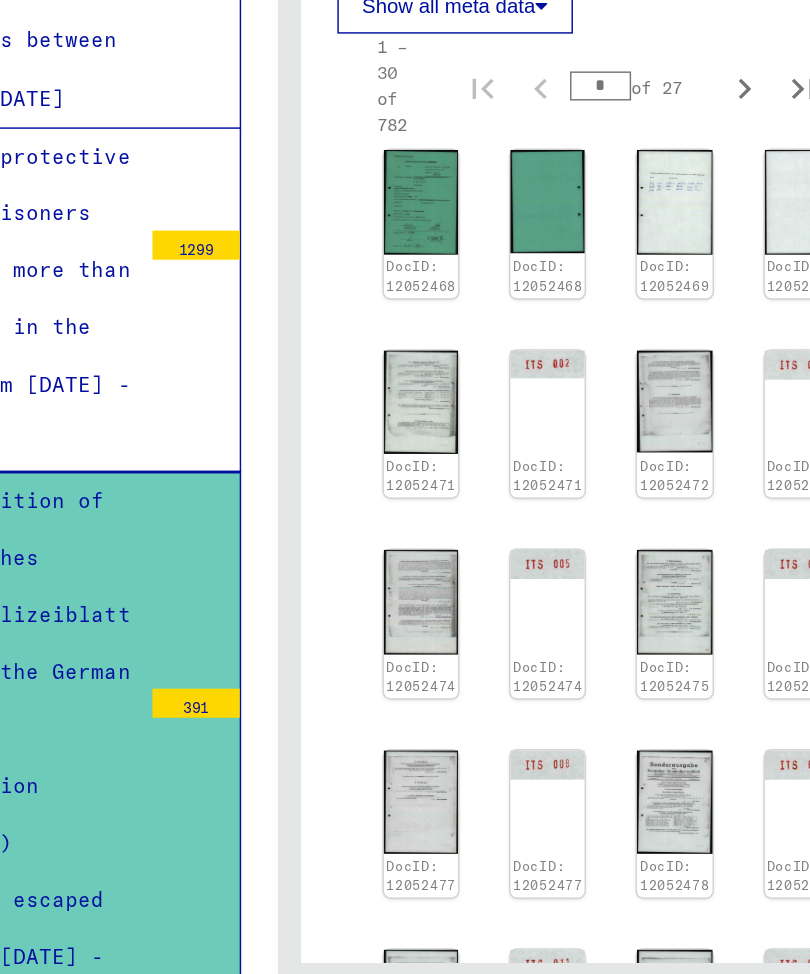click 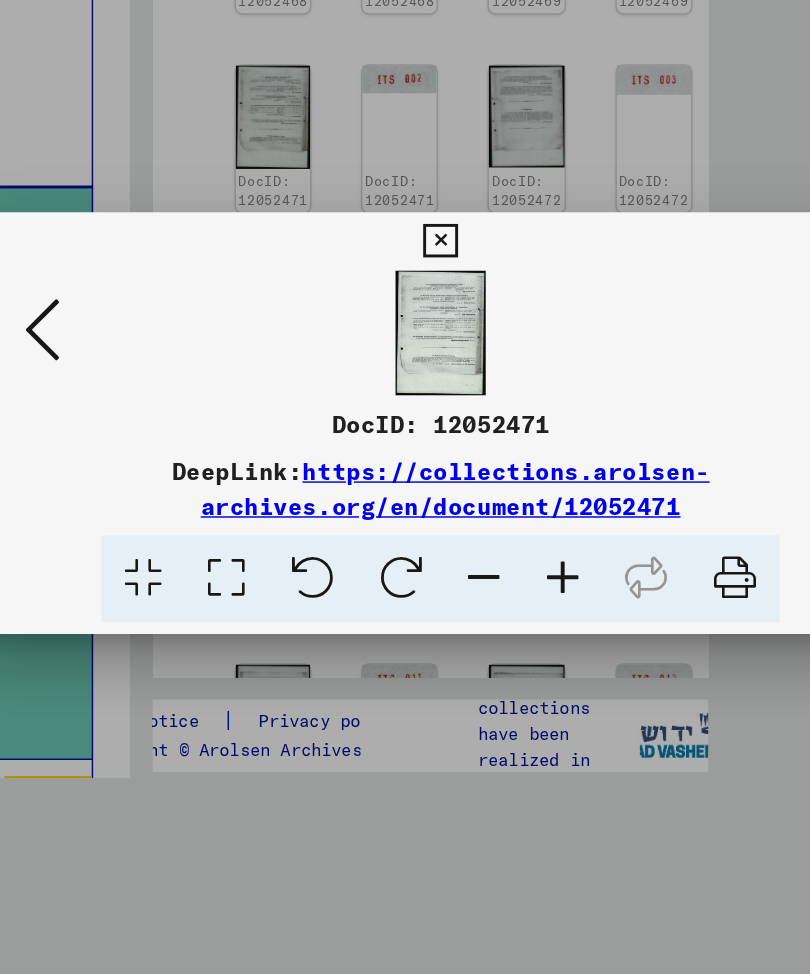 click at bounding box center (257, 594) 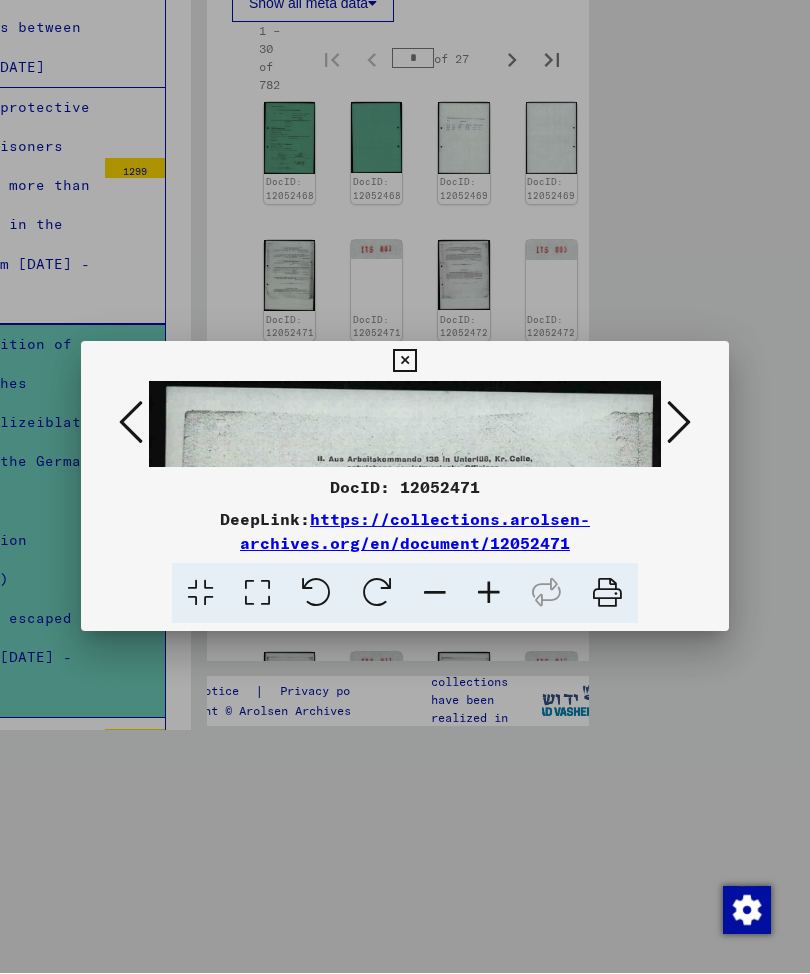 click at bounding box center [489, 594] 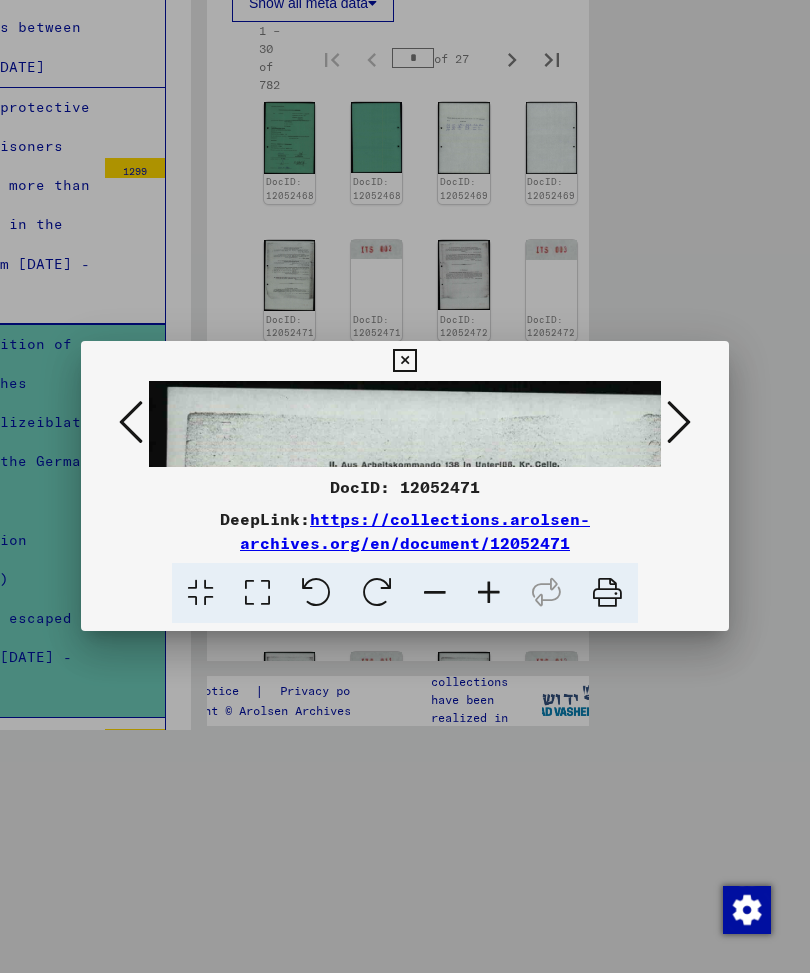 click at bounding box center (435, 594) 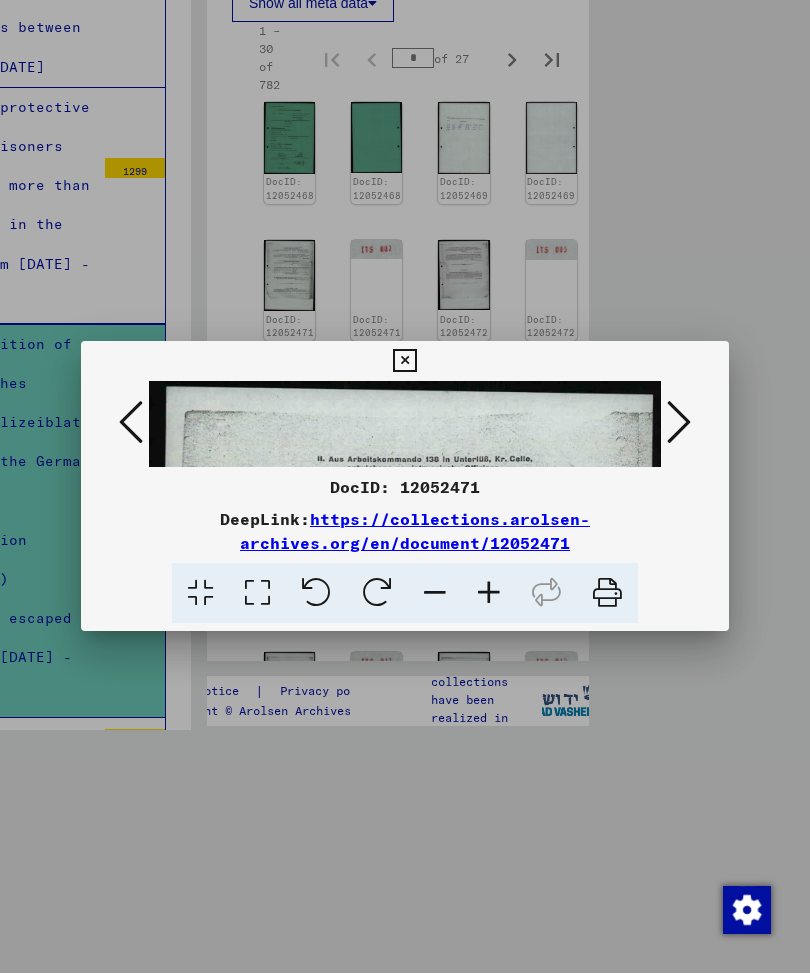 click at bounding box center [435, 594] 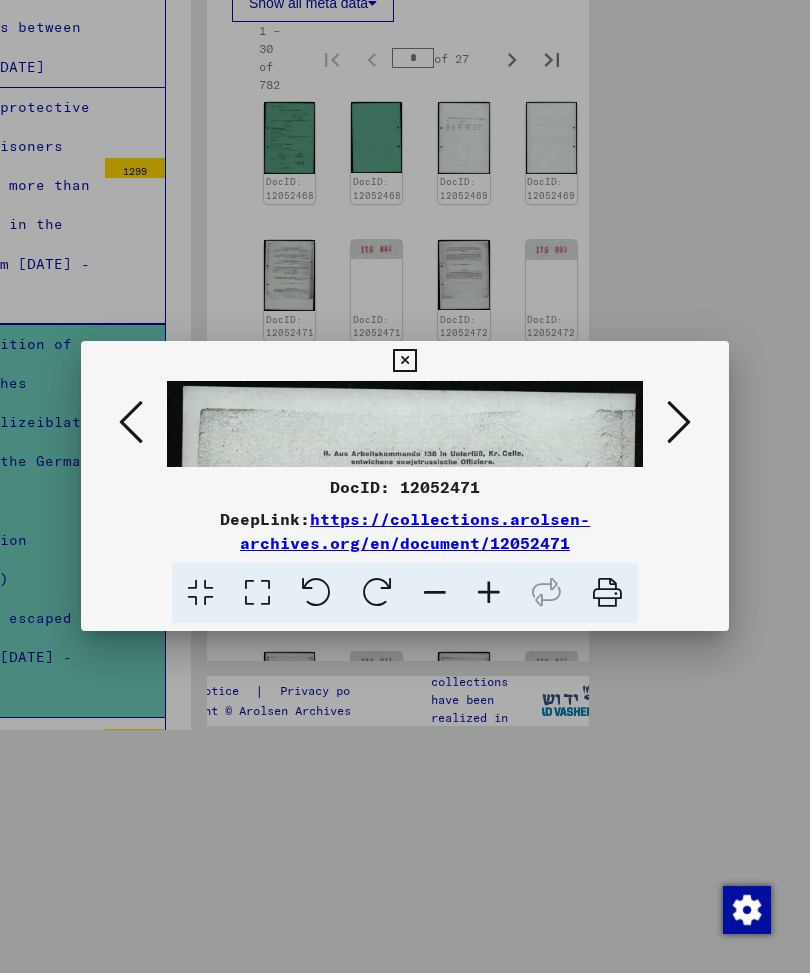 click at bounding box center [435, 594] 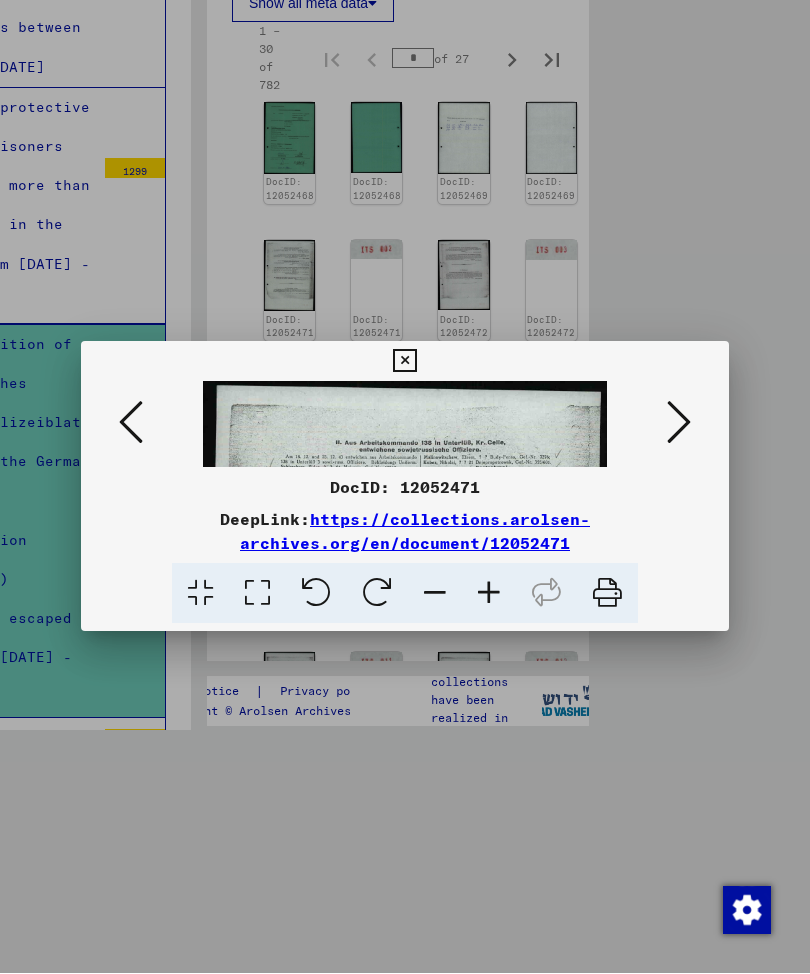 click at bounding box center (435, 594) 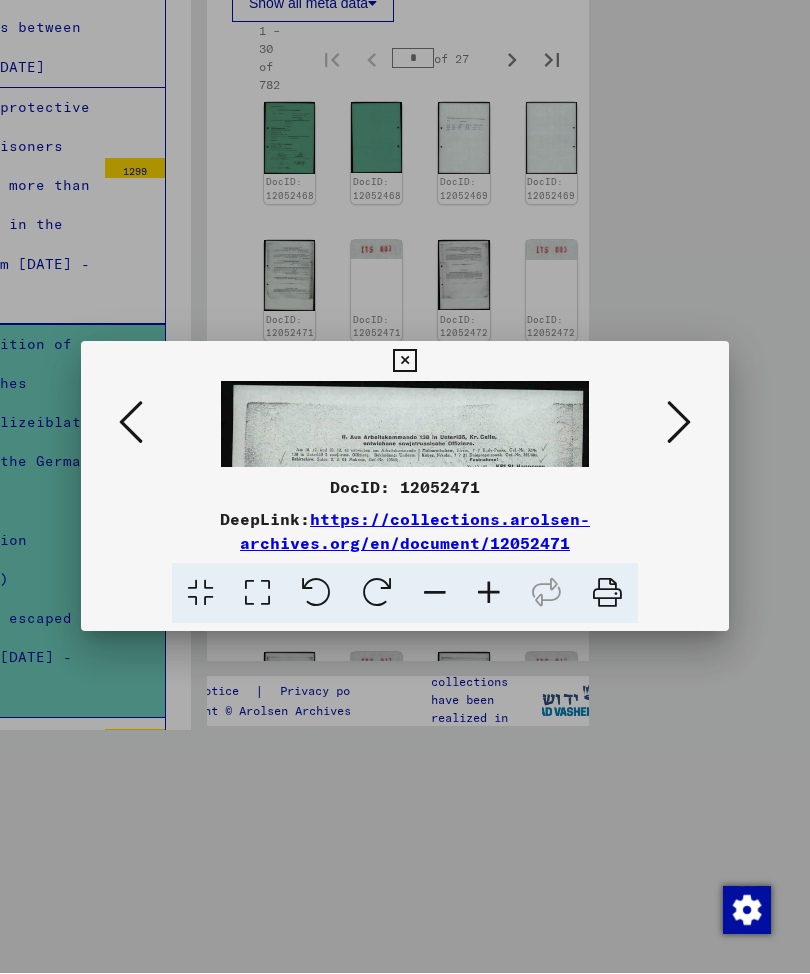 click at bounding box center [435, 594] 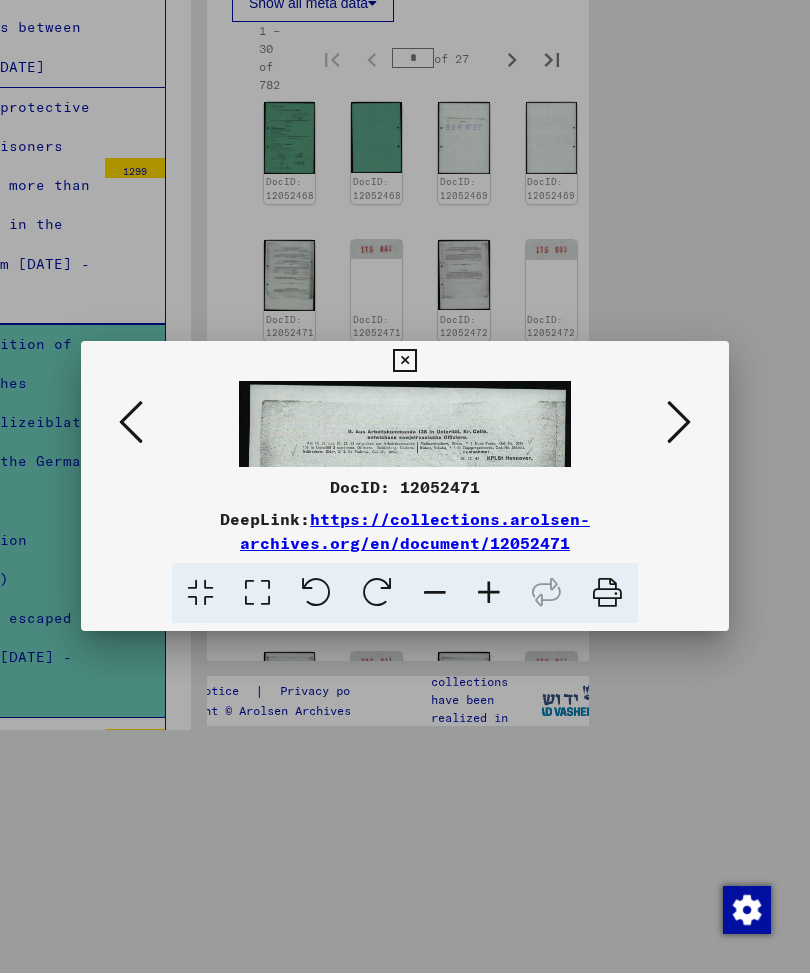 click at bounding box center (404, 362) 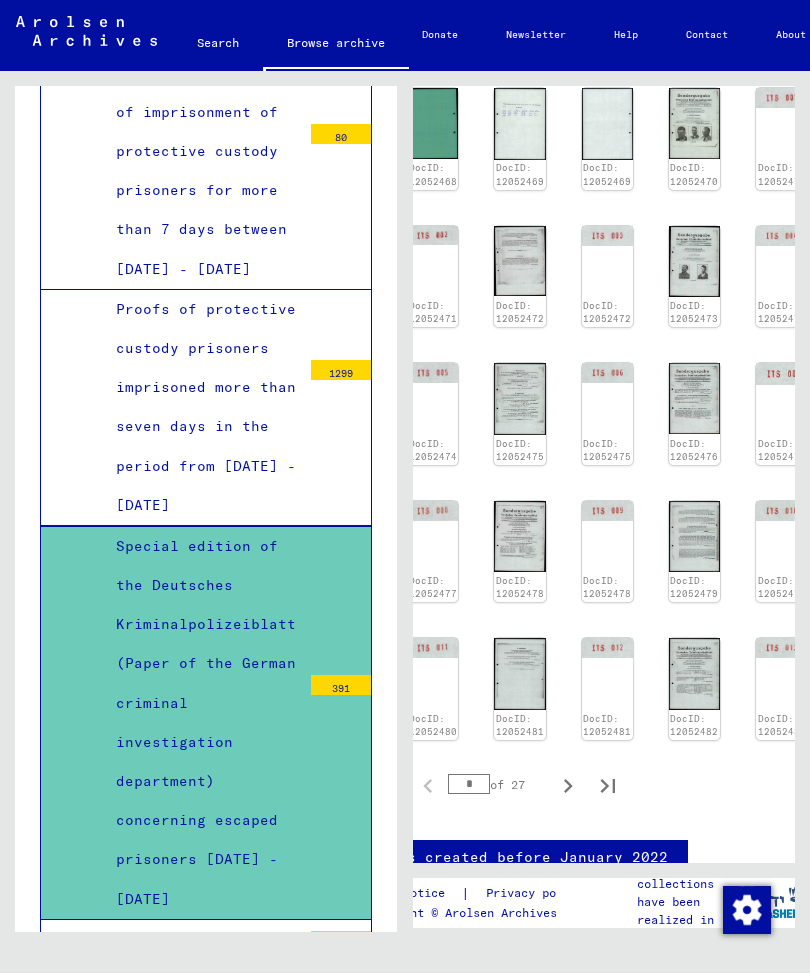 scroll, scrollTop: 917, scrollLeft: 150, axis: both 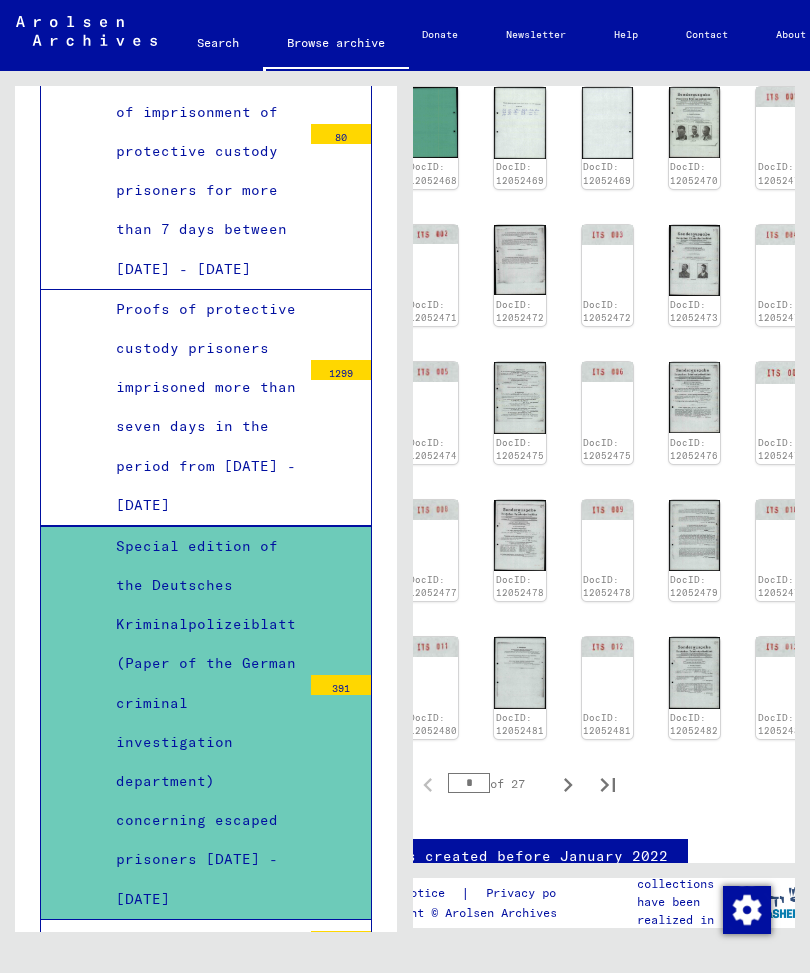 click 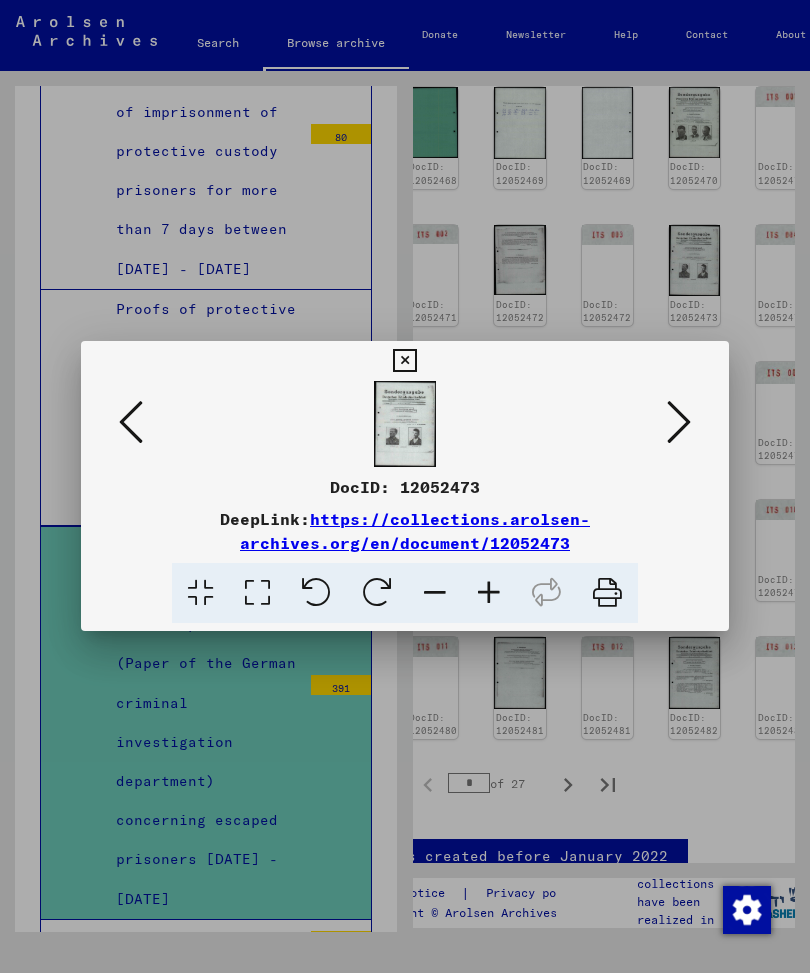 click at bounding box center (404, 362) 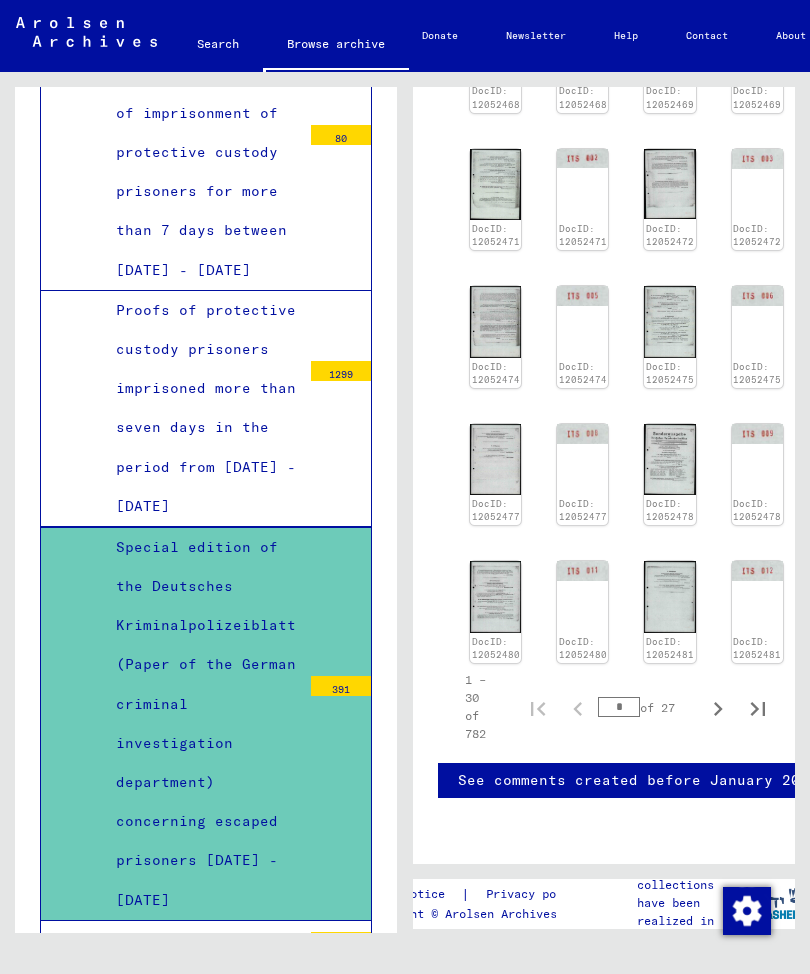 scroll, scrollTop: 1013, scrollLeft: -1, axis: both 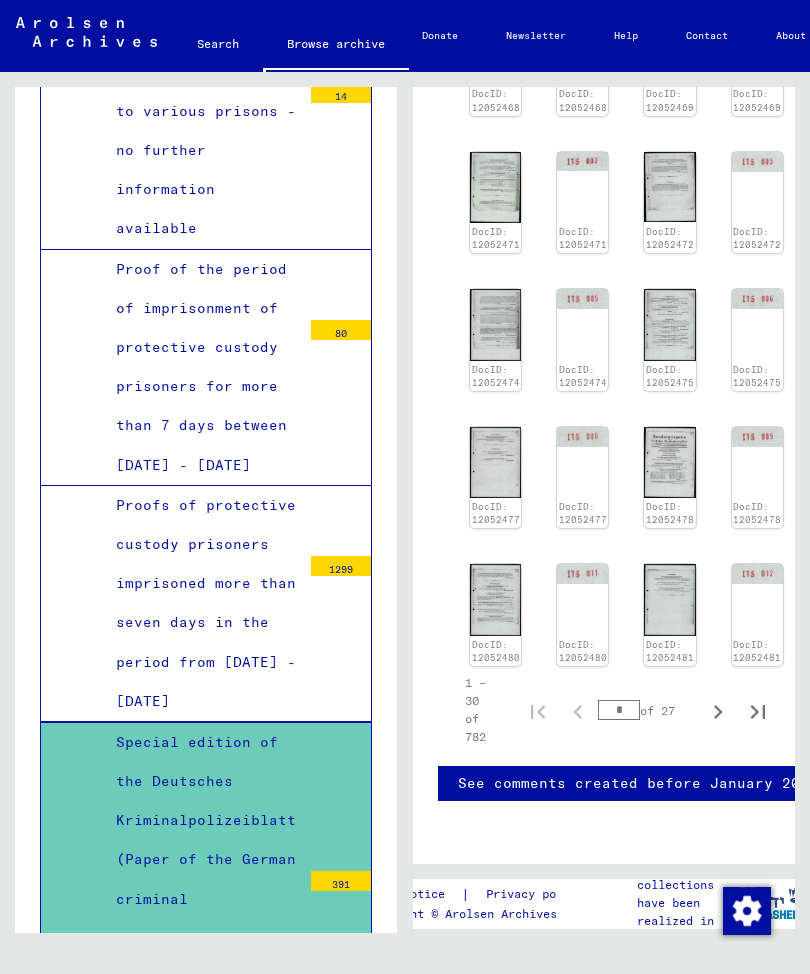 click on "Proofs of protective custody prisoners imprisoned more than seven days in the period from [DATE] - [DATE]" at bounding box center (201, 603) 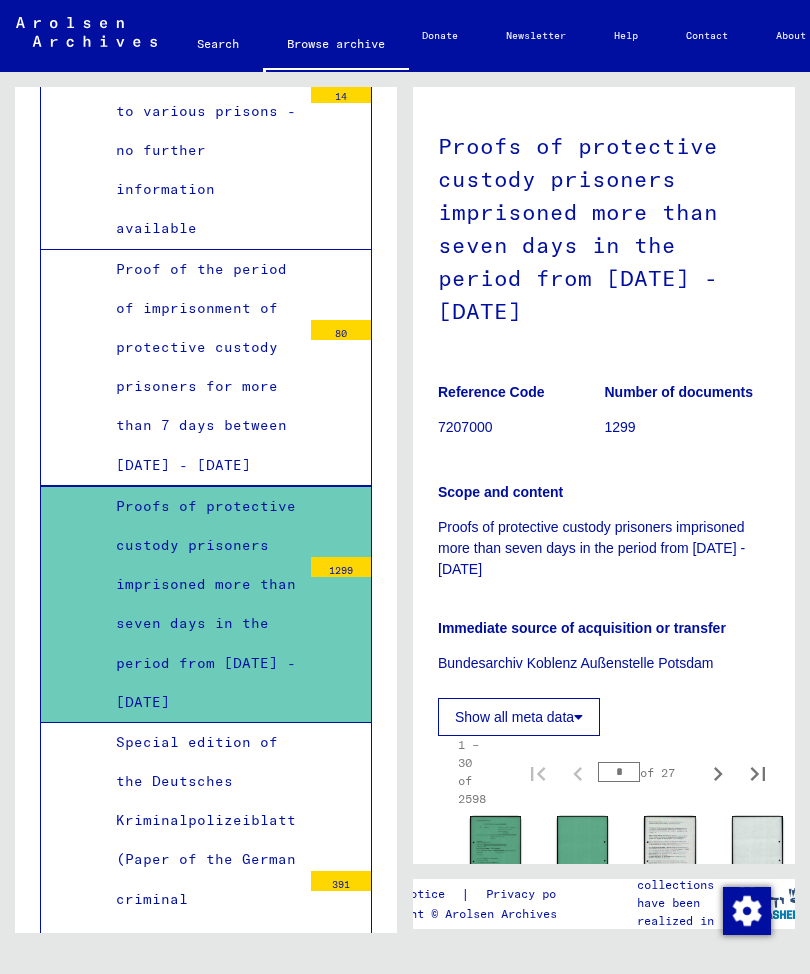 scroll, scrollTop: 103, scrollLeft: 0, axis: vertical 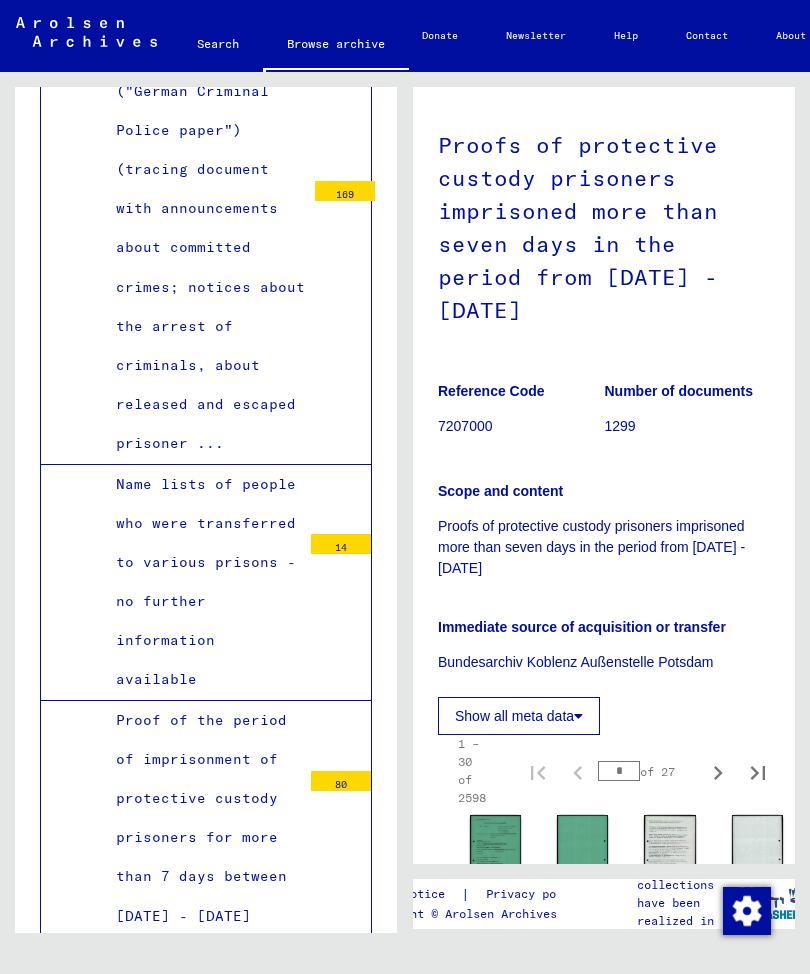 click on "Name lists of people who were transferred to various prisons  - no further information available" at bounding box center [201, 582] 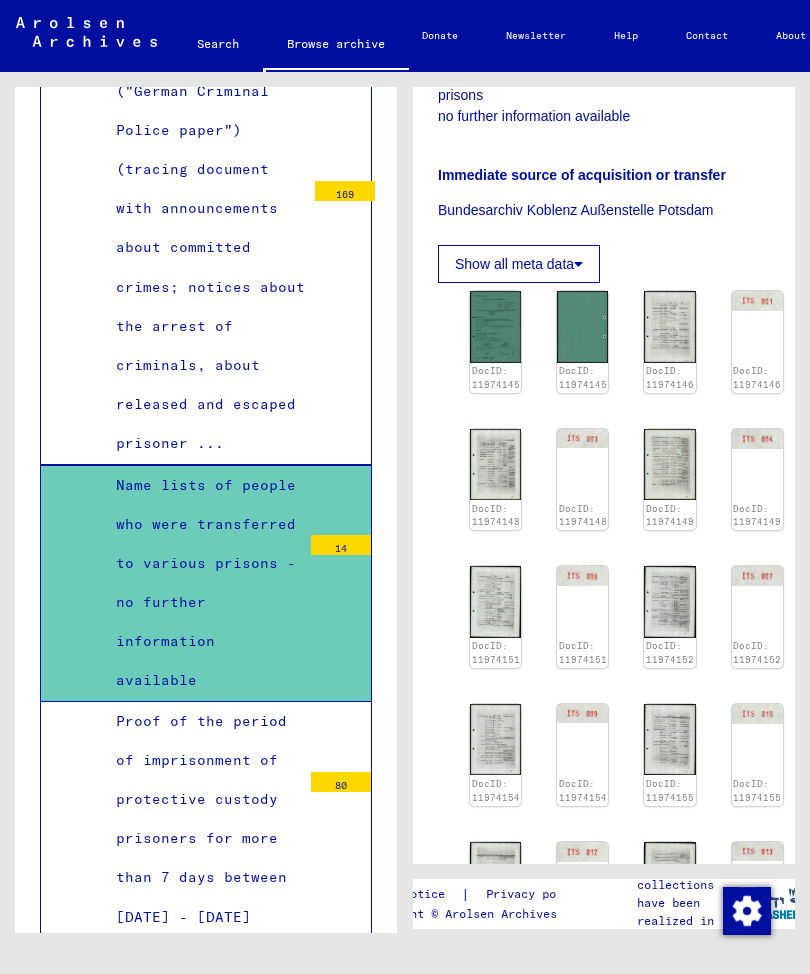 scroll, scrollTop: 523, scrollLeft: 0, axis: vertical 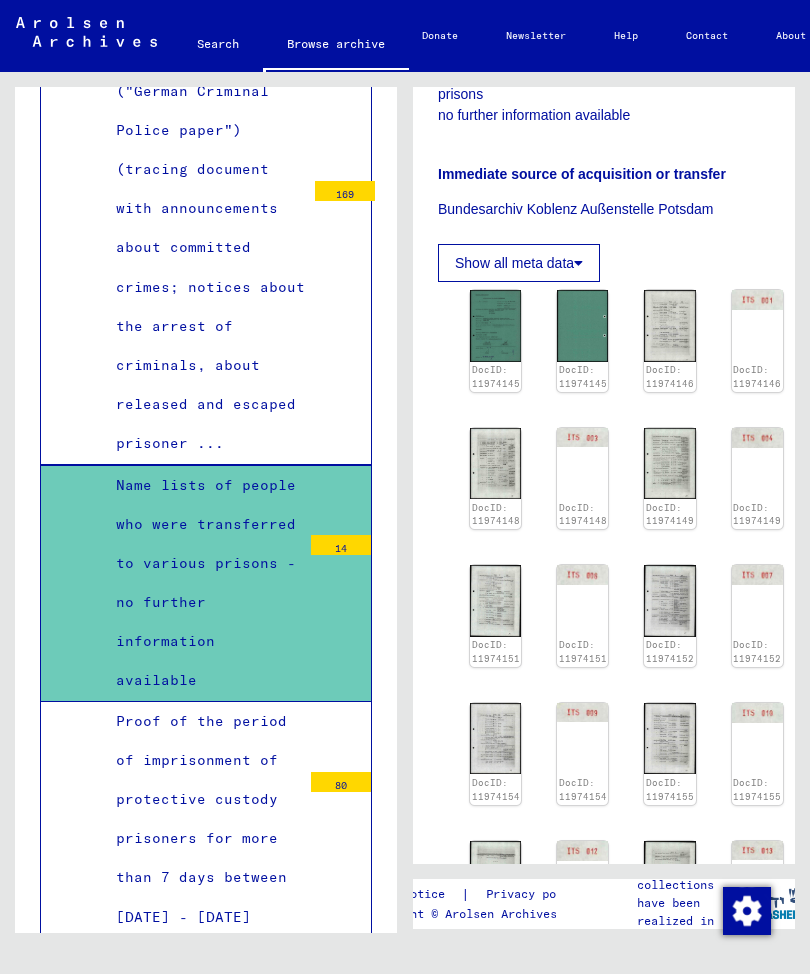 click 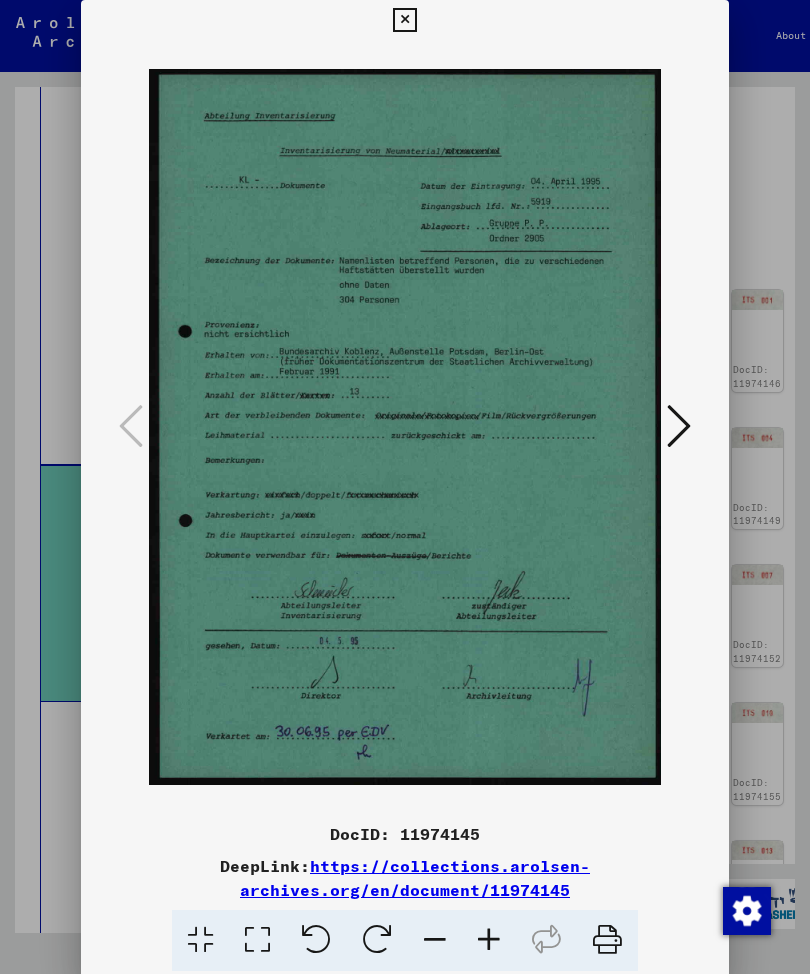 click at bounding box center (679, 426) 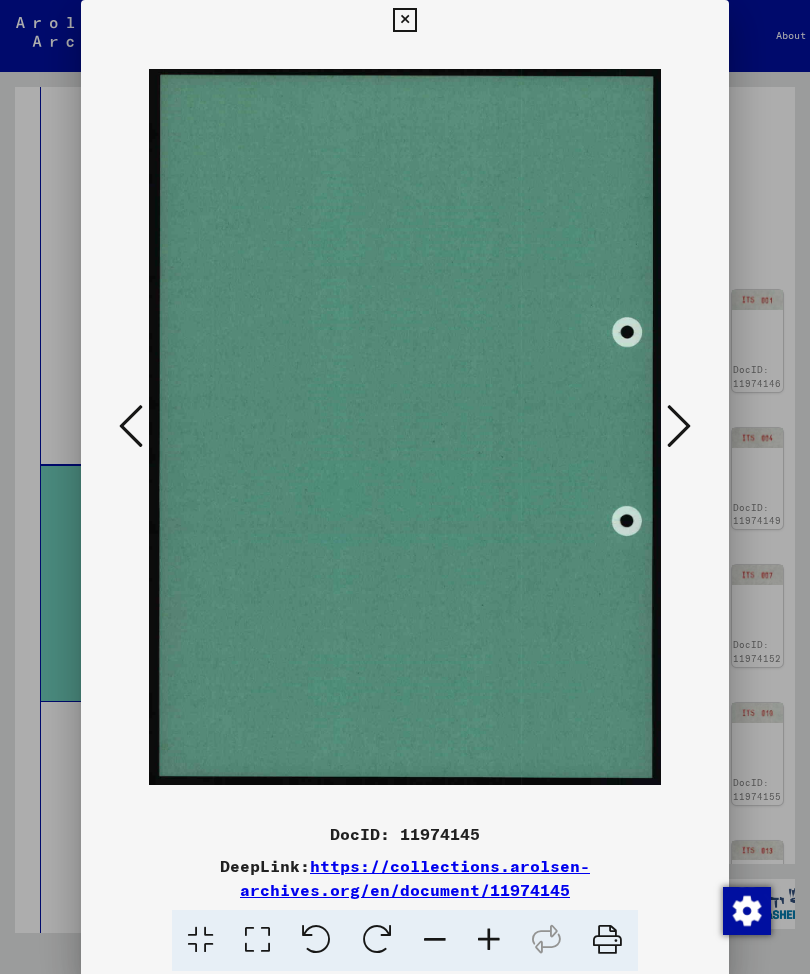 click at bounding box center [679, 426] 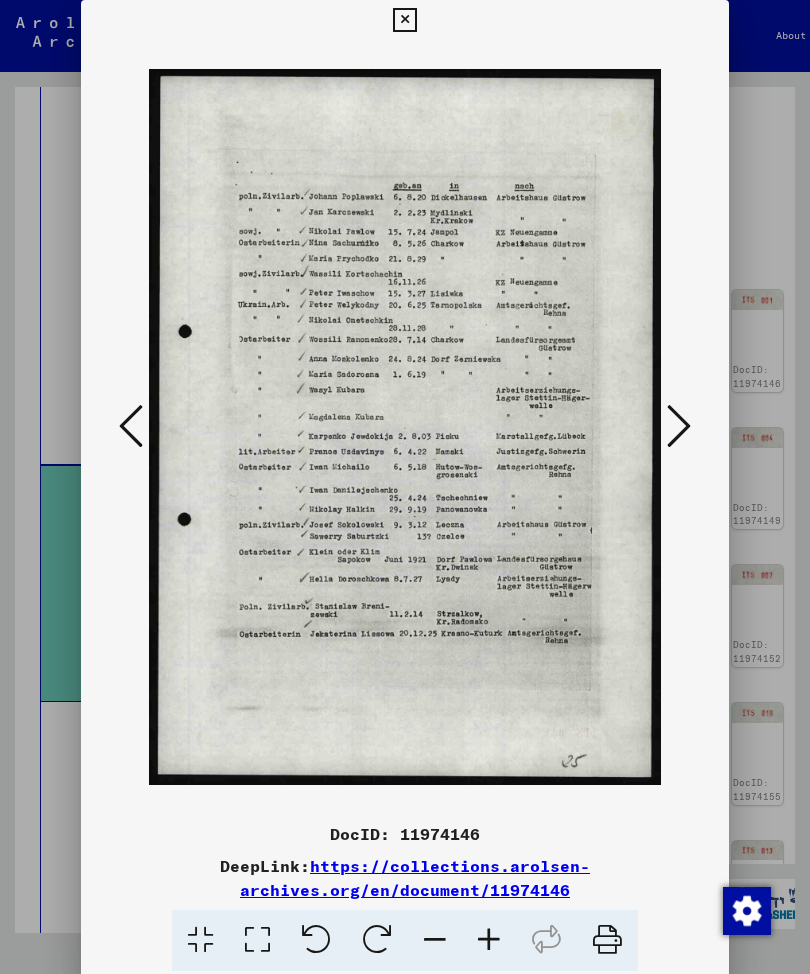 click at bounding box center (679, 426) 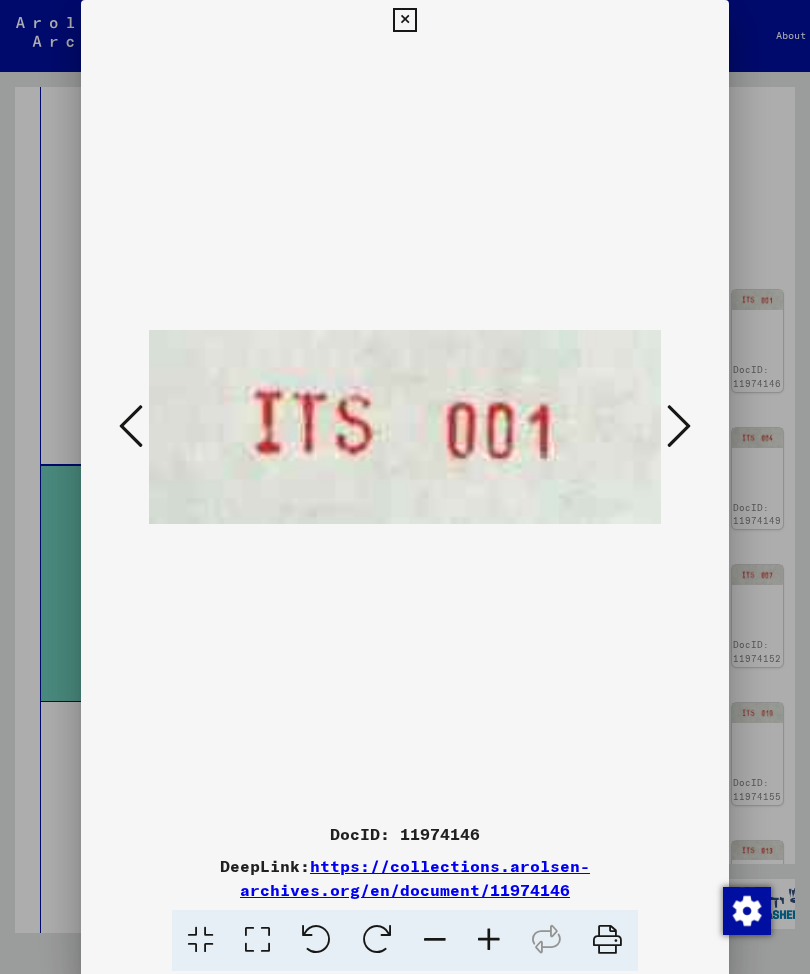 click at bounding box center [679, 426] 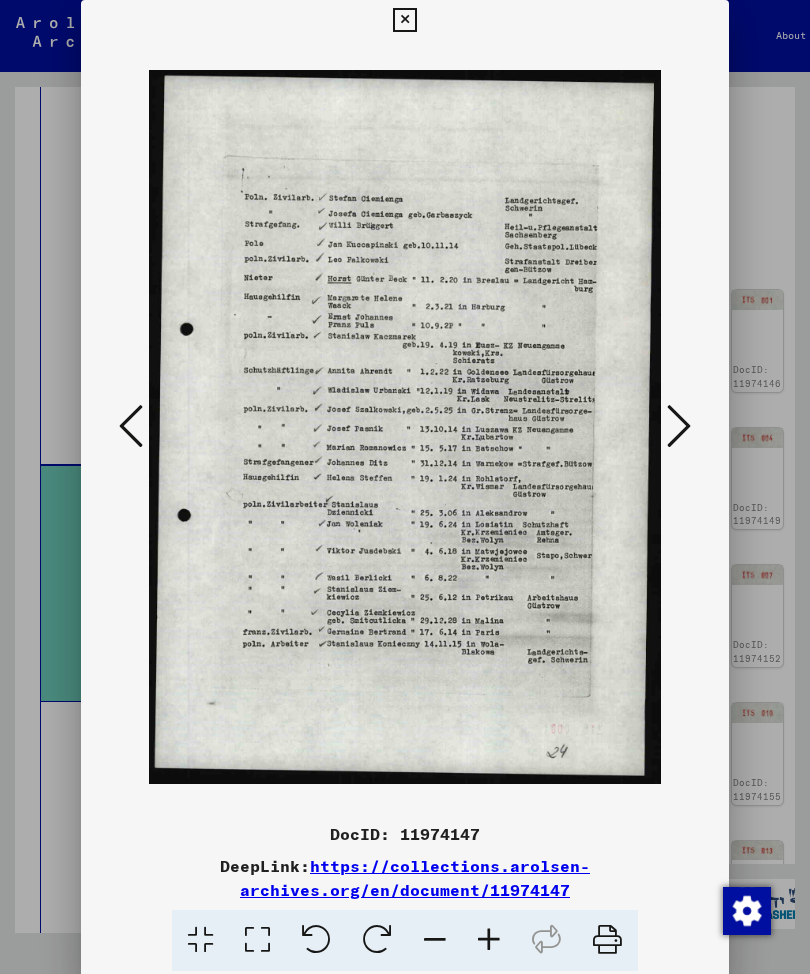 click at bounding box center (679, 426) 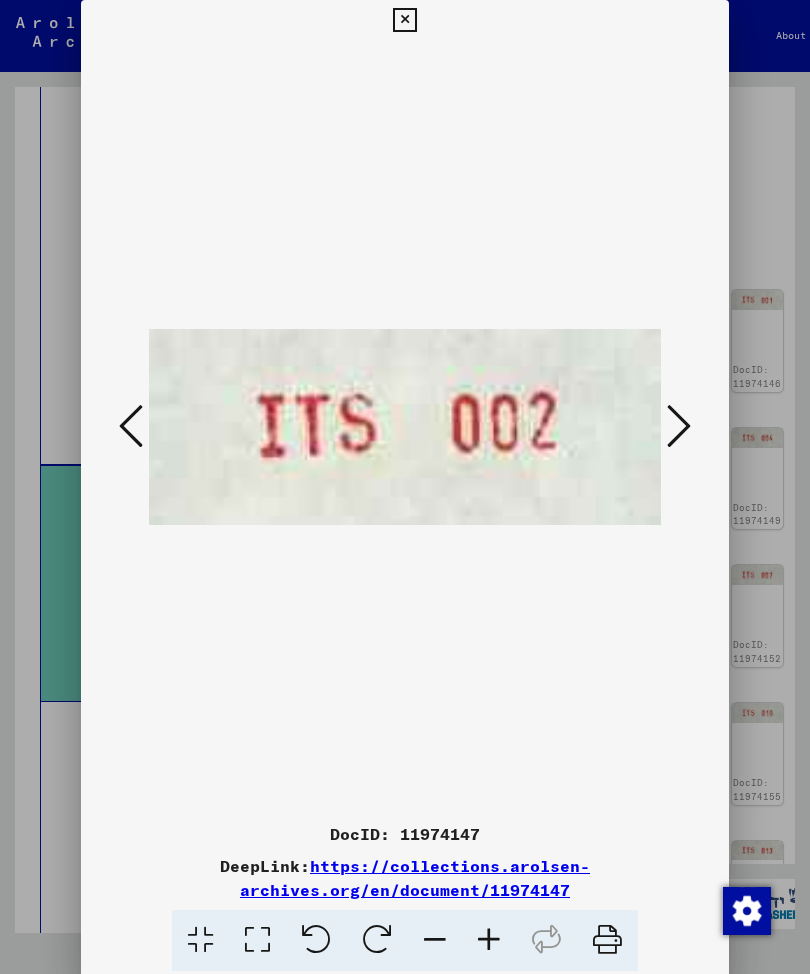click at bounding box center (679, 426) 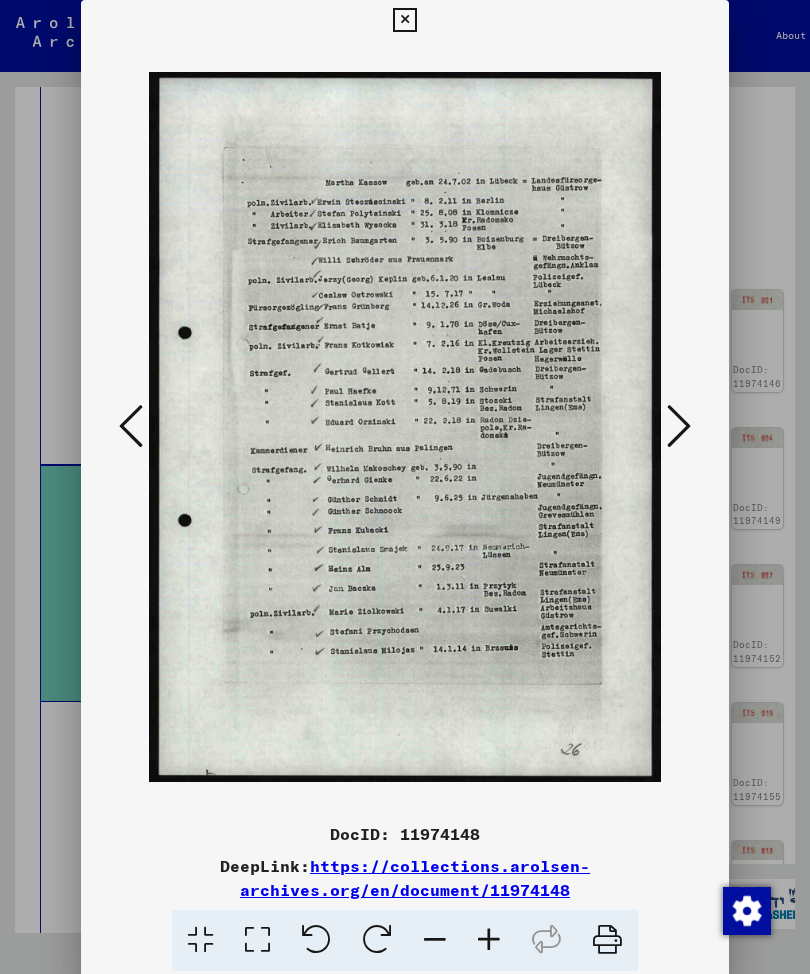 click at bounding box center (679, 426) 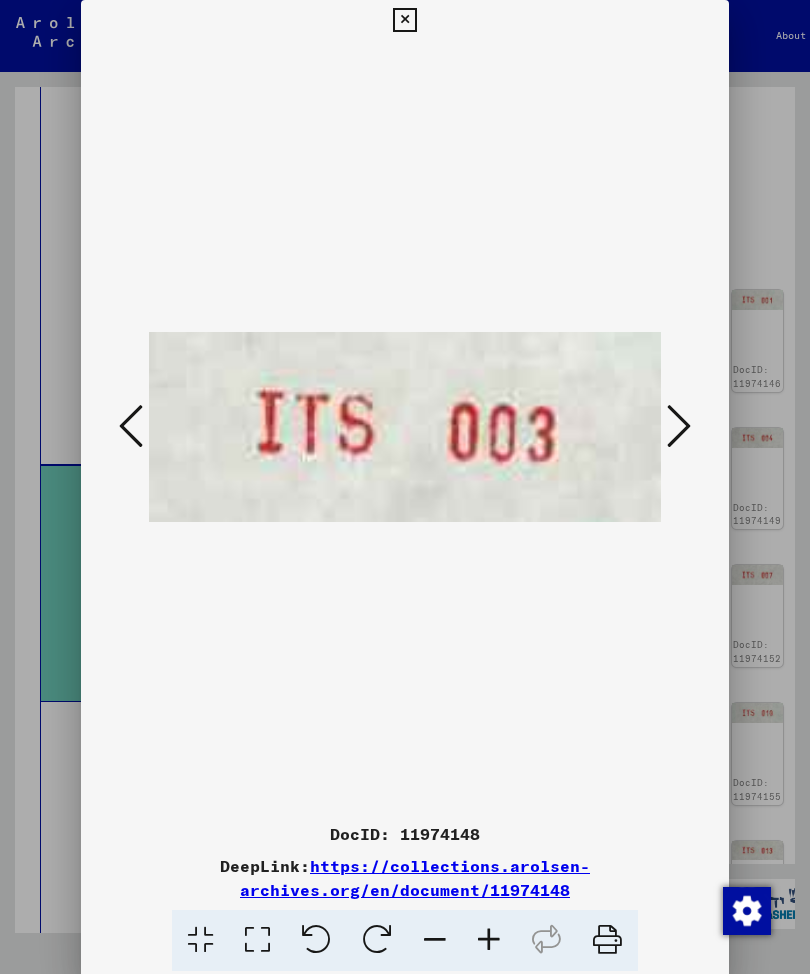 click at bounding box center (679, 426) 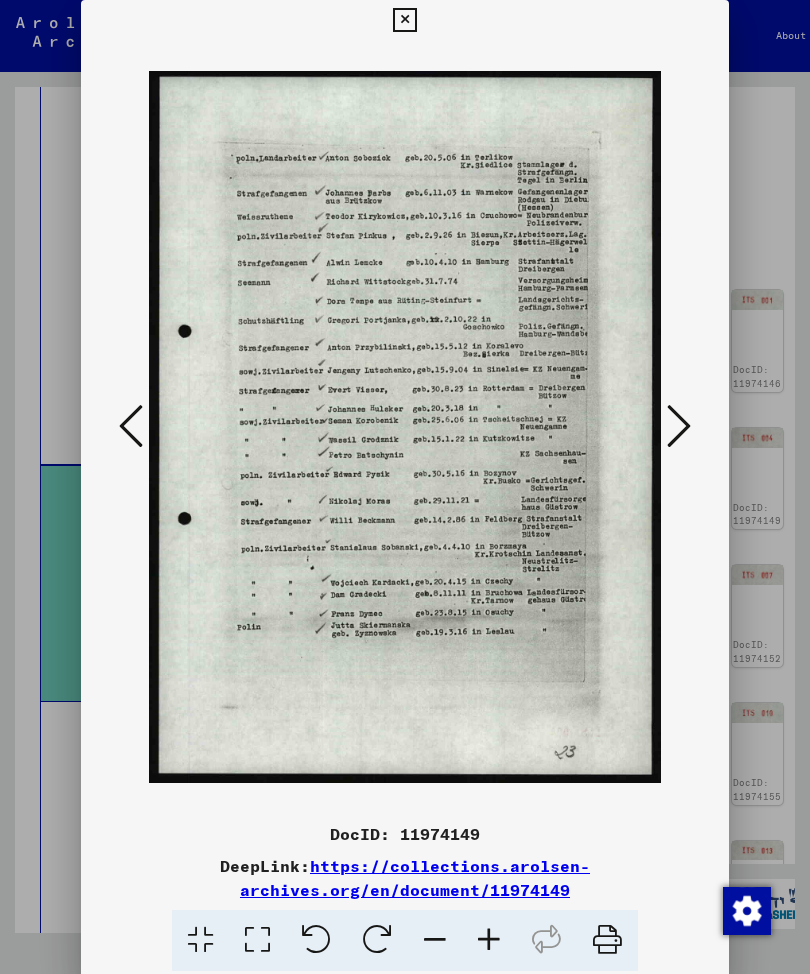 click at bounding box center (679, 426) 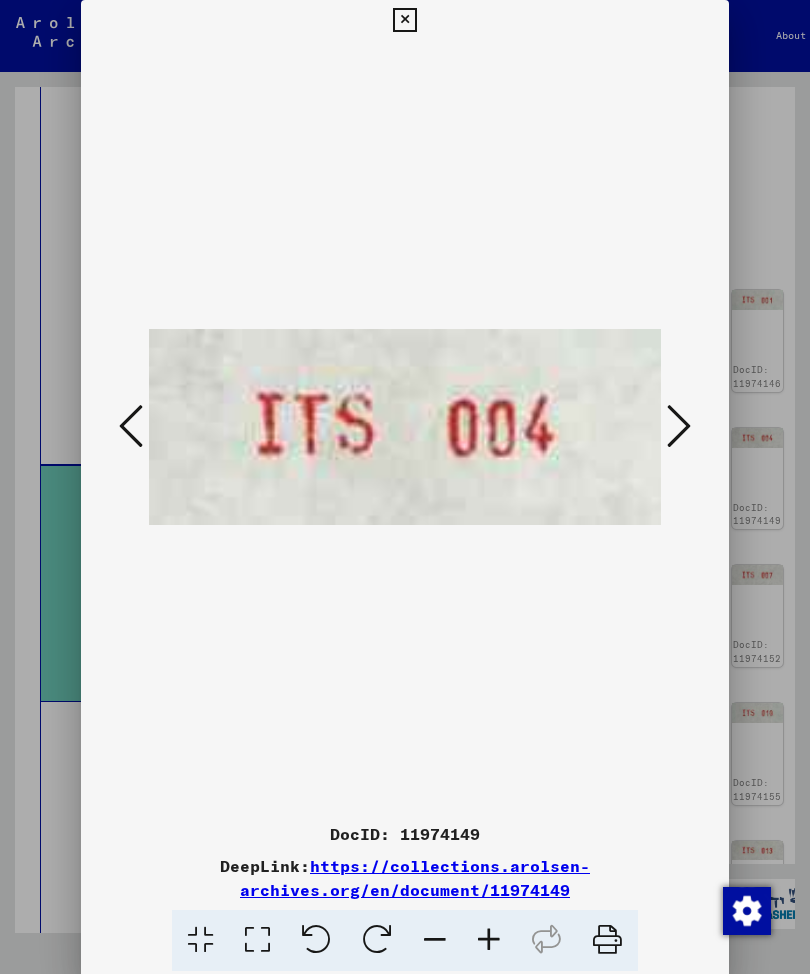 click at bounding box center (679, 426) 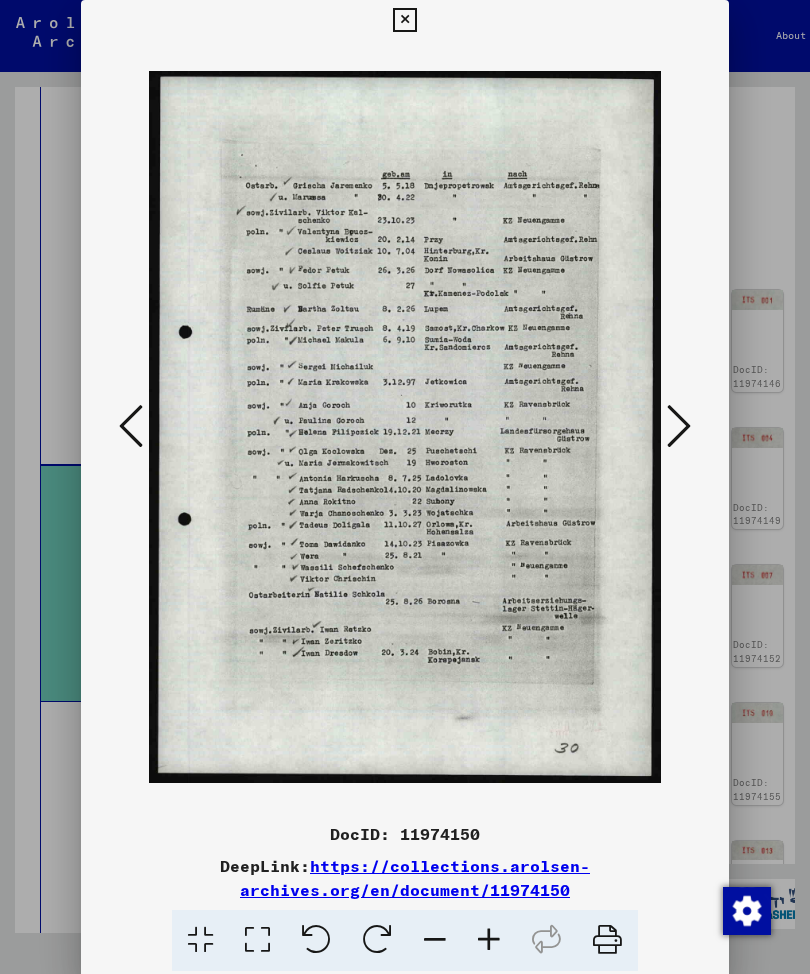 click at bounding box center (679, 427) 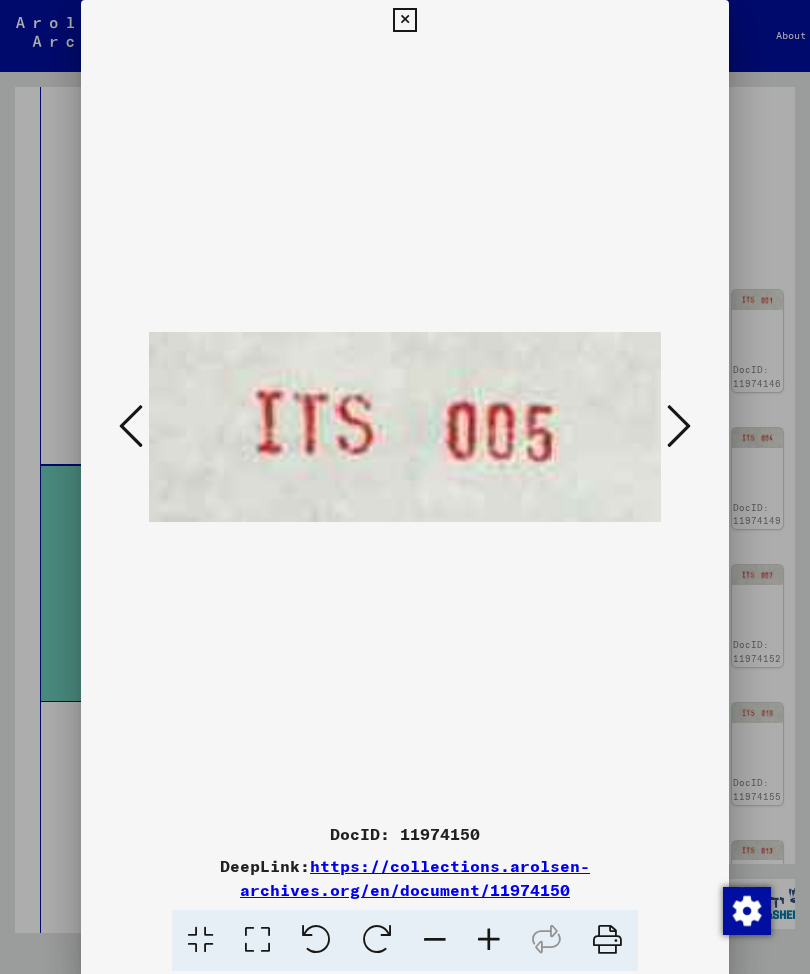 click at bounding box center (679, 426) 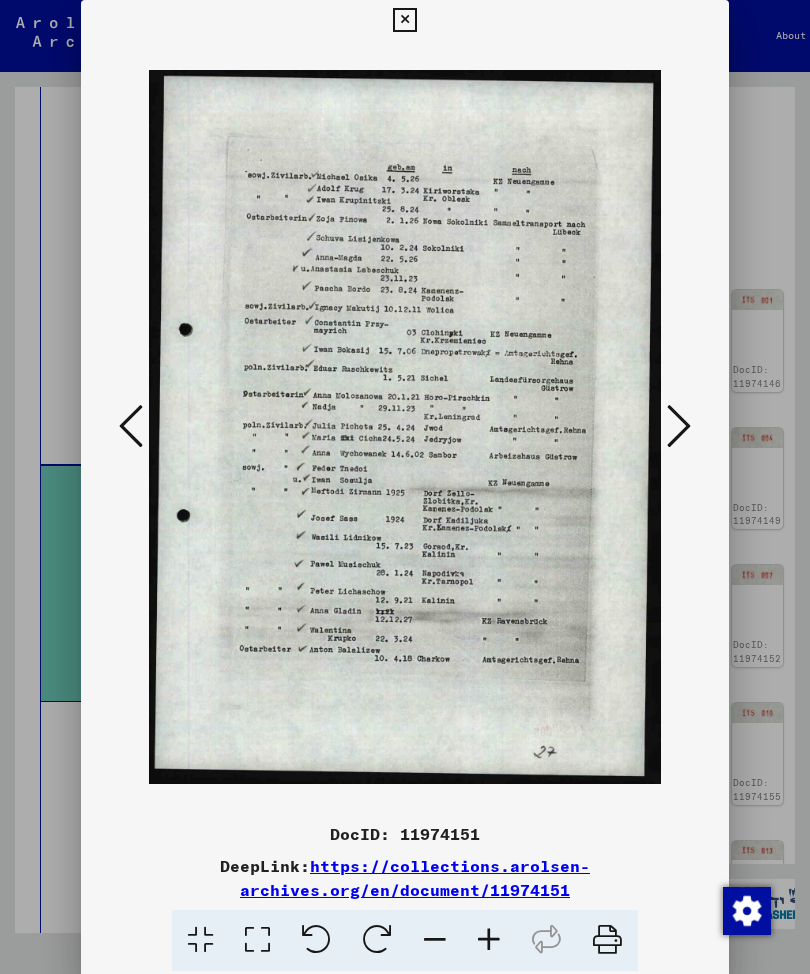 click at bounding box center (679, 426) 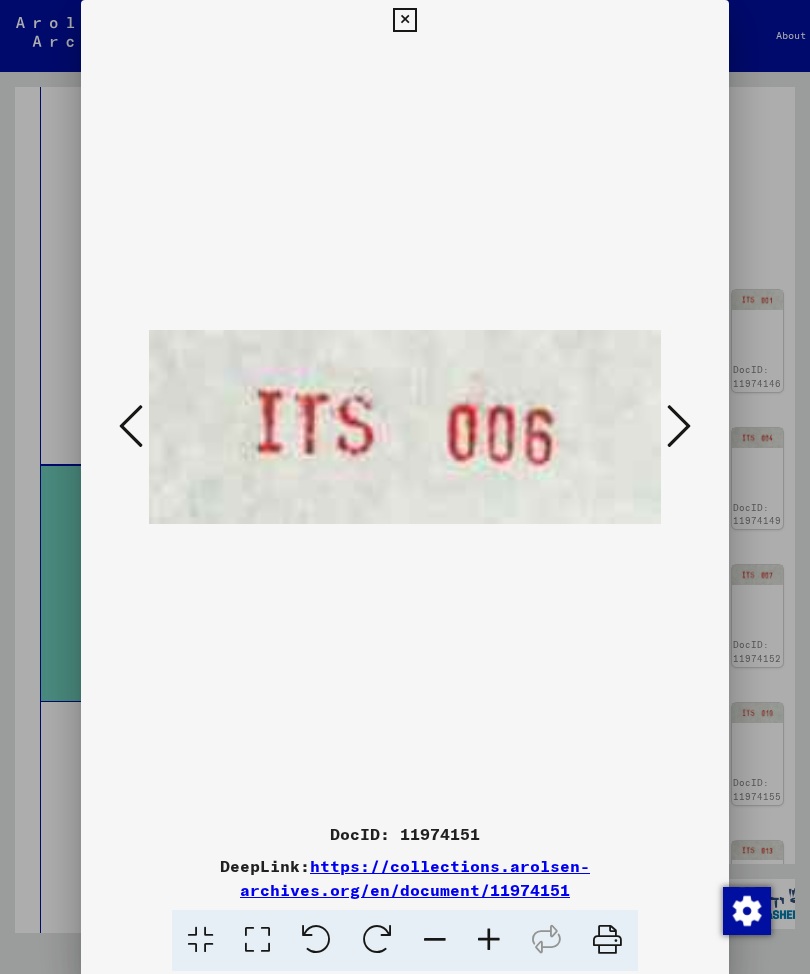 click at bounding box center [679, 426] 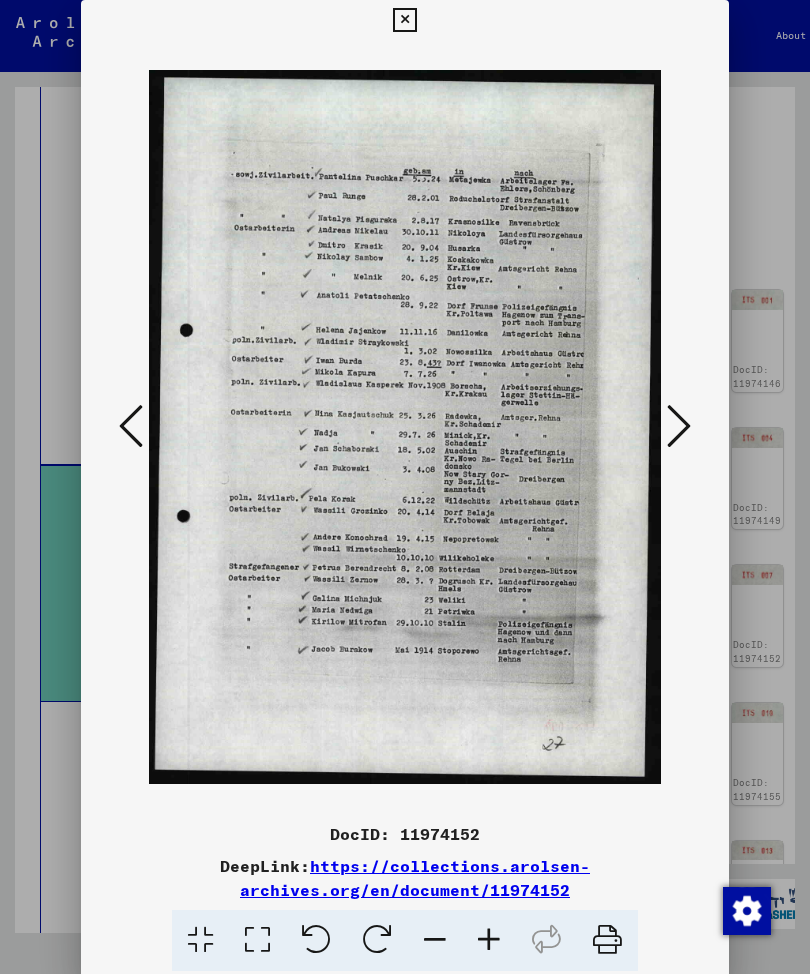 click at bounding box center [679, 426] 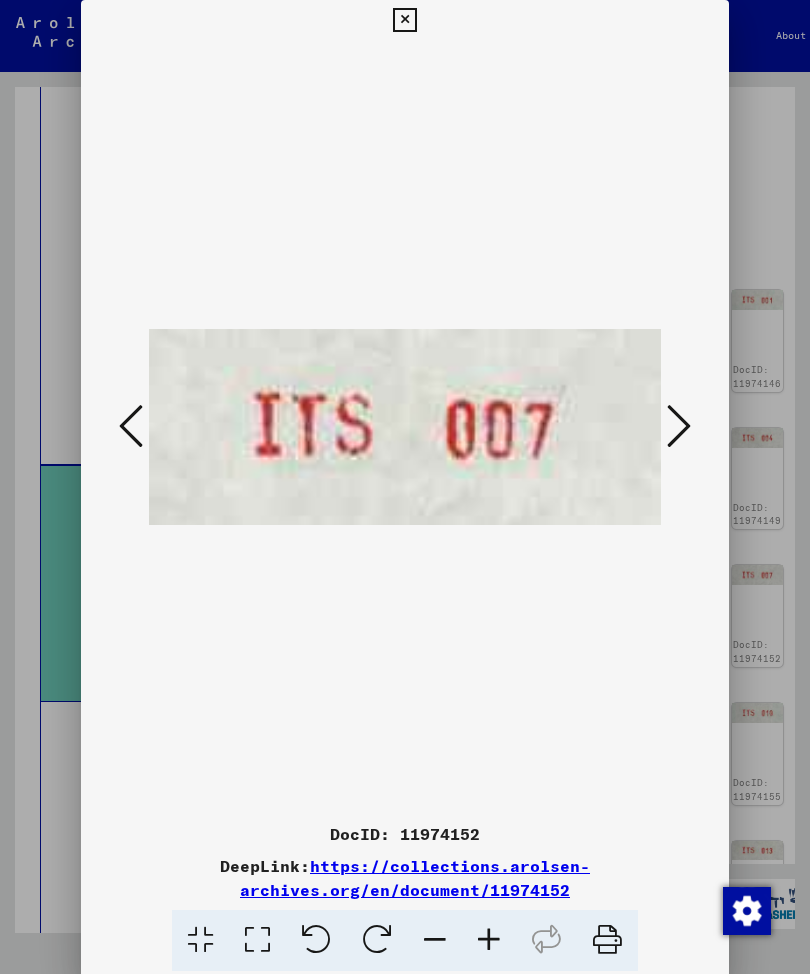 click at bounding box center (679, 426) 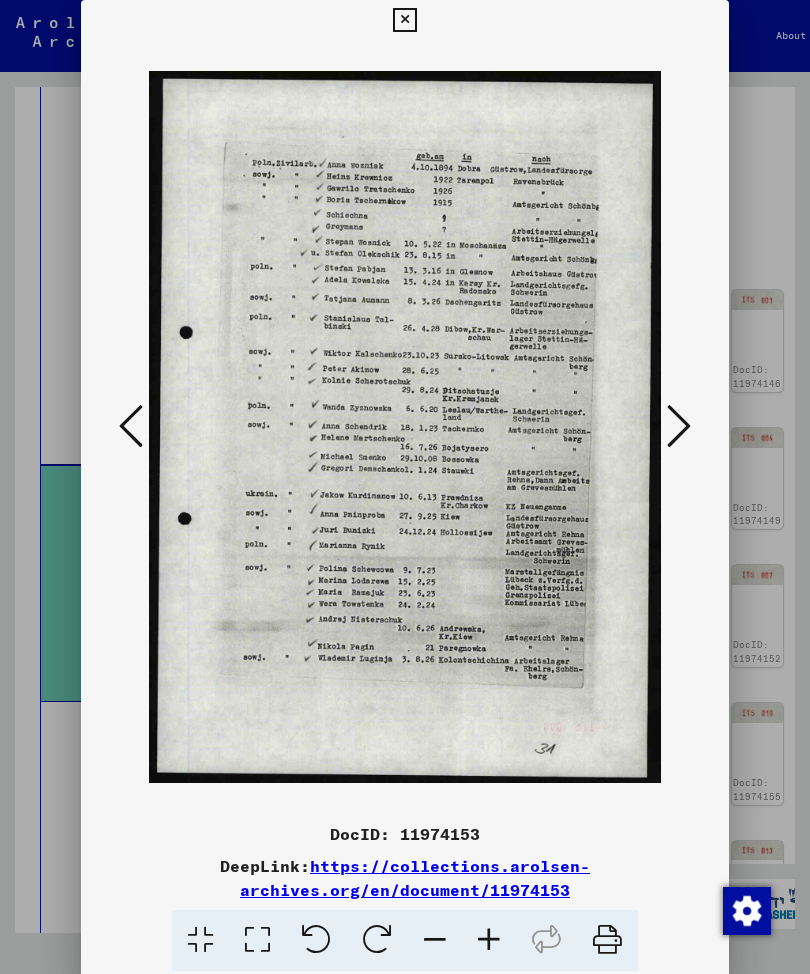 click at bounding box center [679, 426] 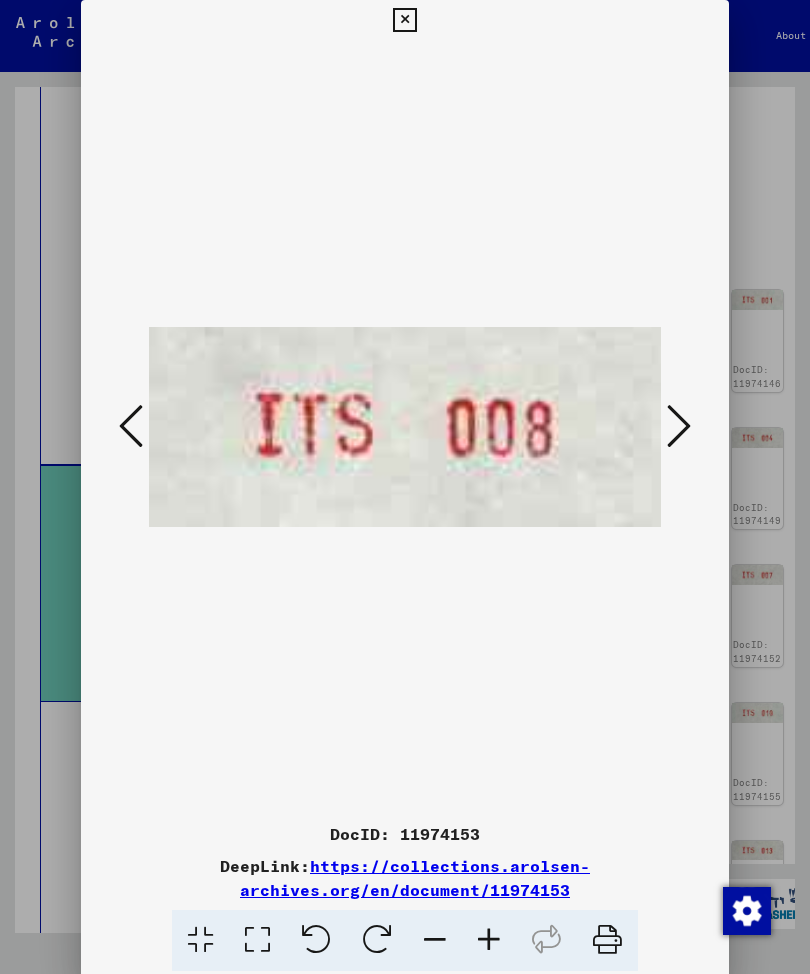 click at bounding box center [679, 427] 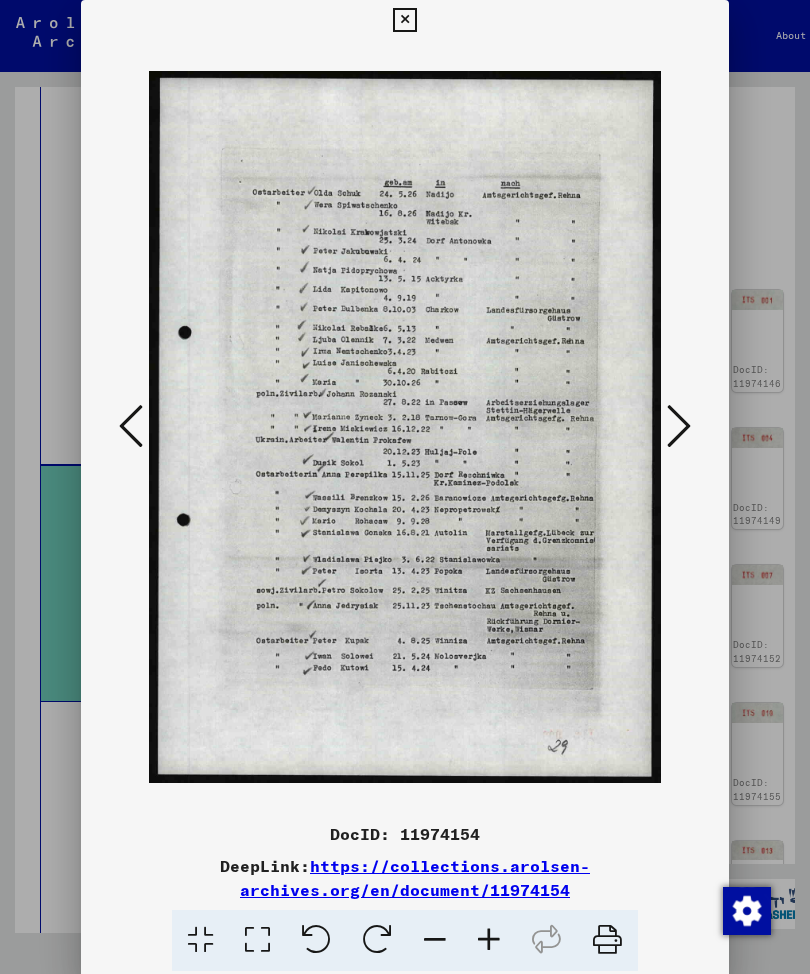 click at bounding box center [679, 426] 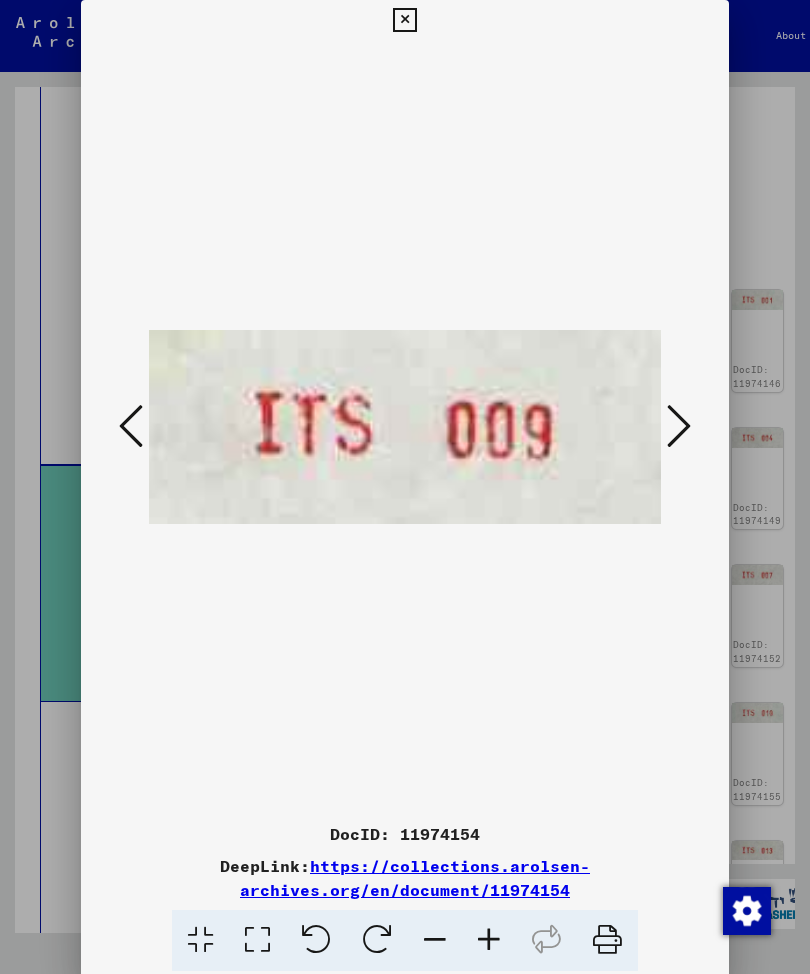 click at bounding box center [679, 426] 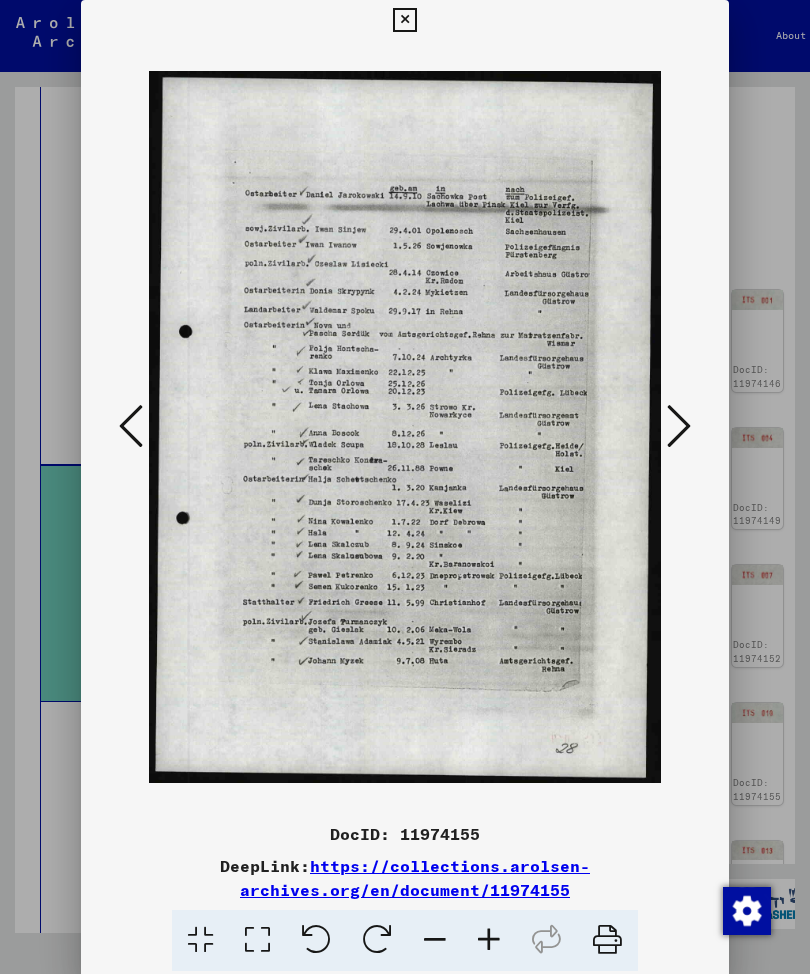 click at bounding box center [679, 426] 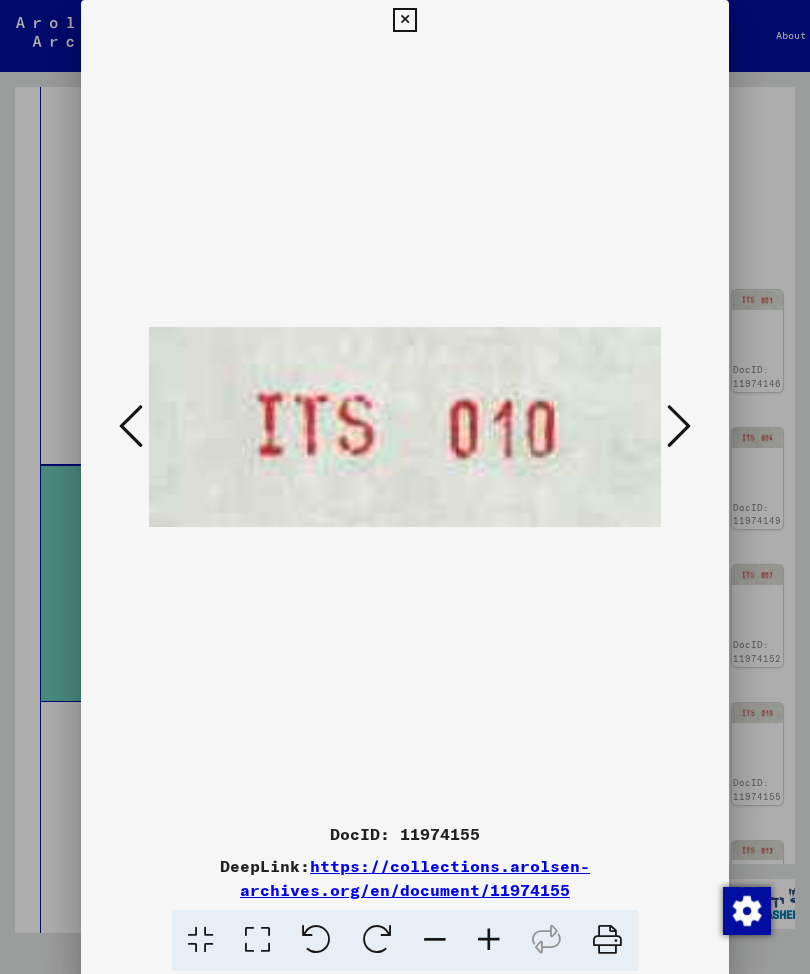 click at bounding box center (679, 426) 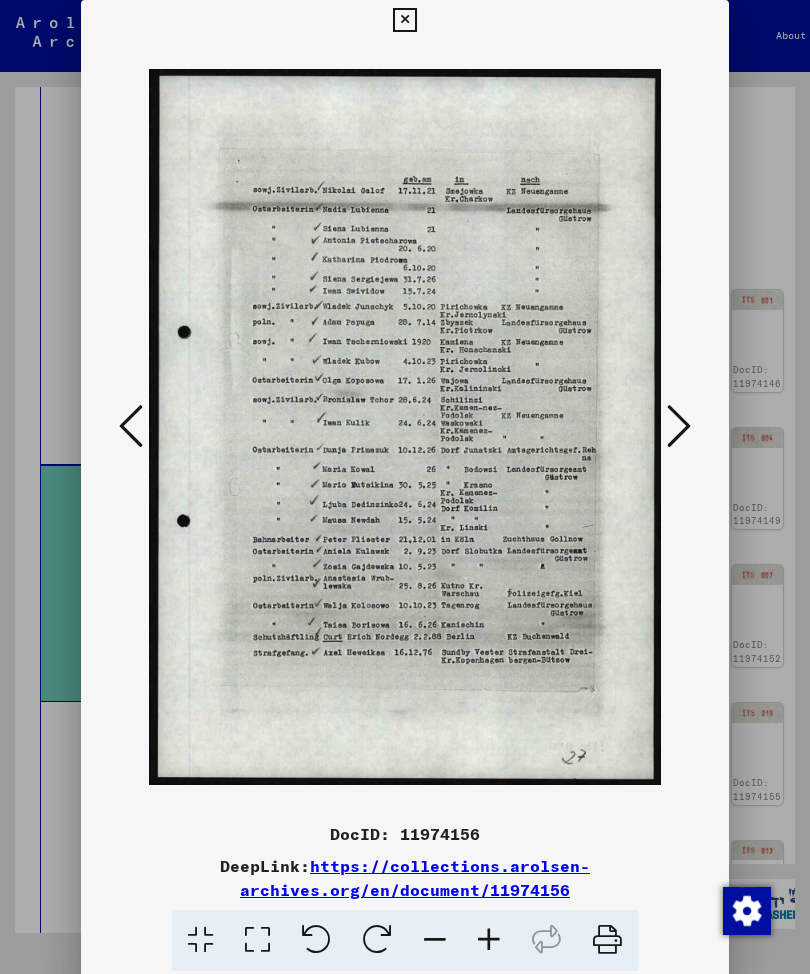 click at bounding box center [679, 426] 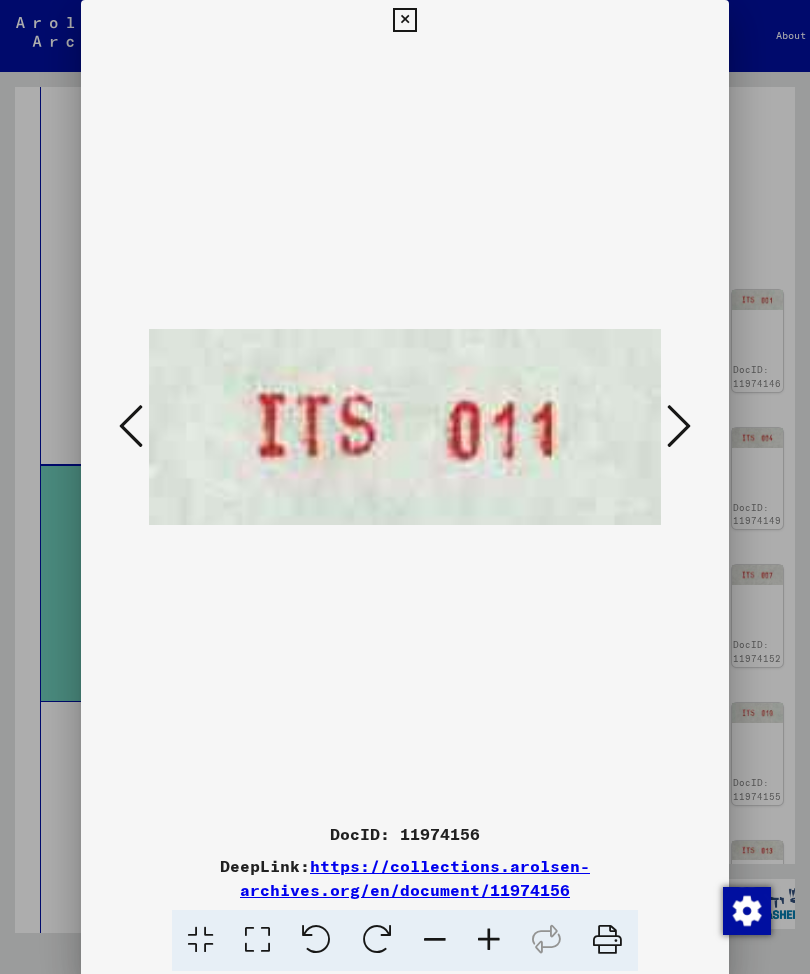 click at bounding box center (679, 426) 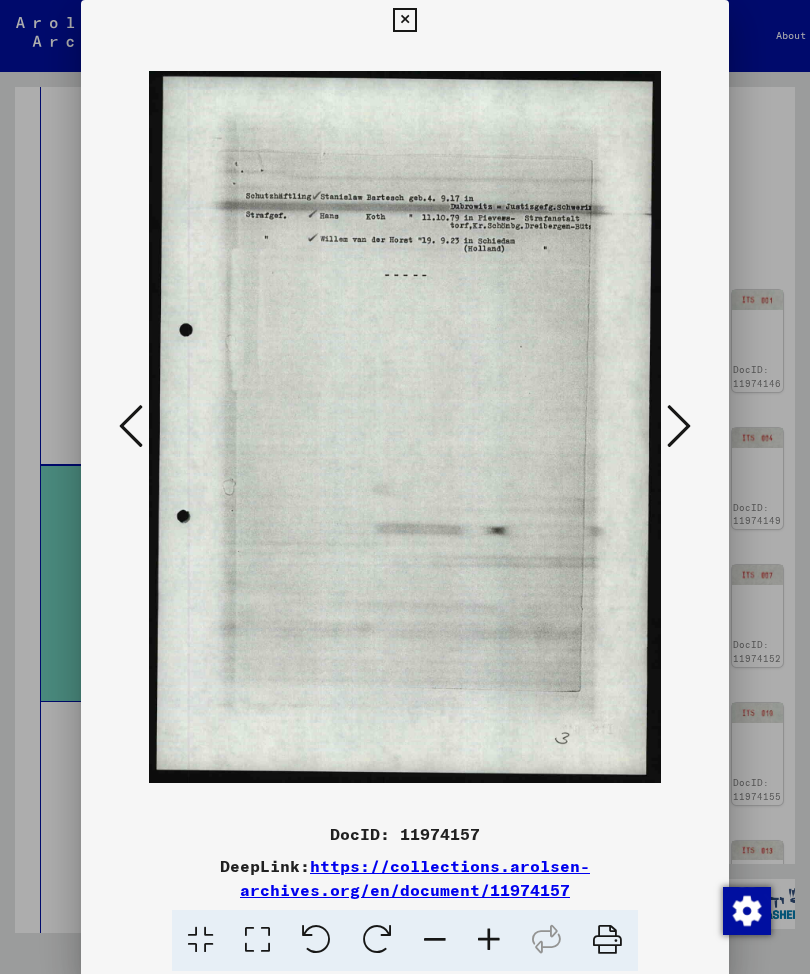 click at bounding box center (679, 426) 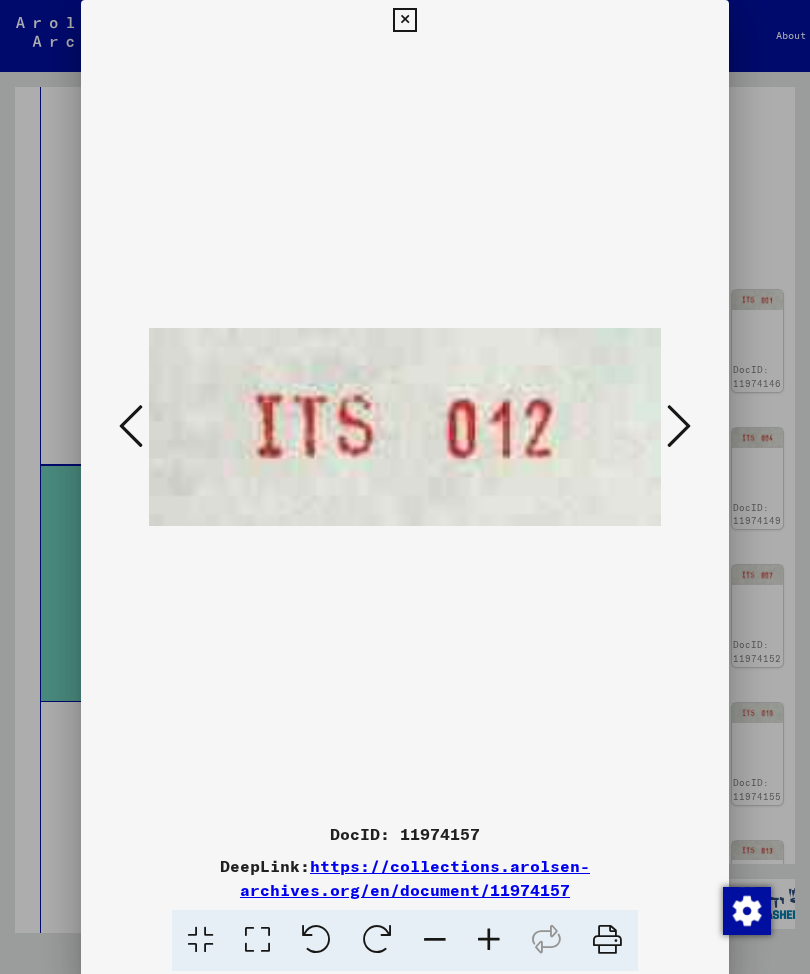 click at bounding box center [679, 426] 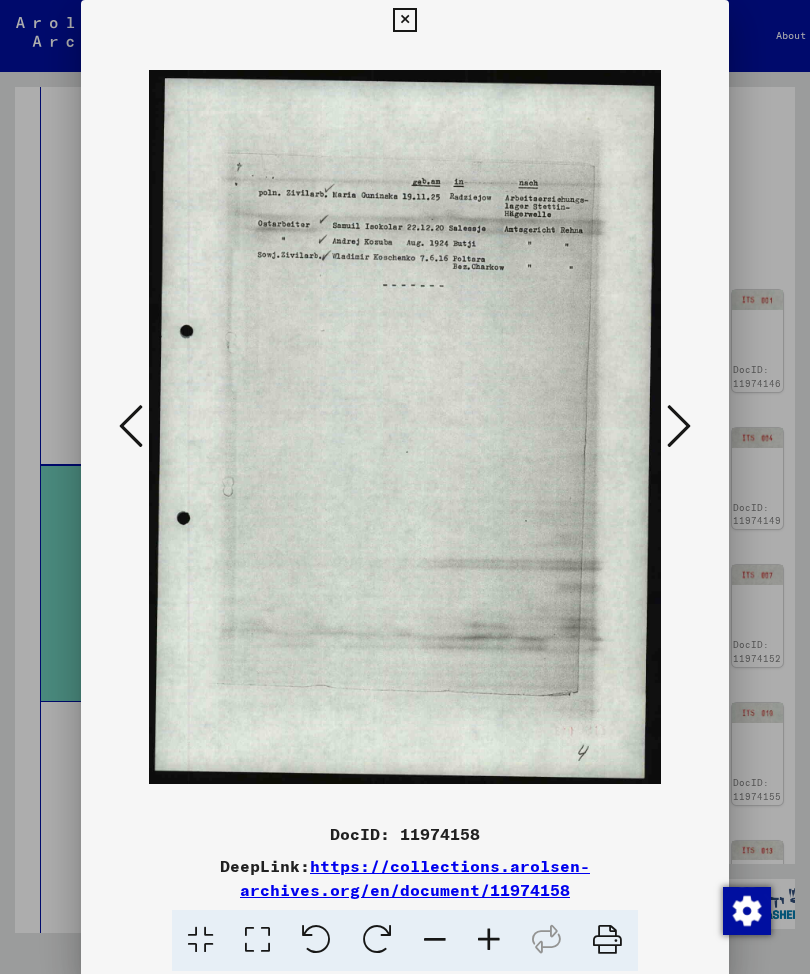 click at bounding box center (679, 426) 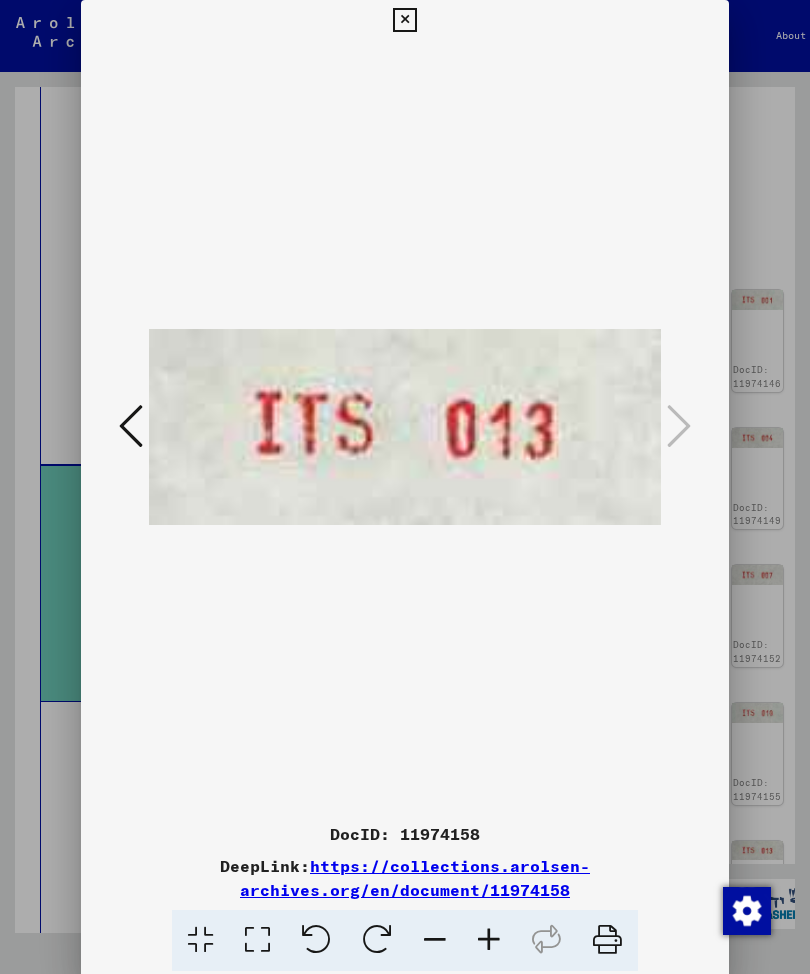 click at bounding box center [404, 20] 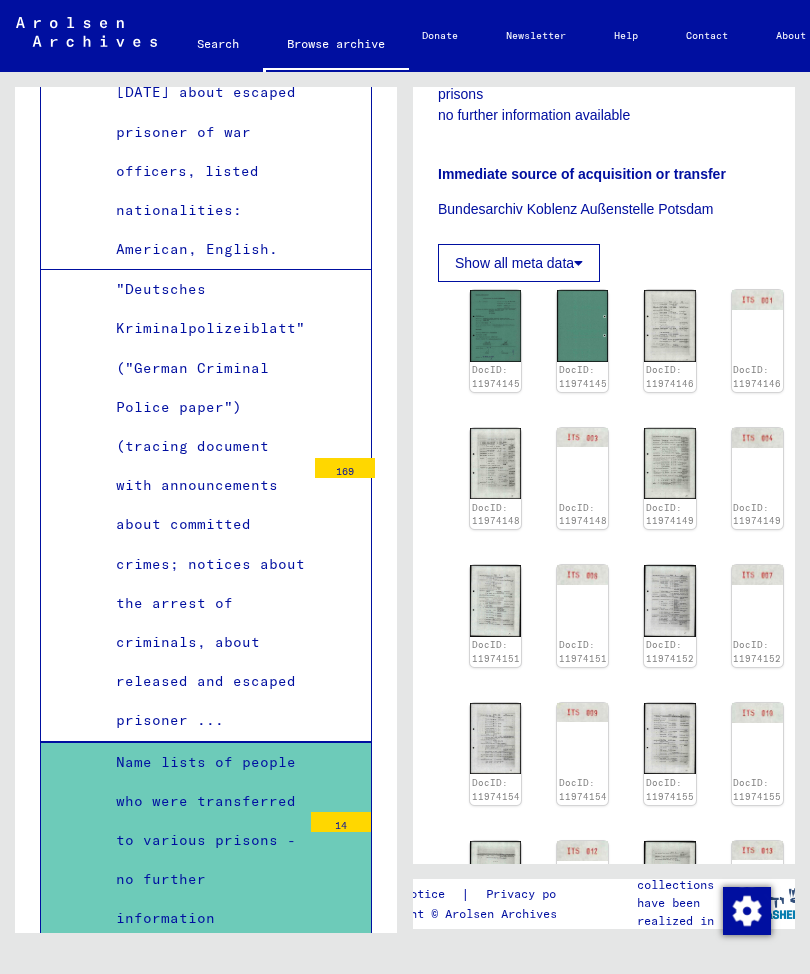 scroll, scrollTop: 7493, scrollLeft: 0, axis: vertical 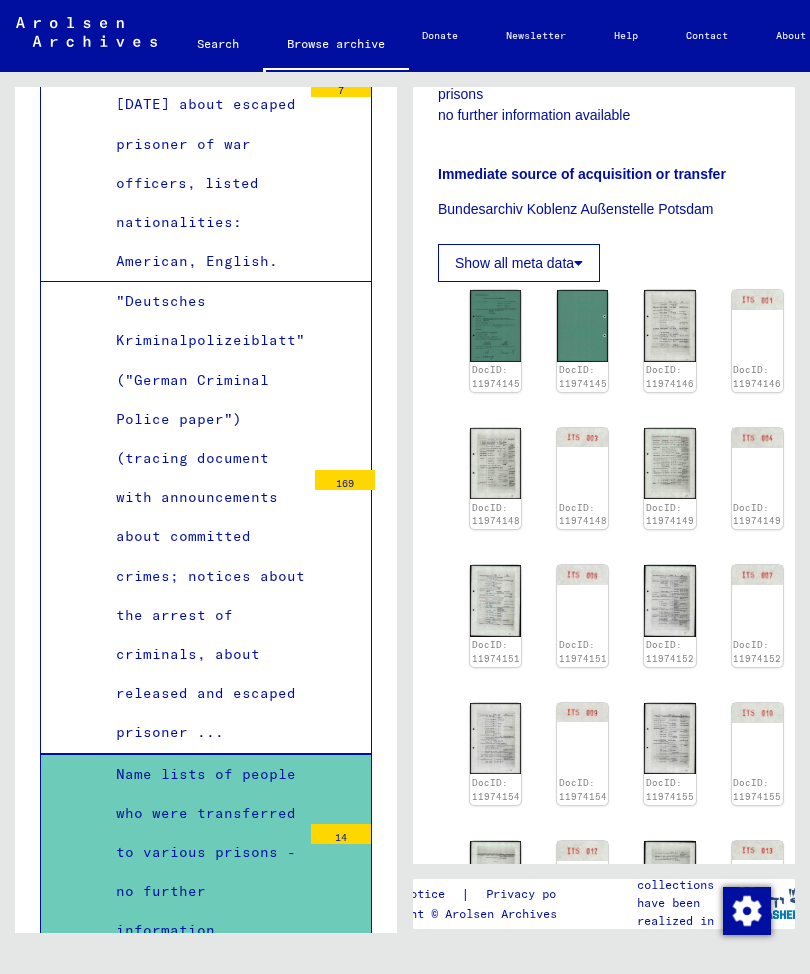 click on ""Deutsches Kriminalpolizeiblatt" ("German Criminal Police paper")(tracing document with announcements about committed crimes; notices about the arrest of criminals, about released and escaped prisoner ..." at bounding box center [203, 517] 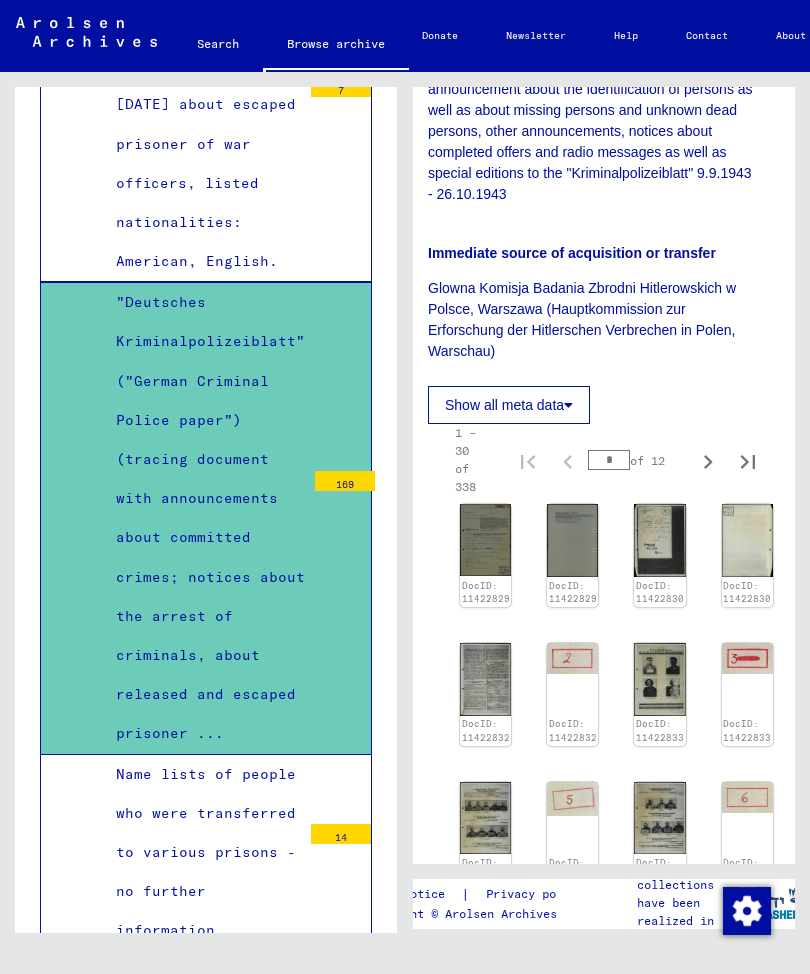 scroll, scrollTop: 915, scrollLeft: 11, axis: both 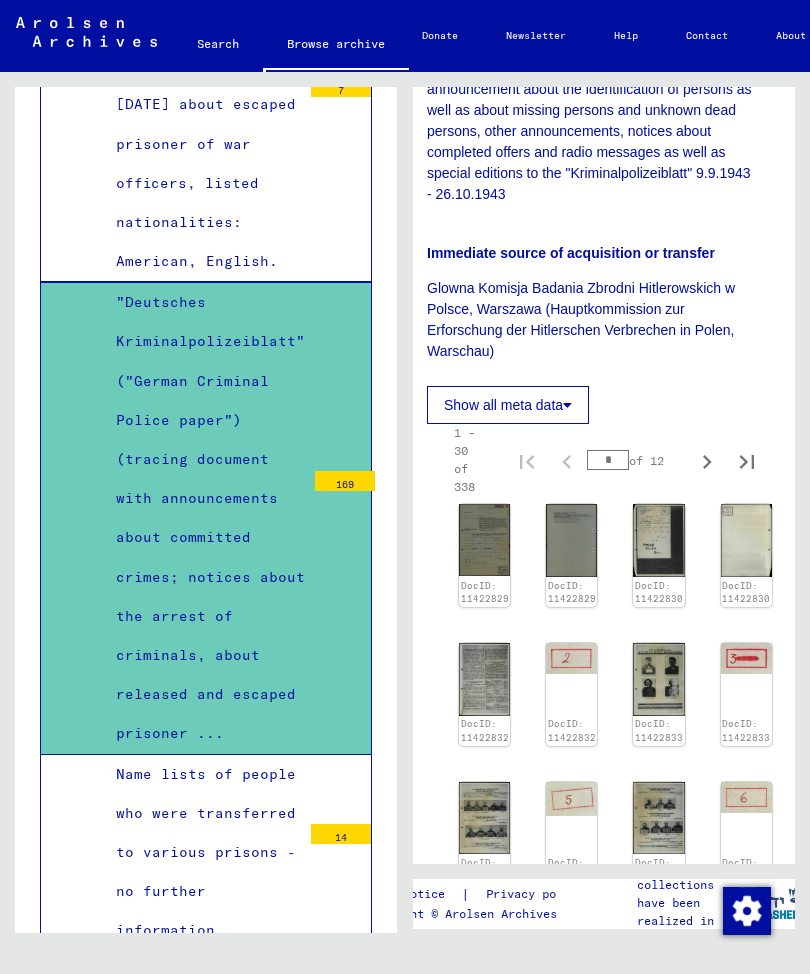 click 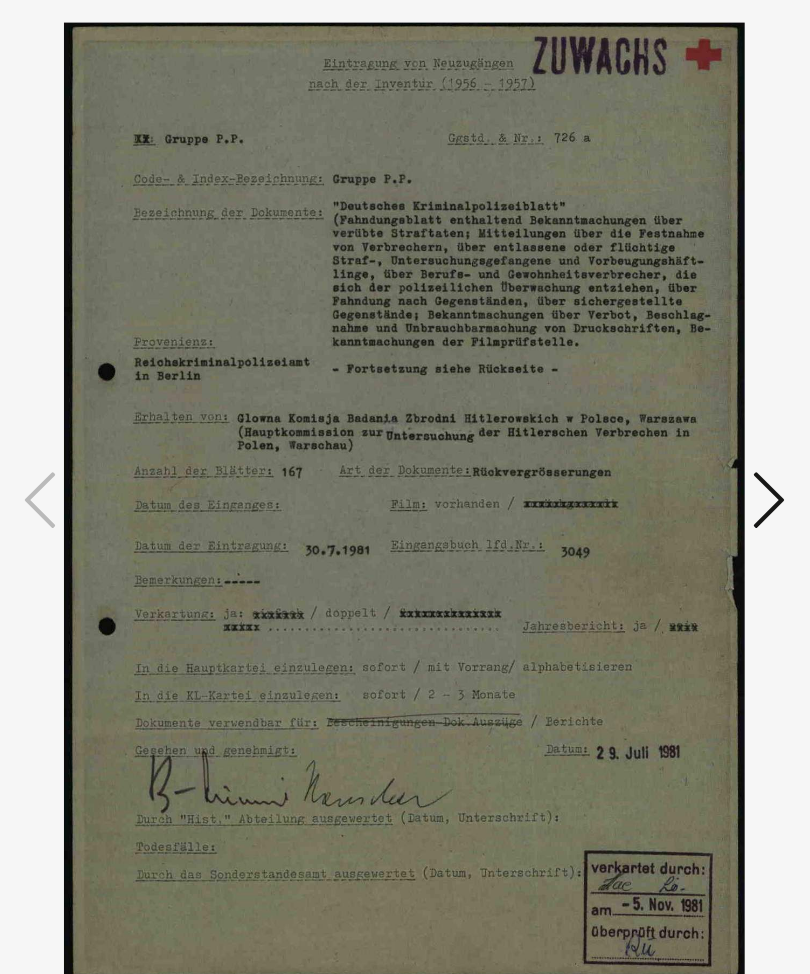 click at bounding box center [679, 426] 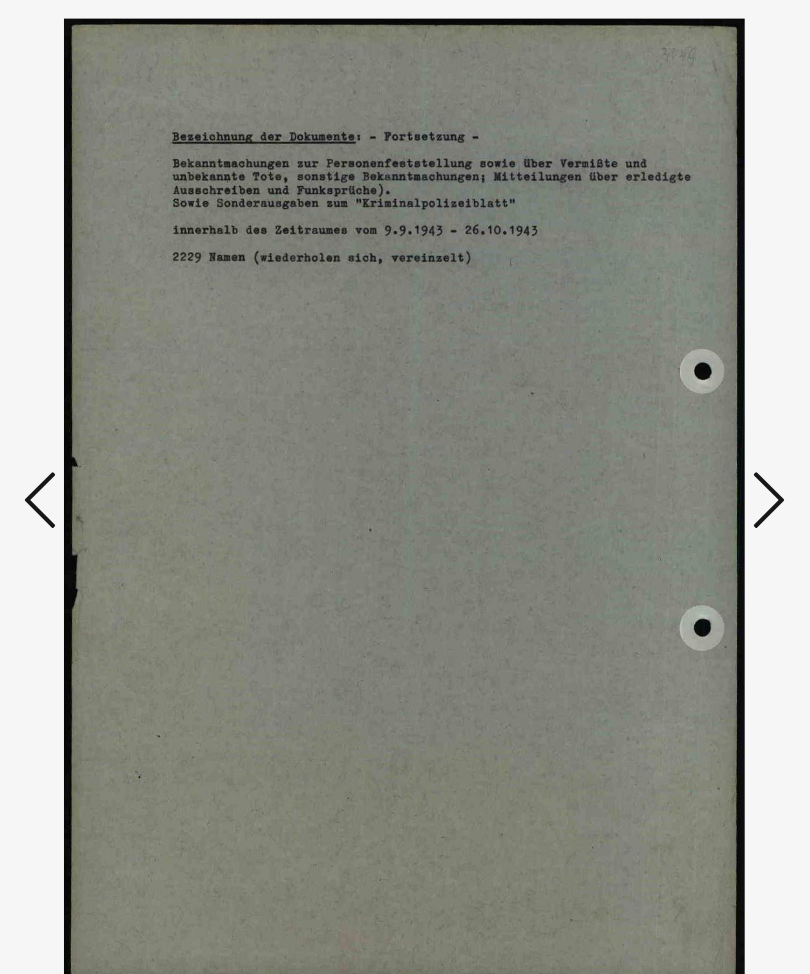 click at bounding box center [679, 426] 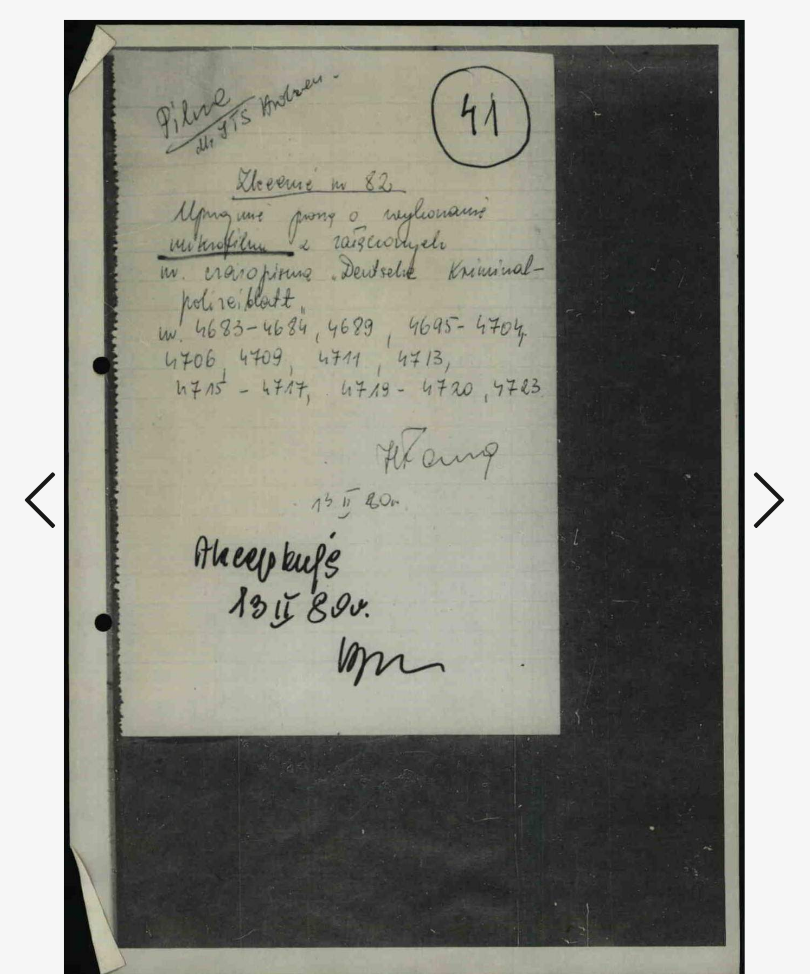 click at bounding box center (679, 426) 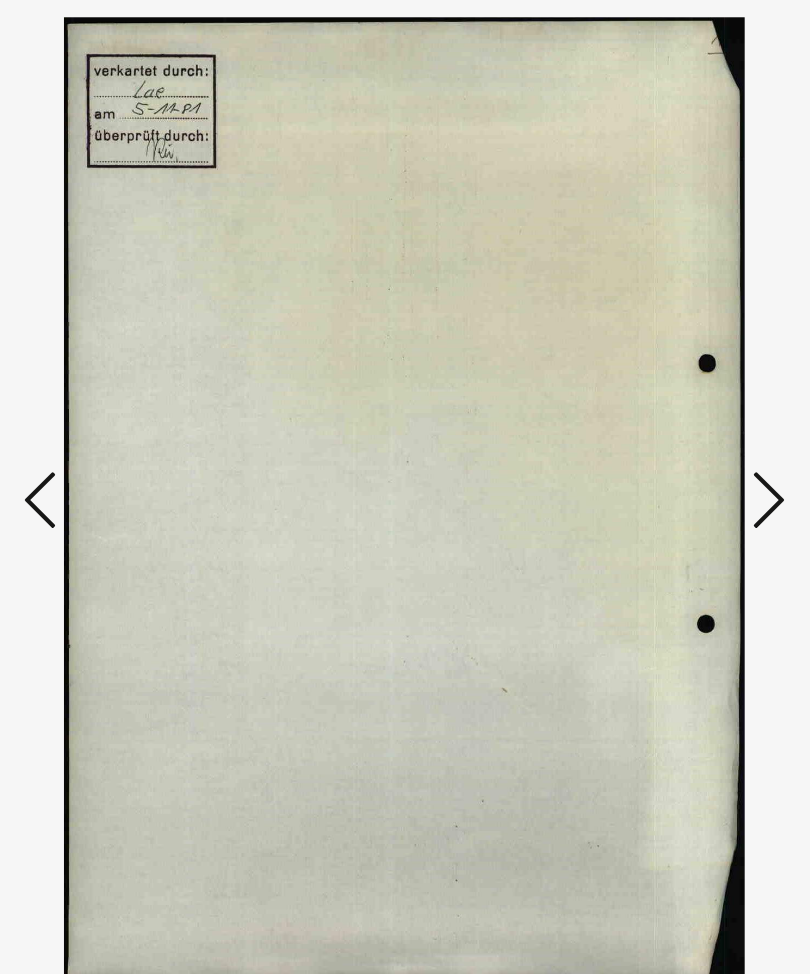 click at bounding box center (679, 426) 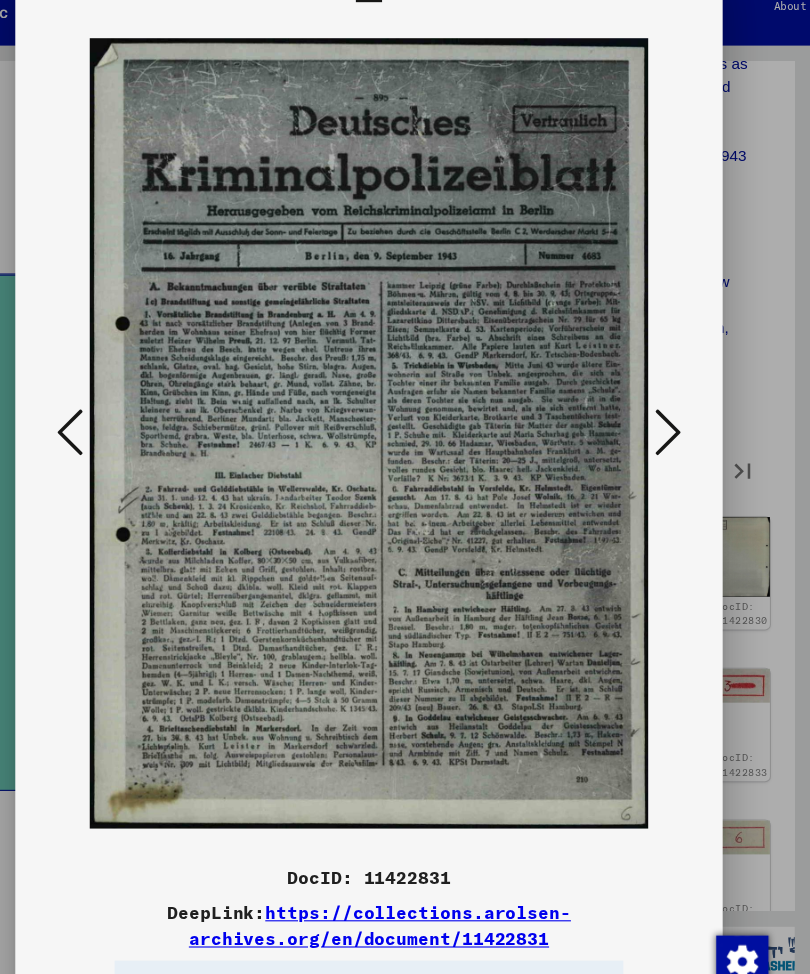 click at bounding box center (679, 426) 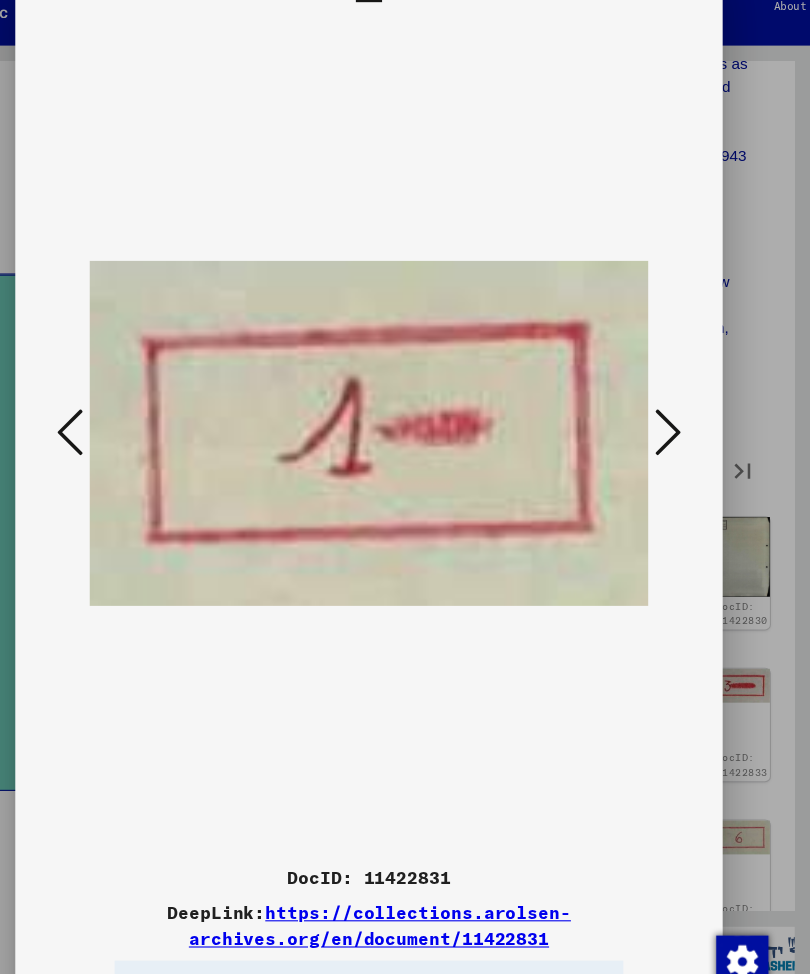 click at bounding box center [679, 426] 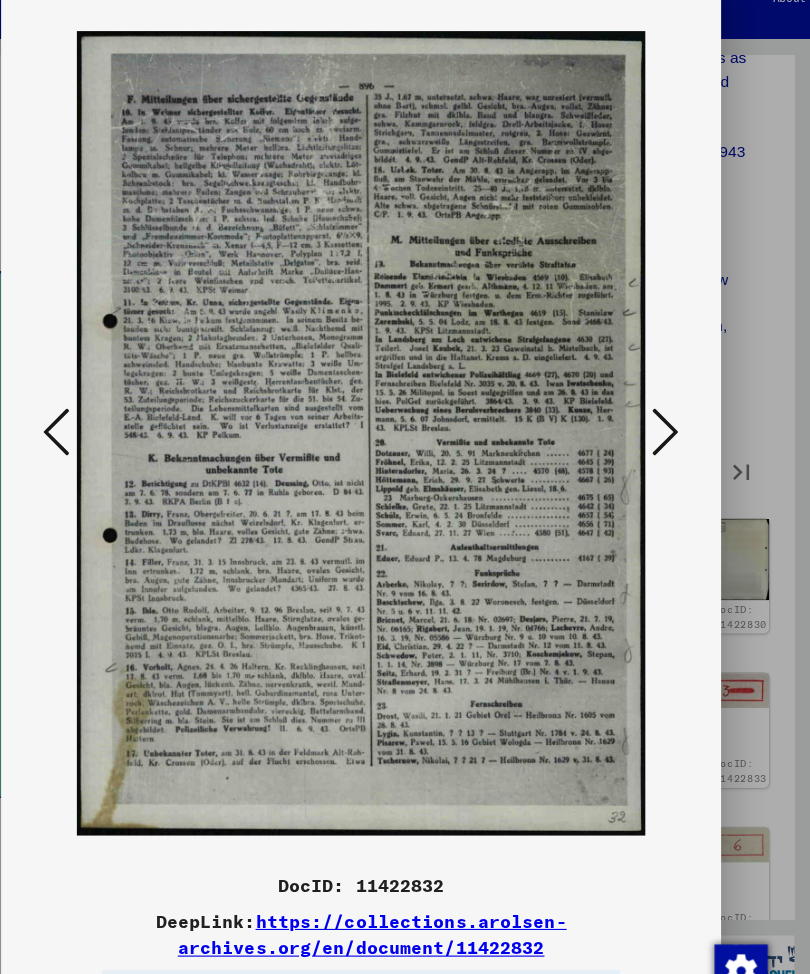 click at bounding box center (679, 426) 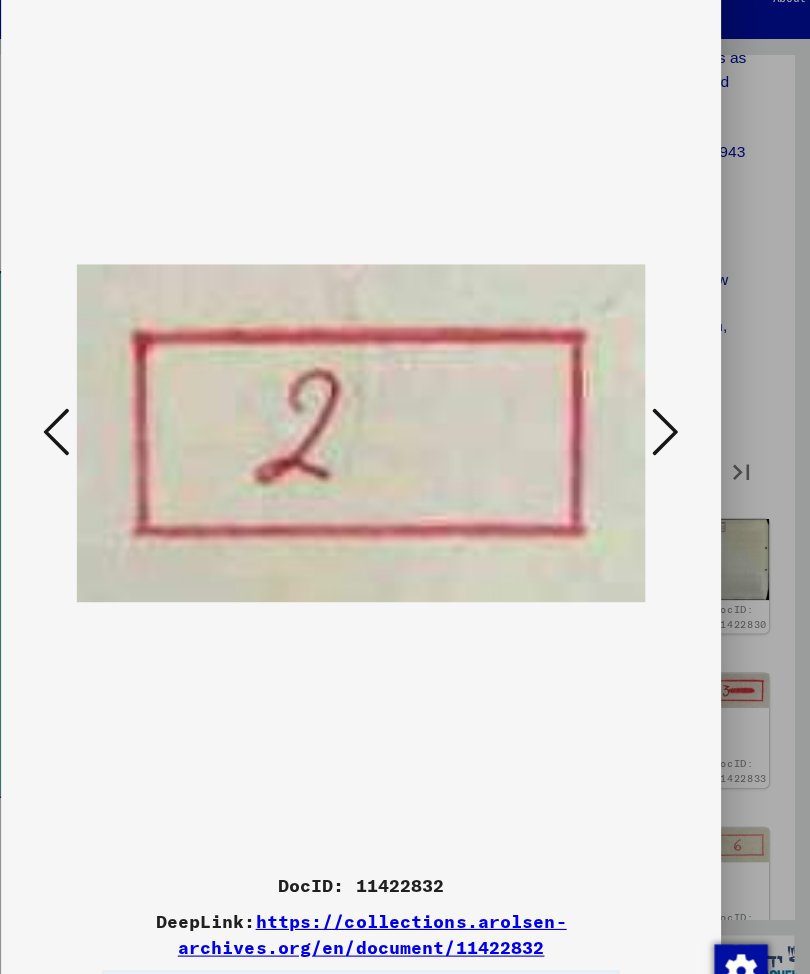 click at bounding box center [679, 426] 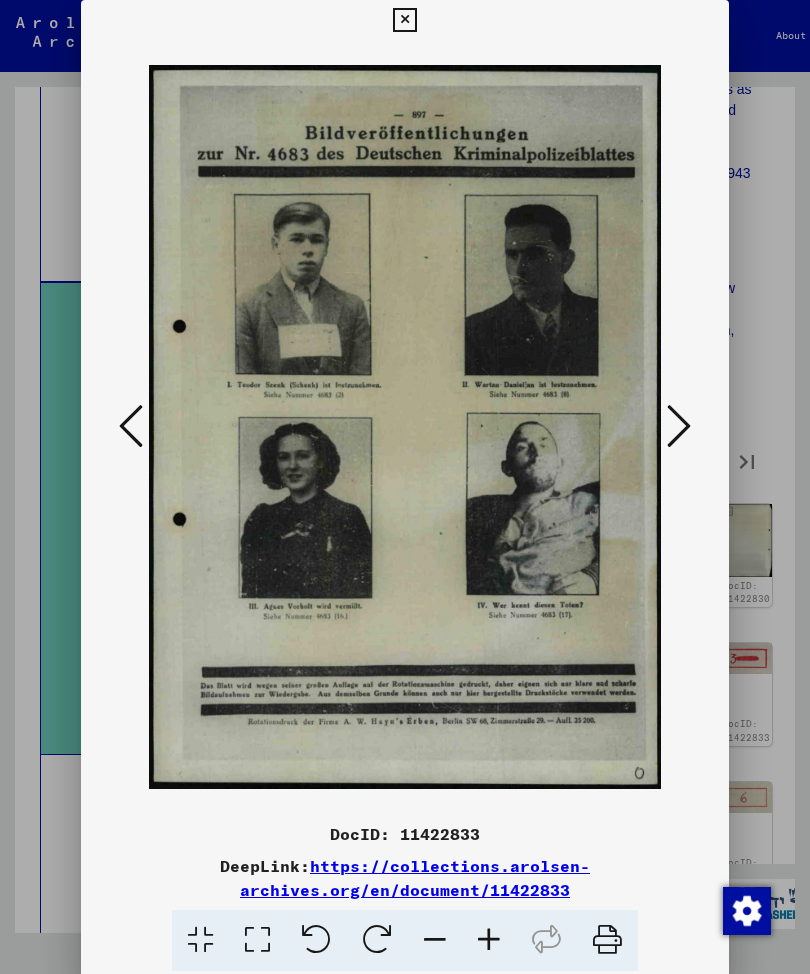 click at bounding box center (679, 426) 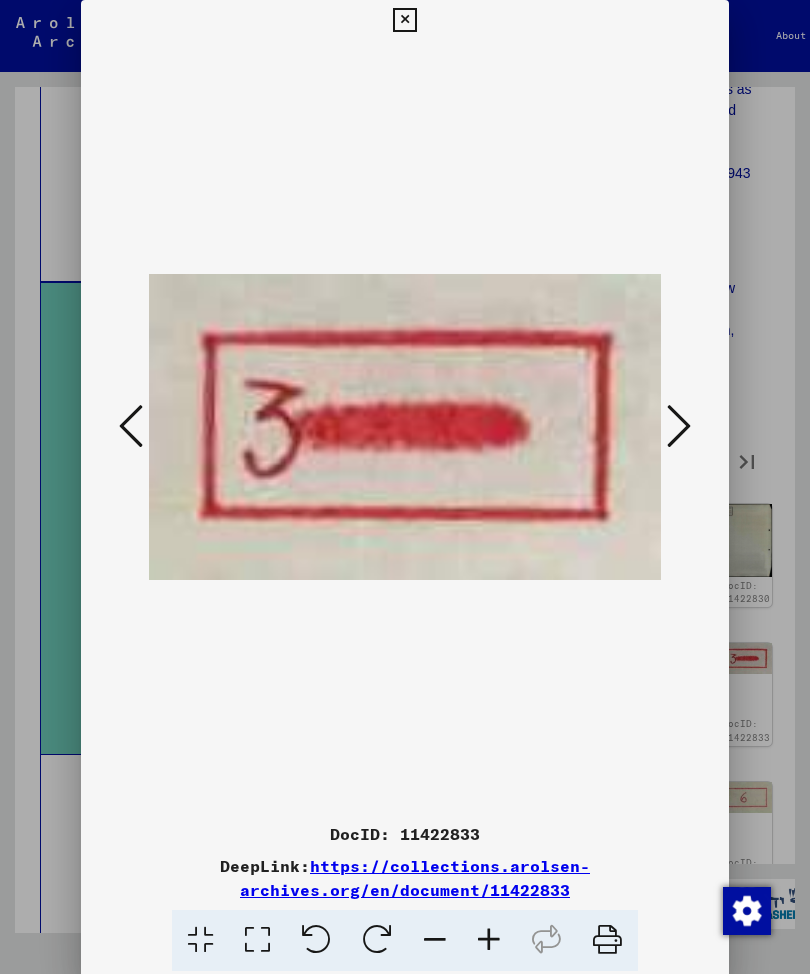 click at bounding box center (679, 426) 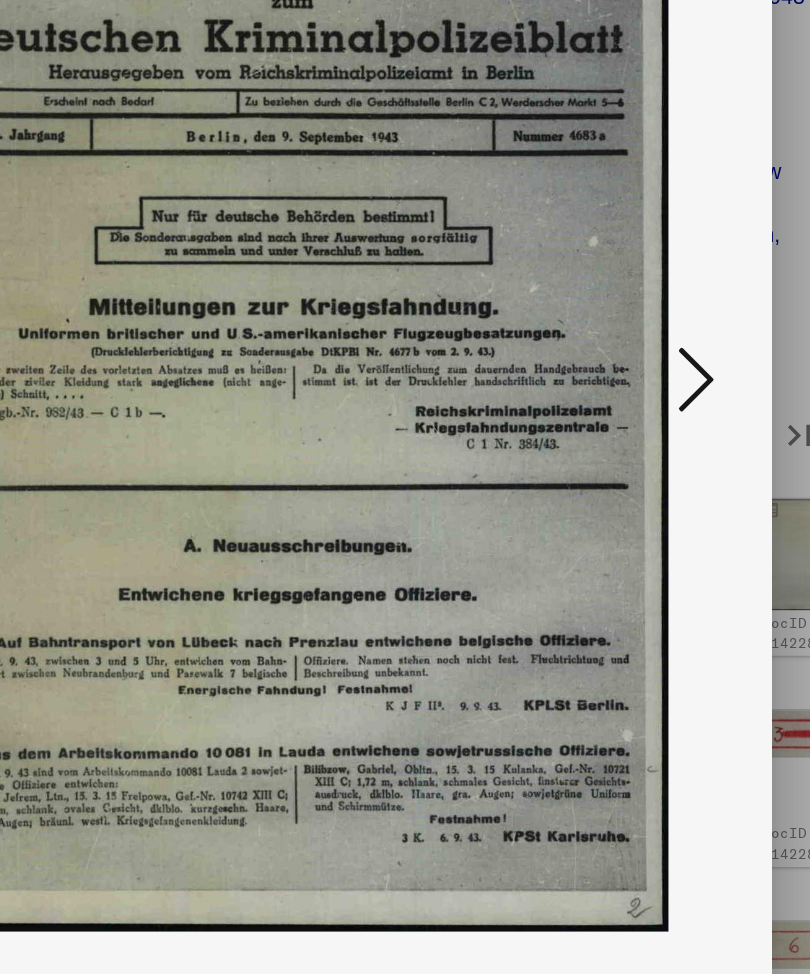 click at bounding box center (679, 426) 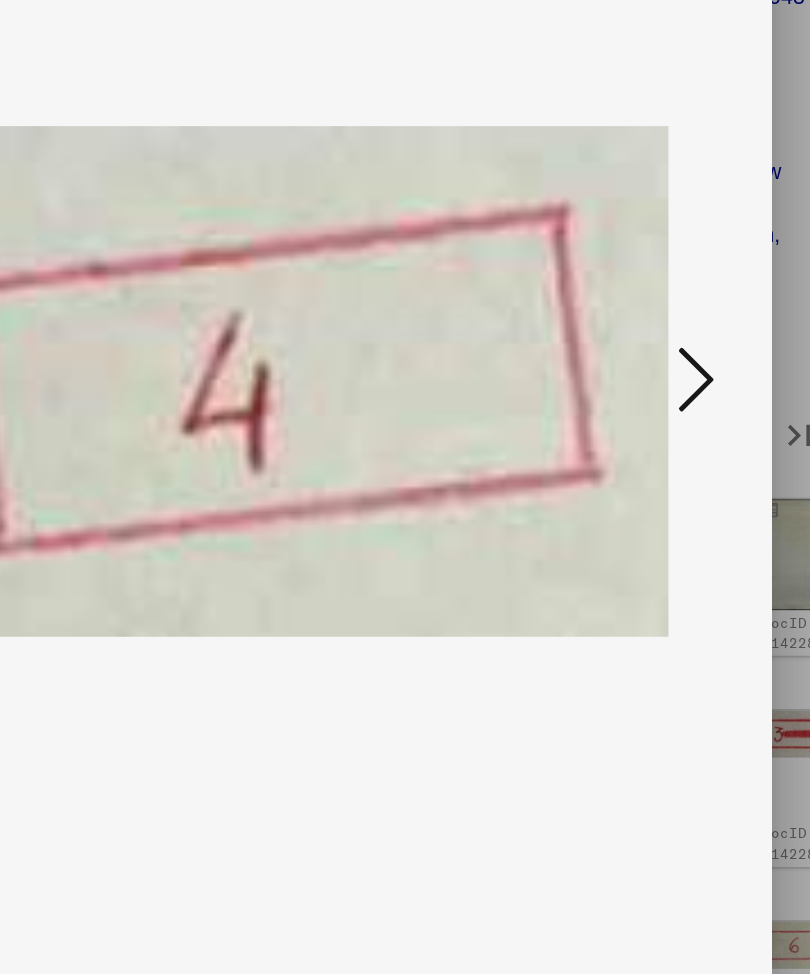 click at bounding box center [679, 426] 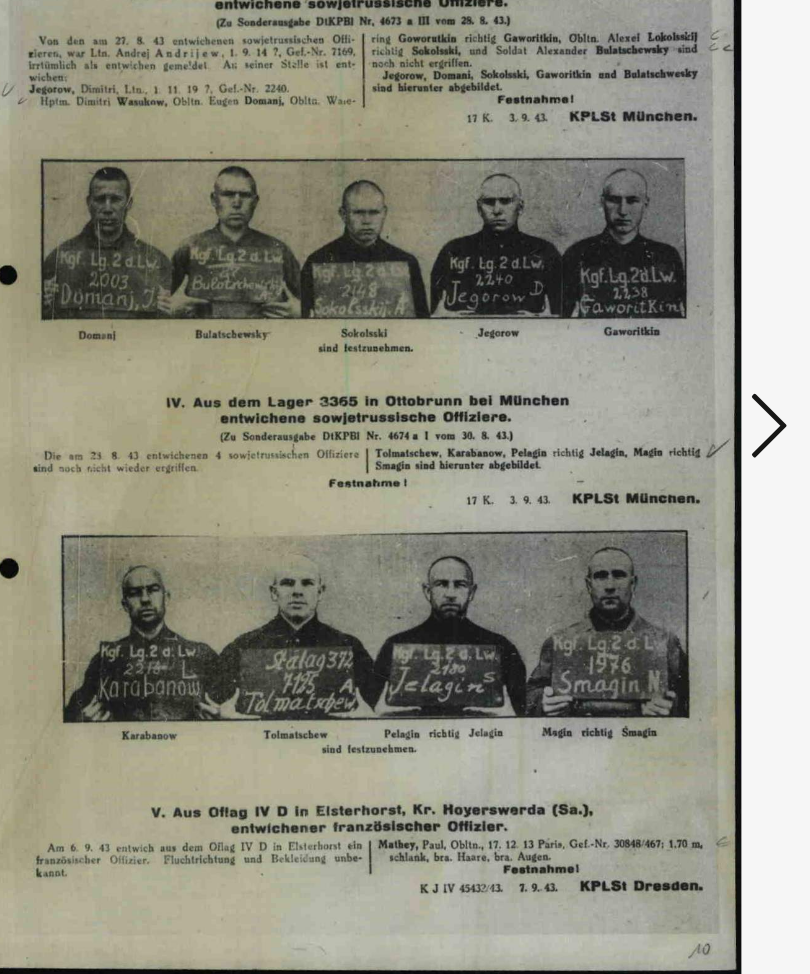 click at bounding box center [679, 426] 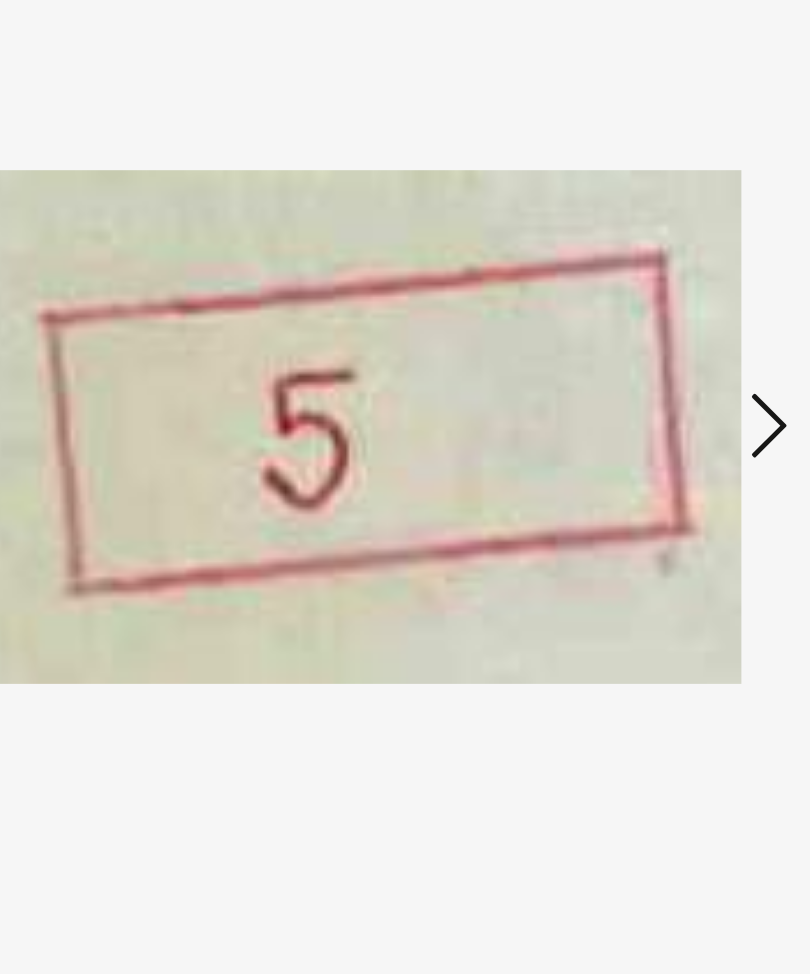 click at bounding box center (679, 426) 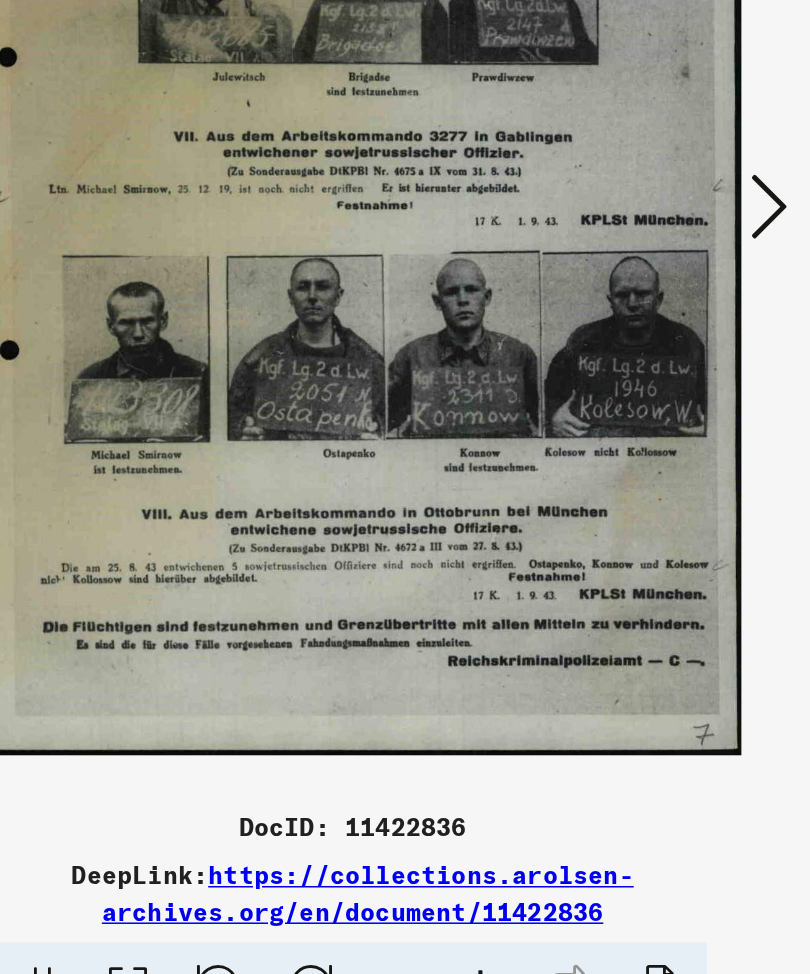 click at bounding box center (679, 426) 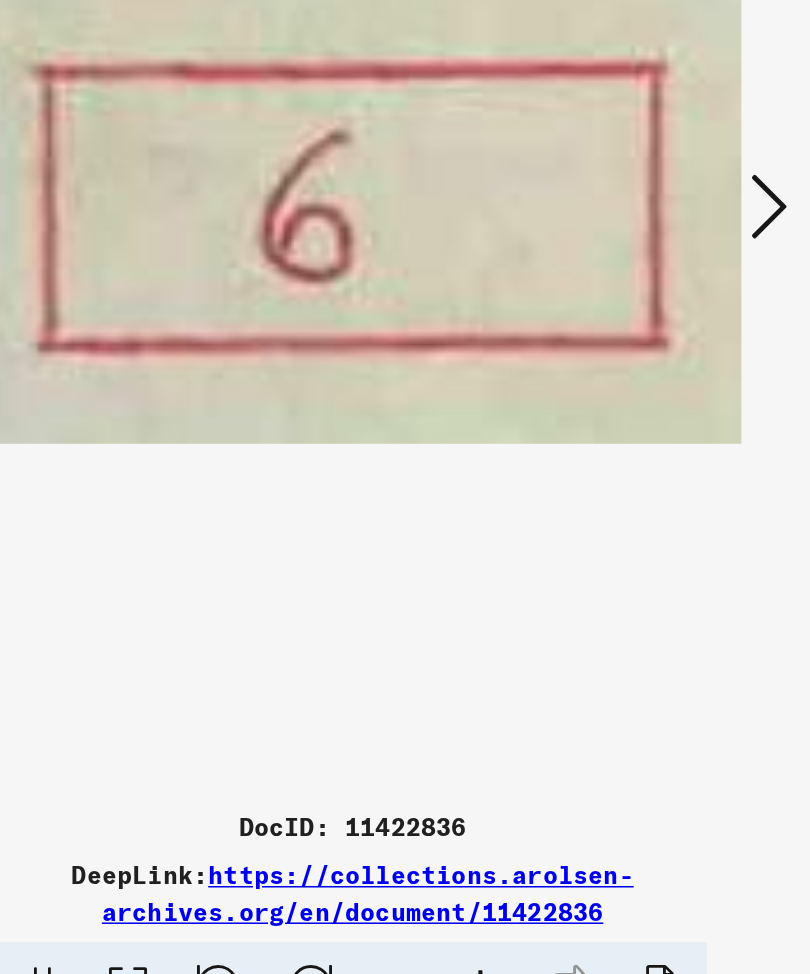 click at bounding box center [679, 426] 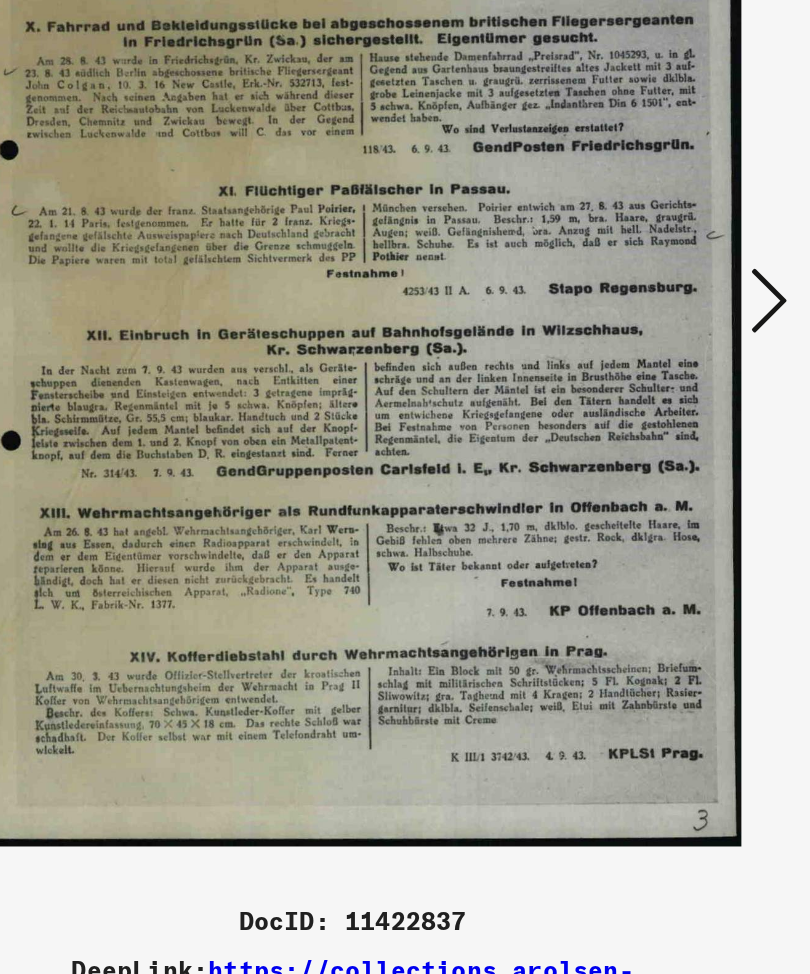 click at bounding box center [679, 426] 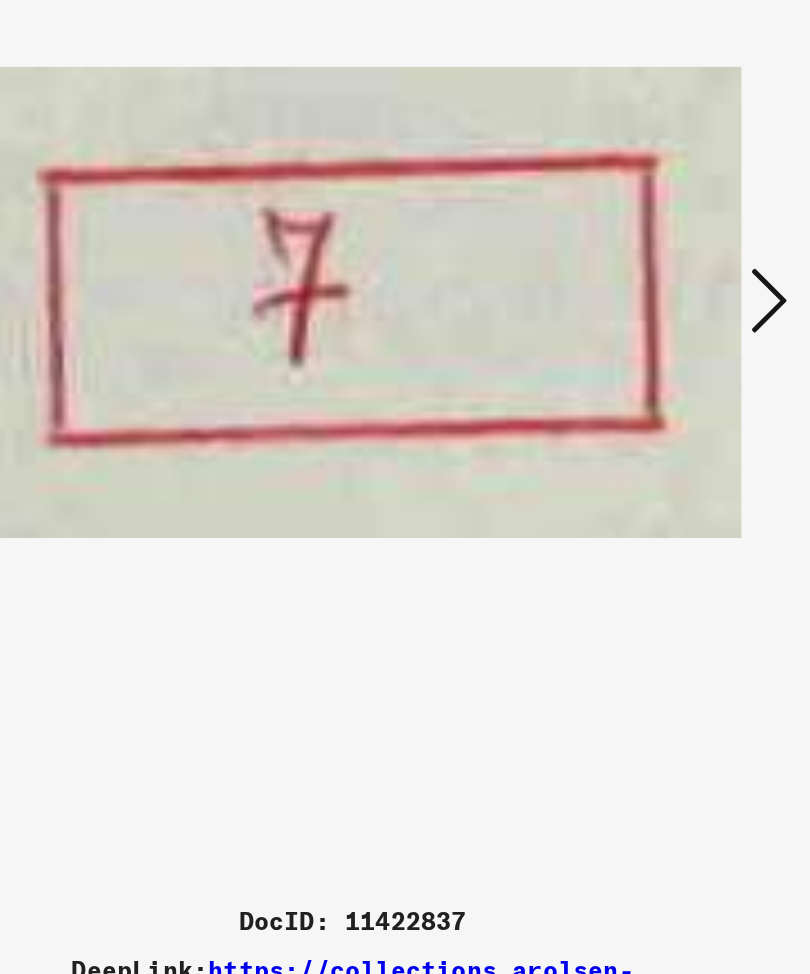 click at bounding box center [679, 426] 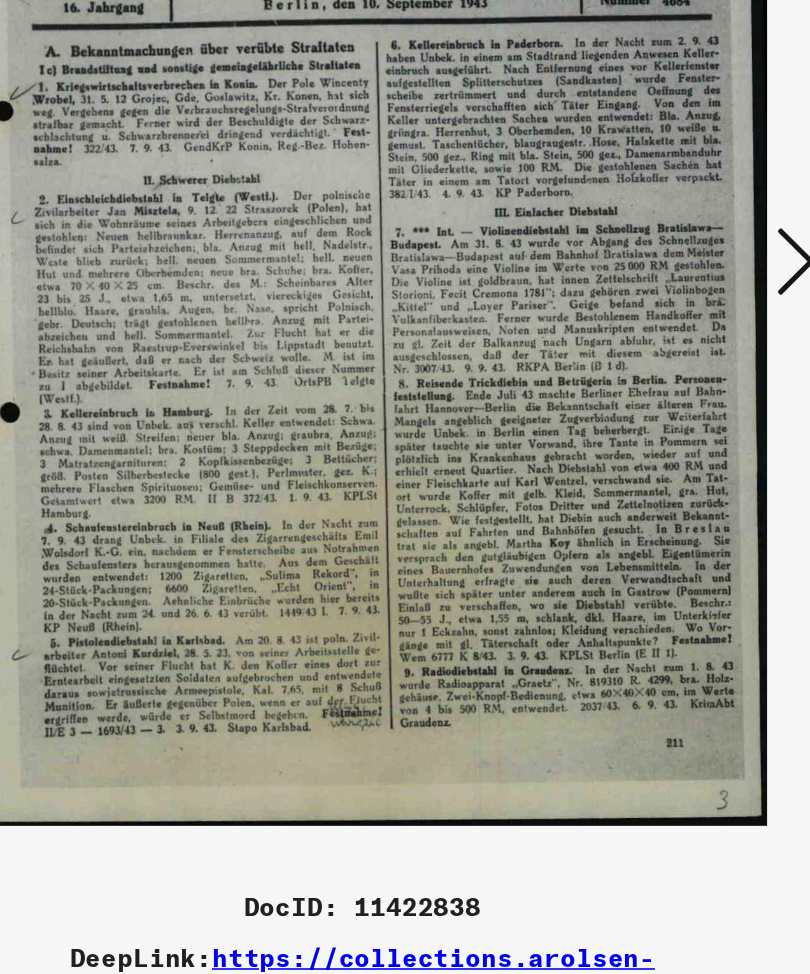 click at bounding box center [679, 426] 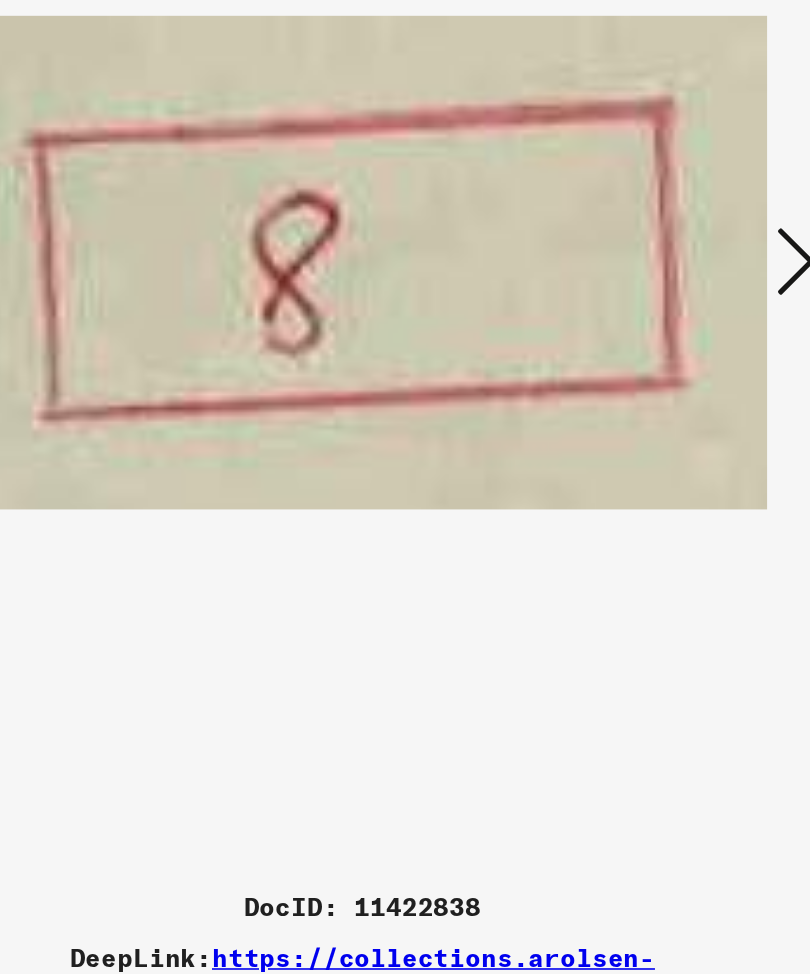 click at bounding box center (679, 426) 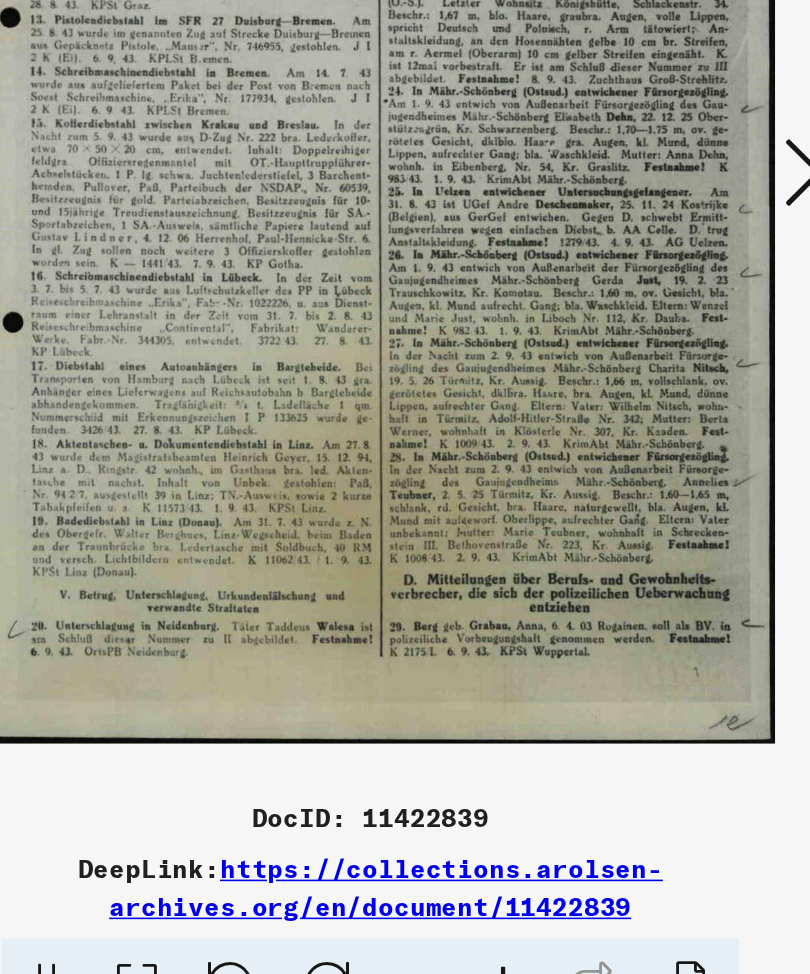 click at bounding box center [679, 426] 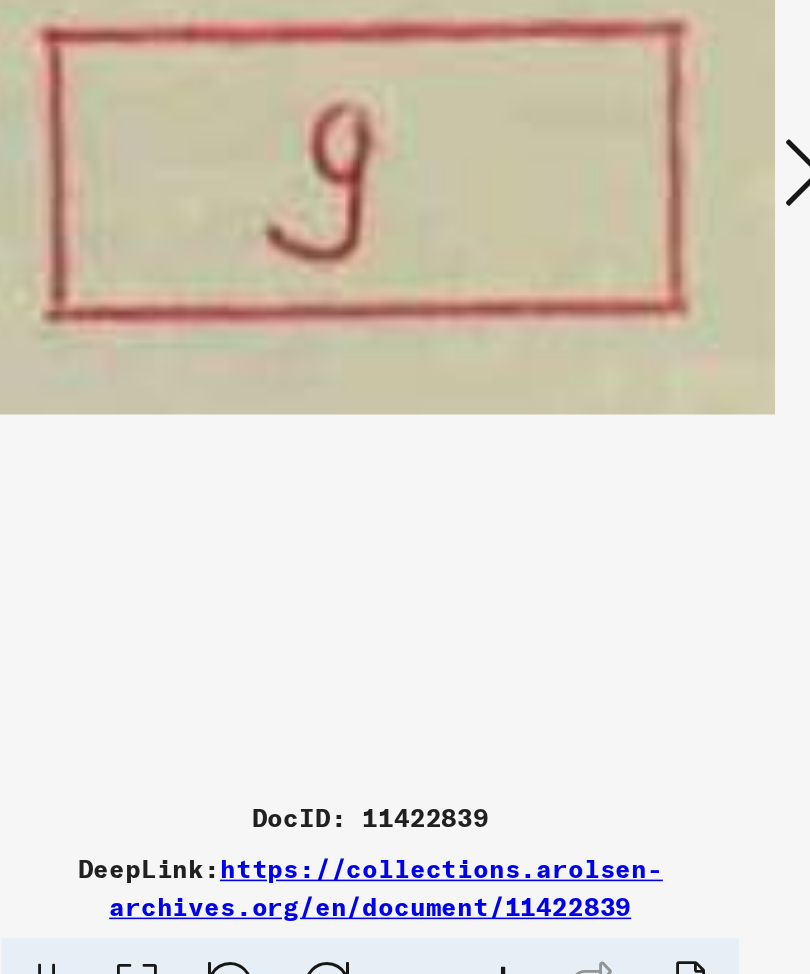 click at bounding box center [679, 426] 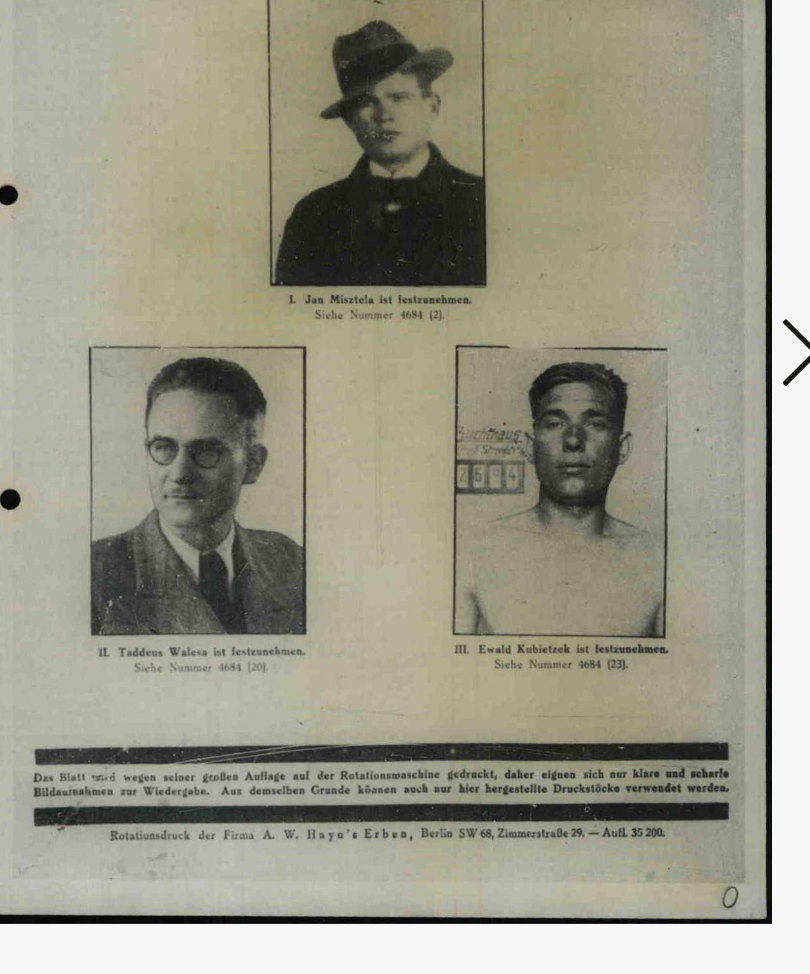 click at bounding box center [679, 426] 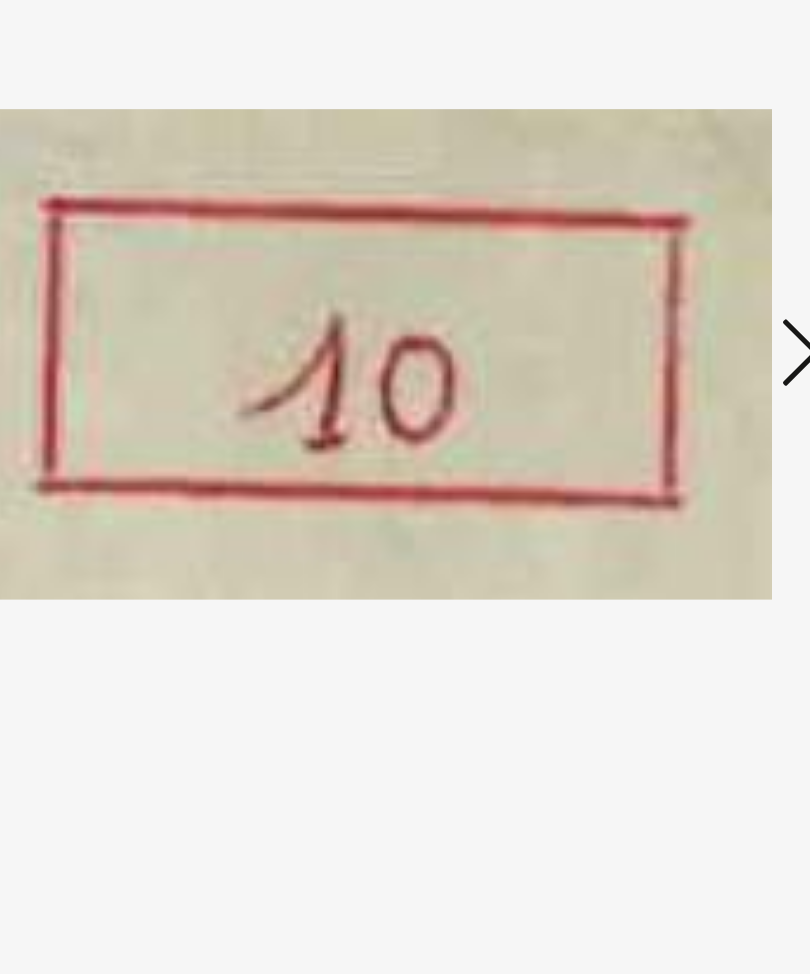 click at bounding box center [679, 426] 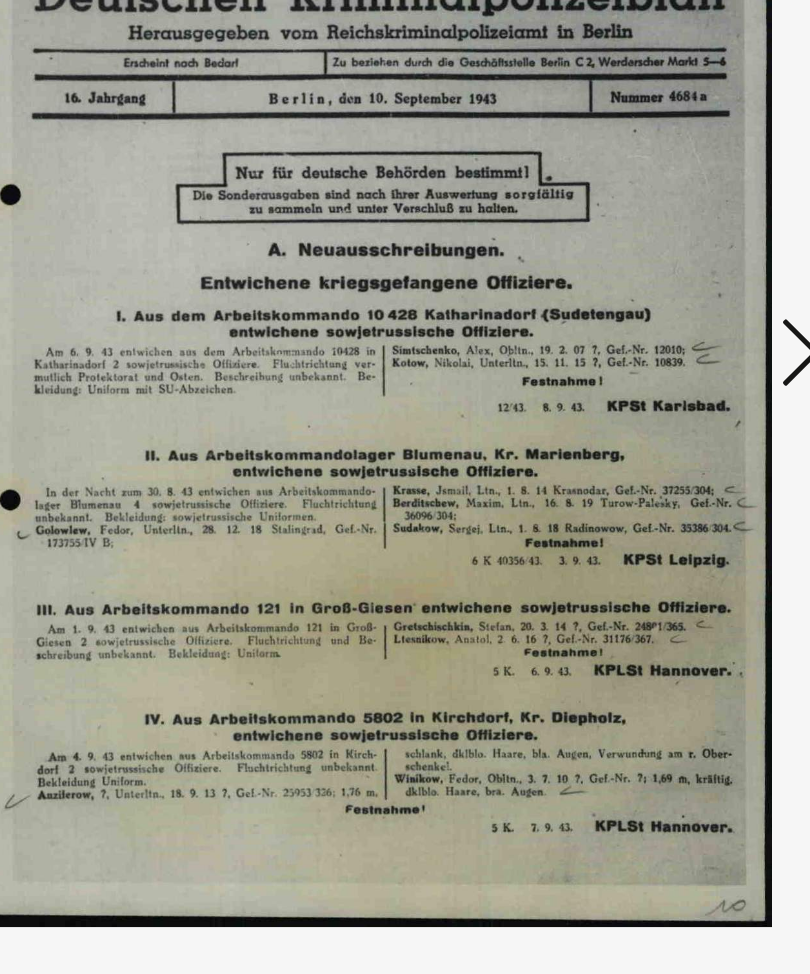 click at bounding box center (679, 426) 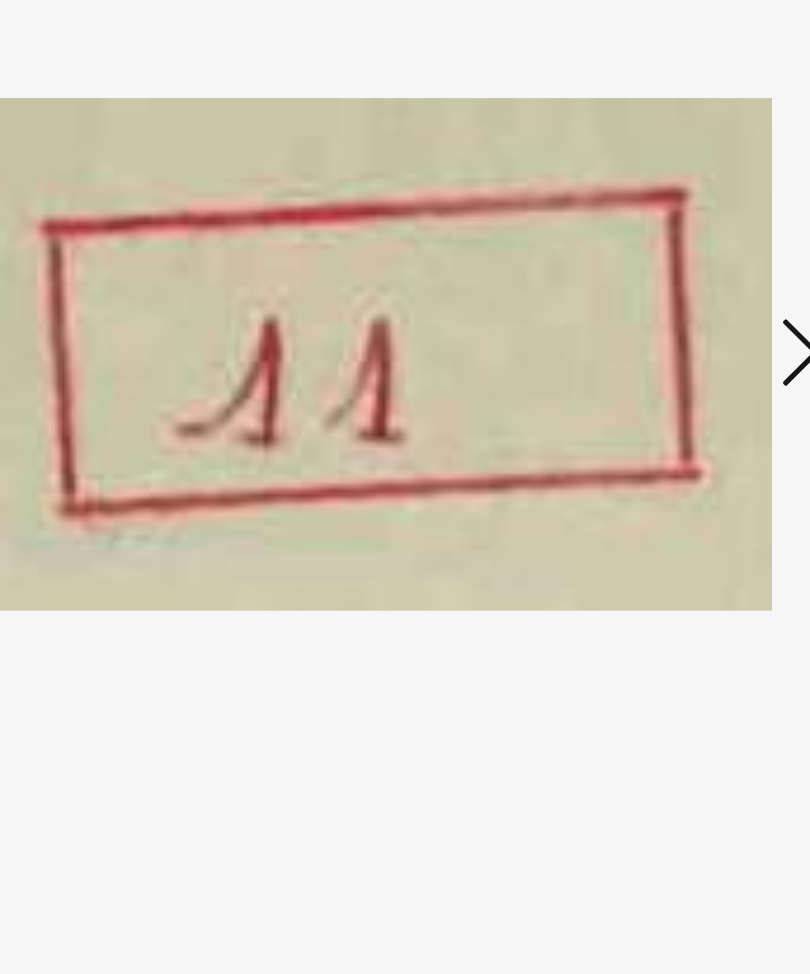 click at bounding box center (679, 426) 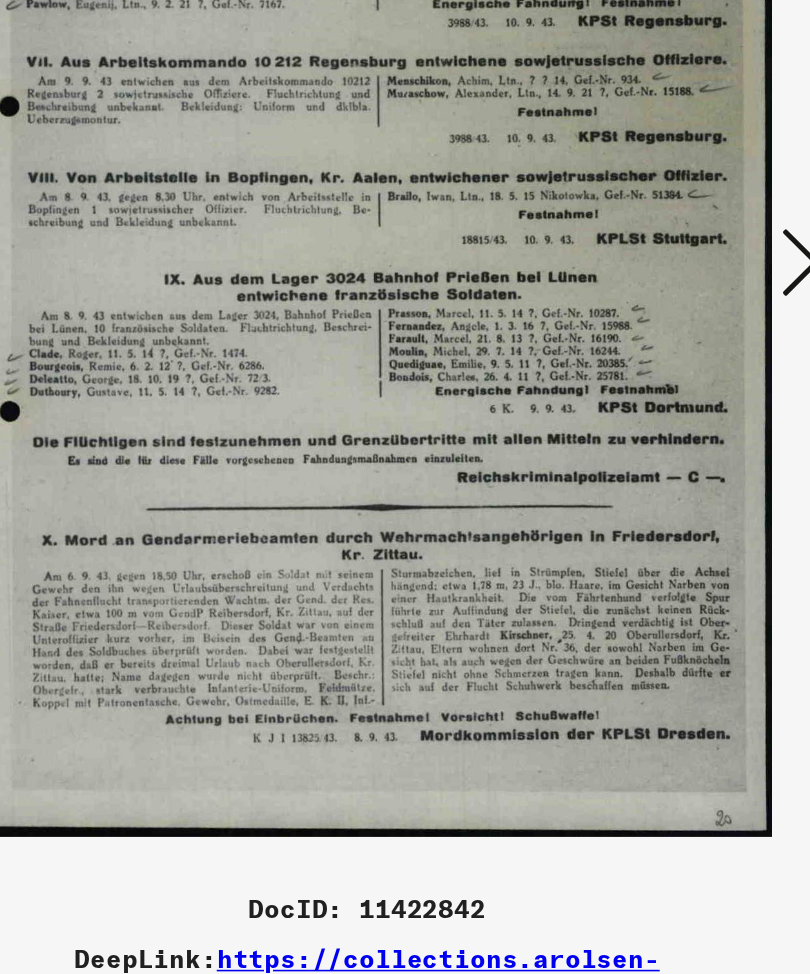 click at bounding box center (679, 426) 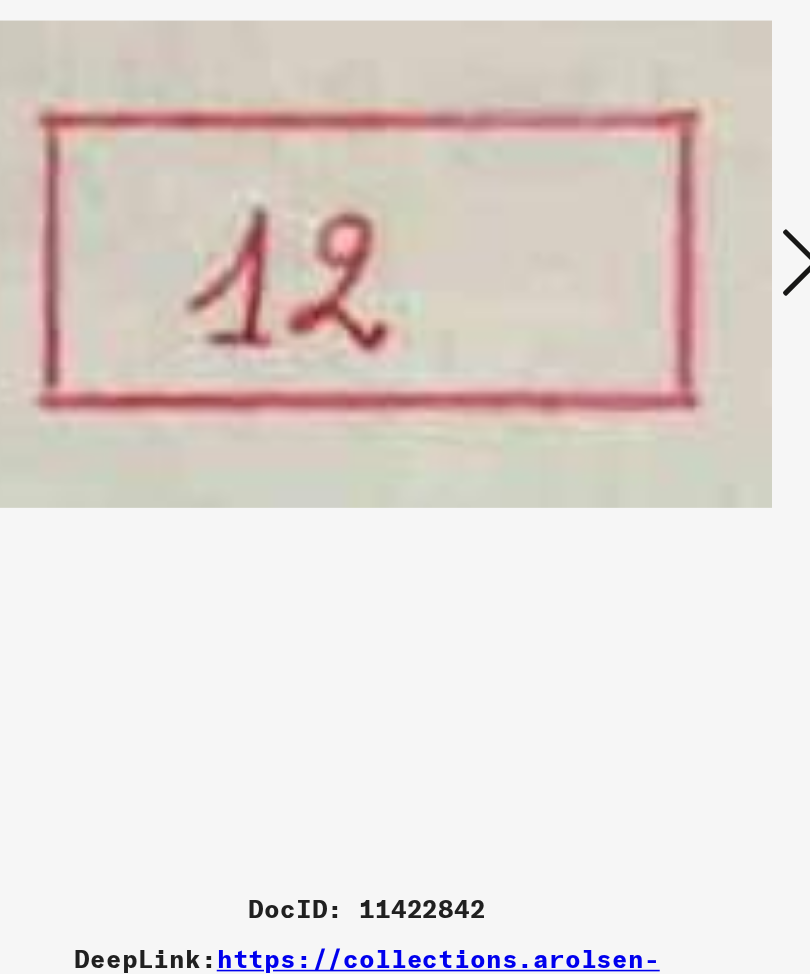 click at bounding box center [679, 426] 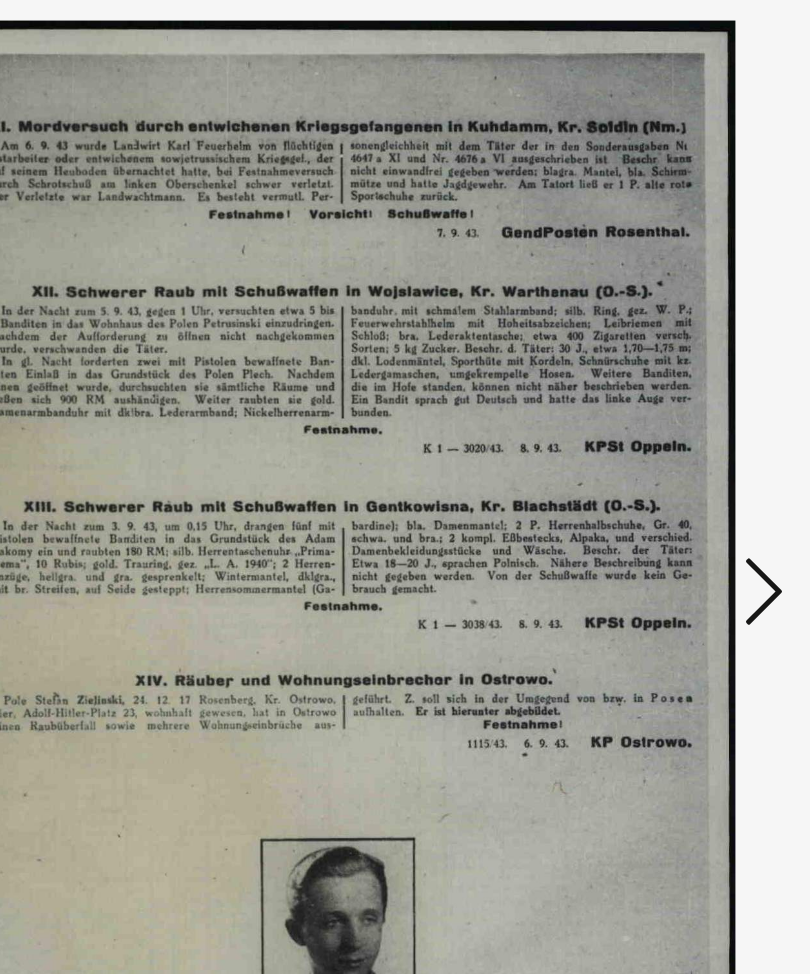 click at bounding box center (679, 426) 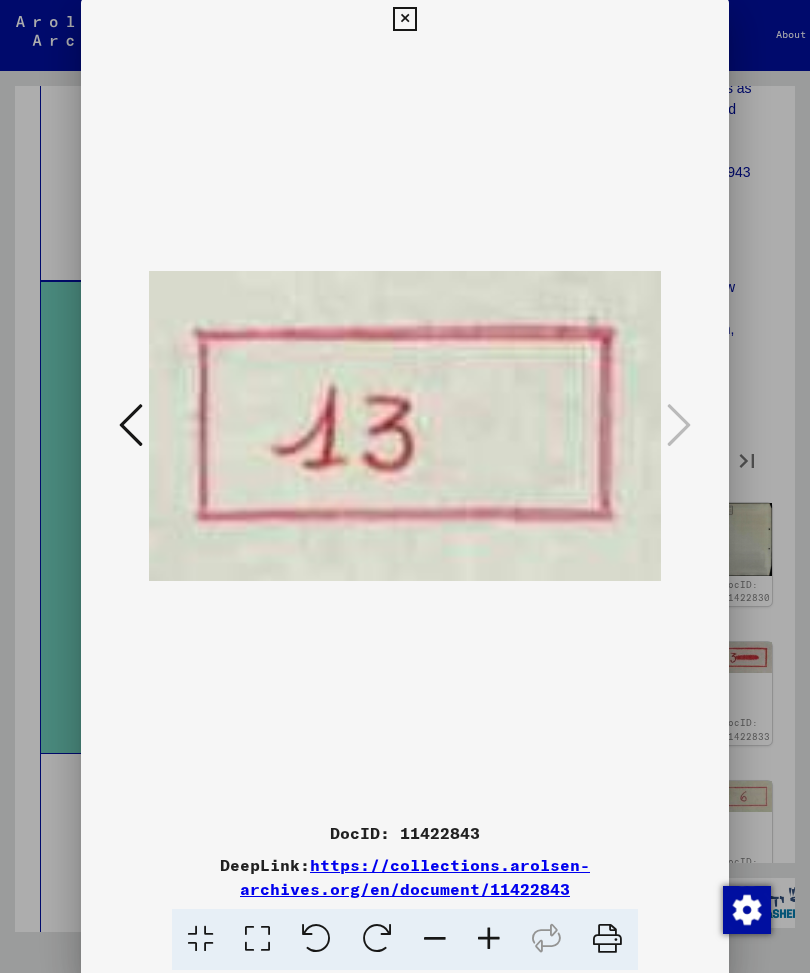 click at bounding box center (404, 20) 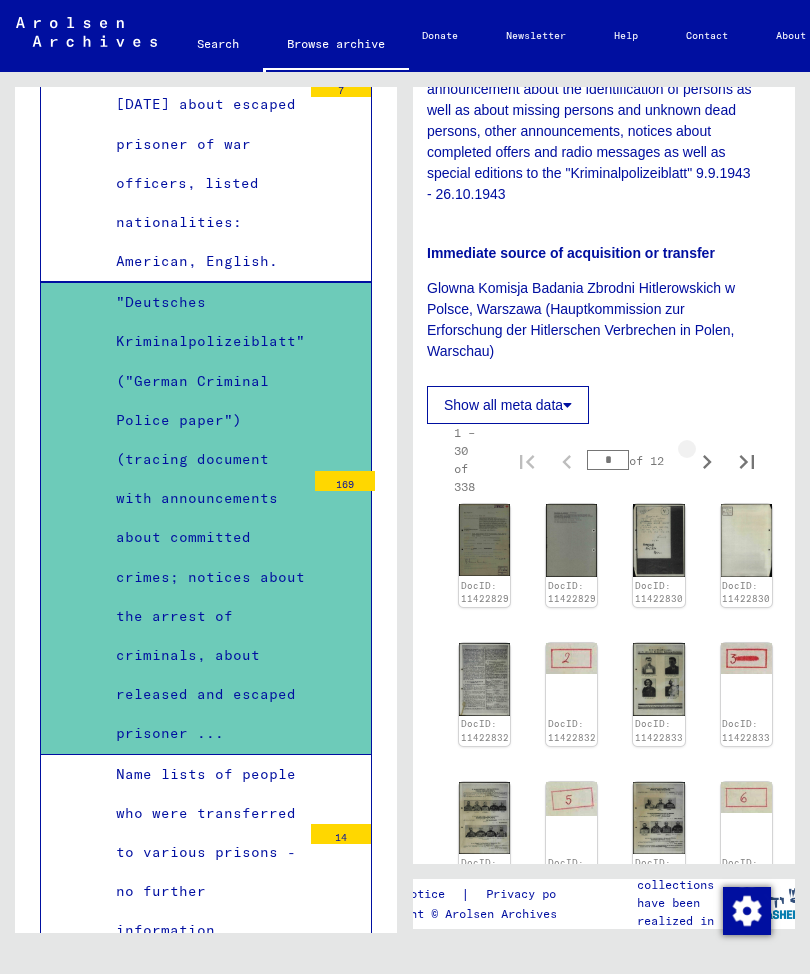 click 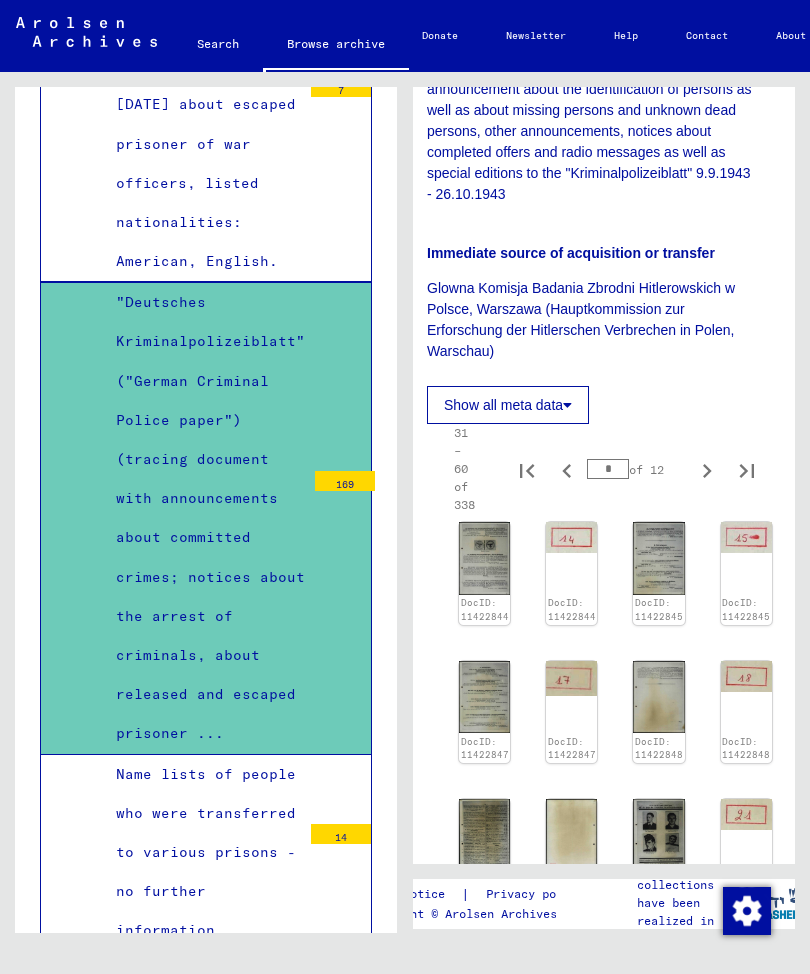 click 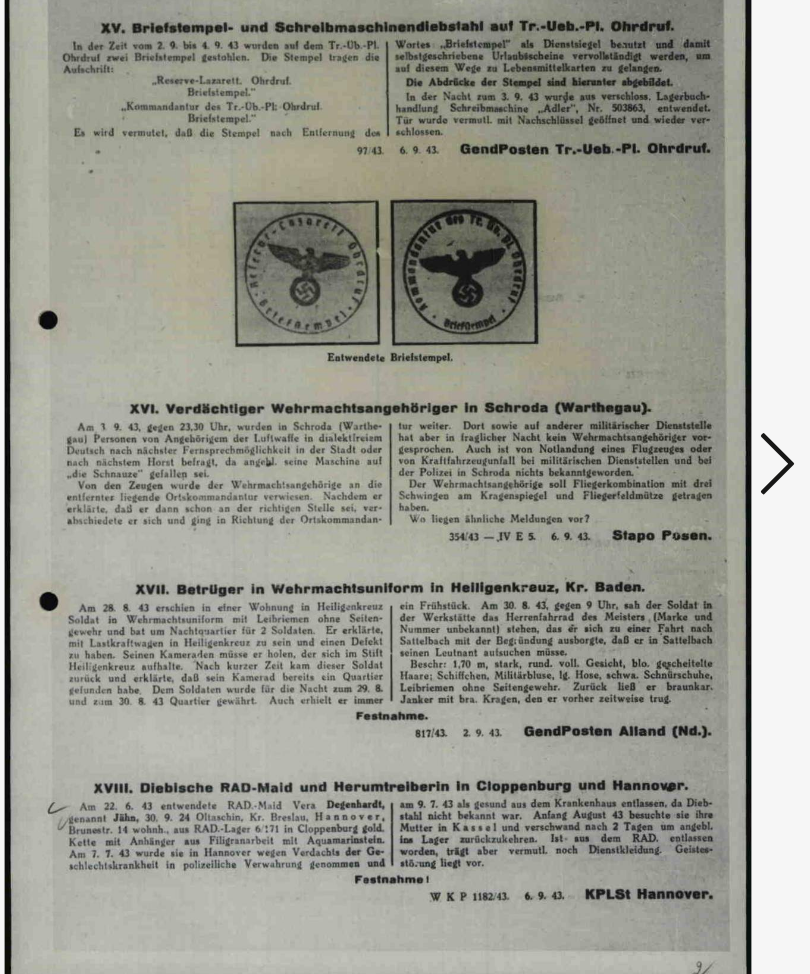 click at bounding box center [679, 427] 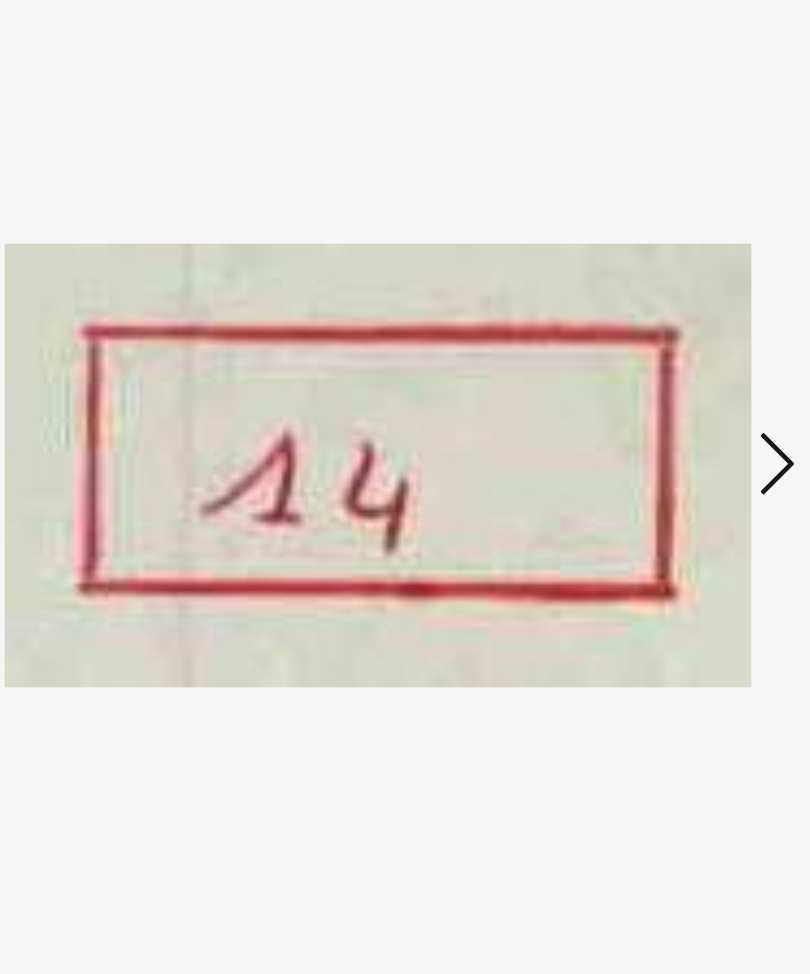 click at bounding box center [679, 427] 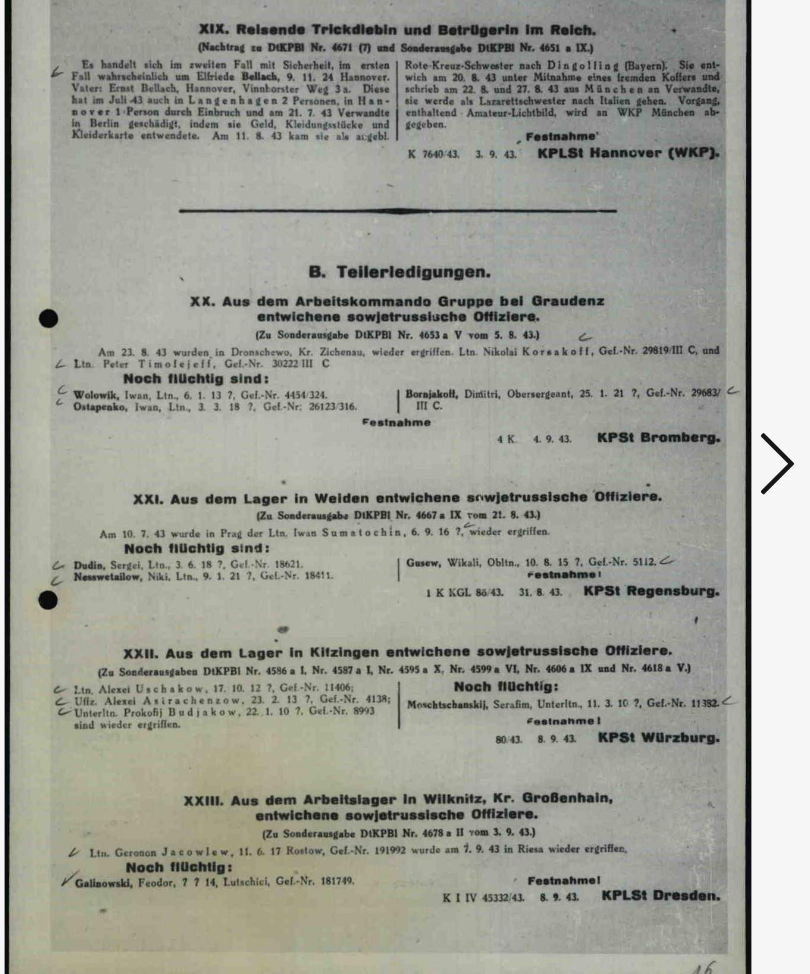 click at bounding box center (679, 426) 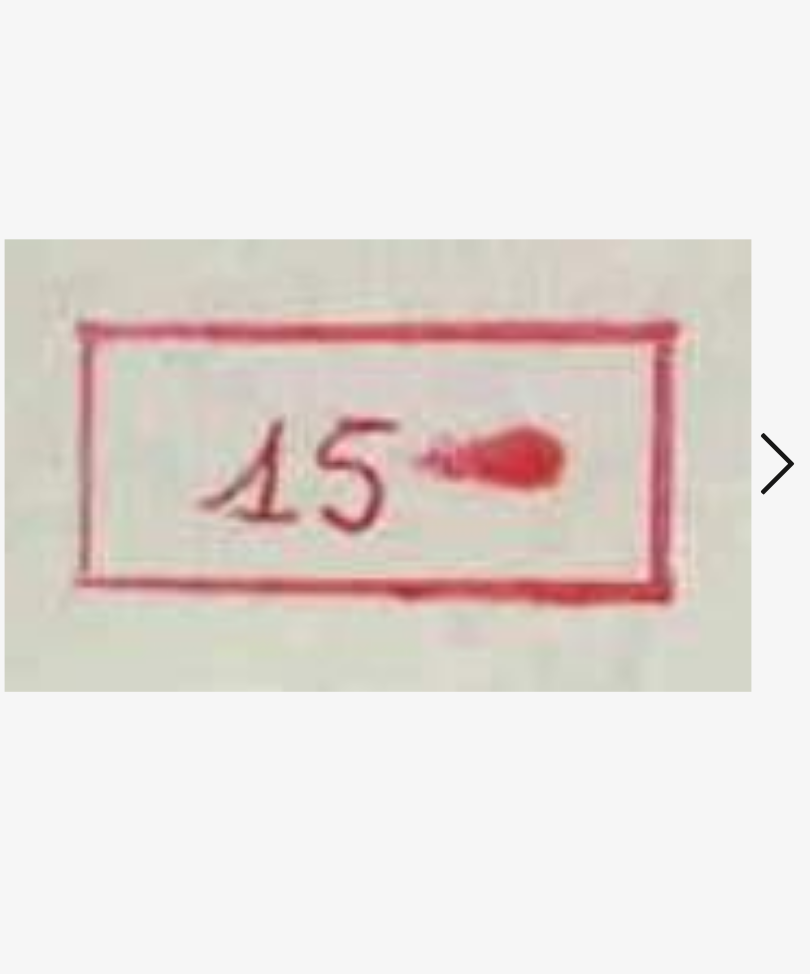 click at bounding box center [679, 426] 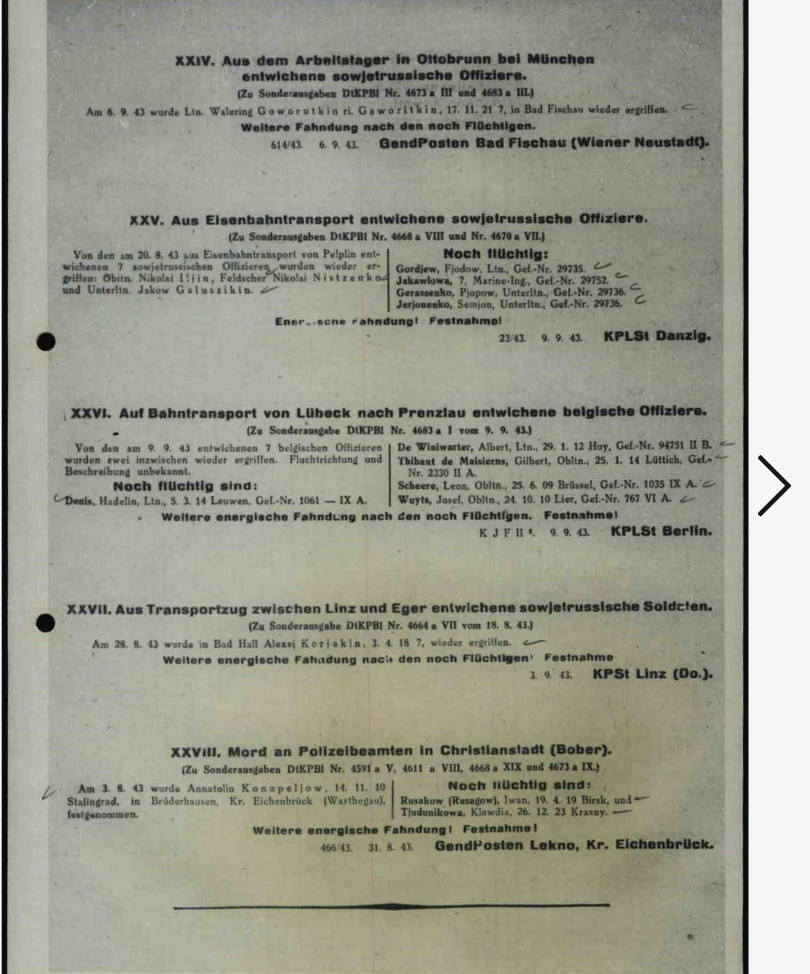 click at bounding box center [679, 426] 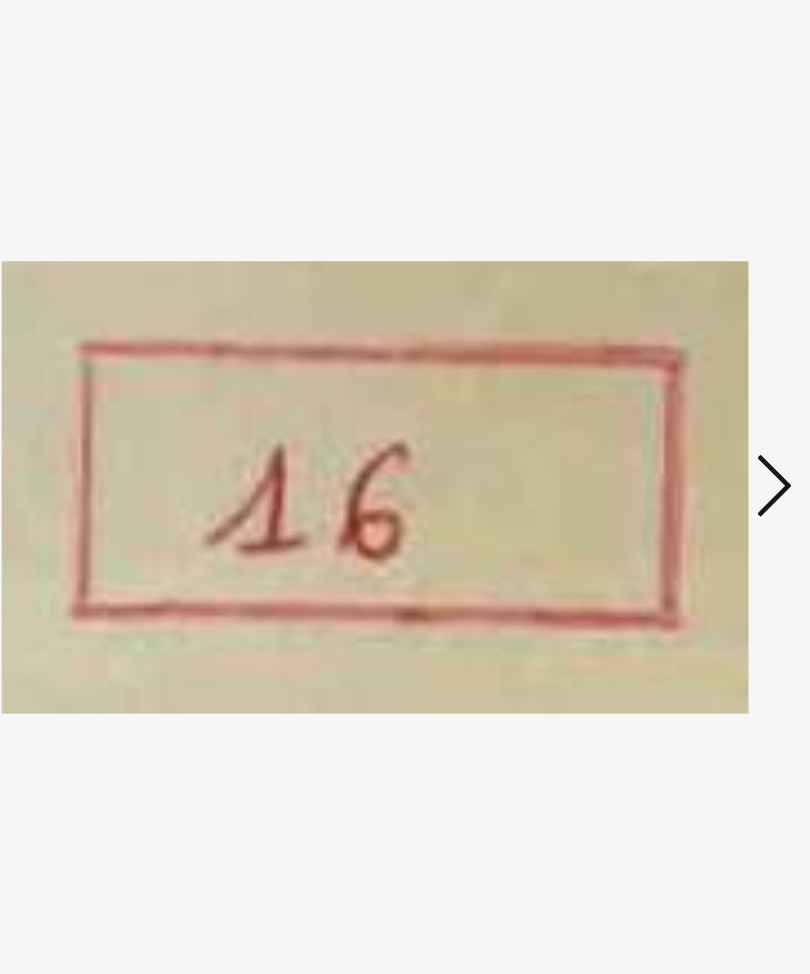 click at bounding box center [679, 426] 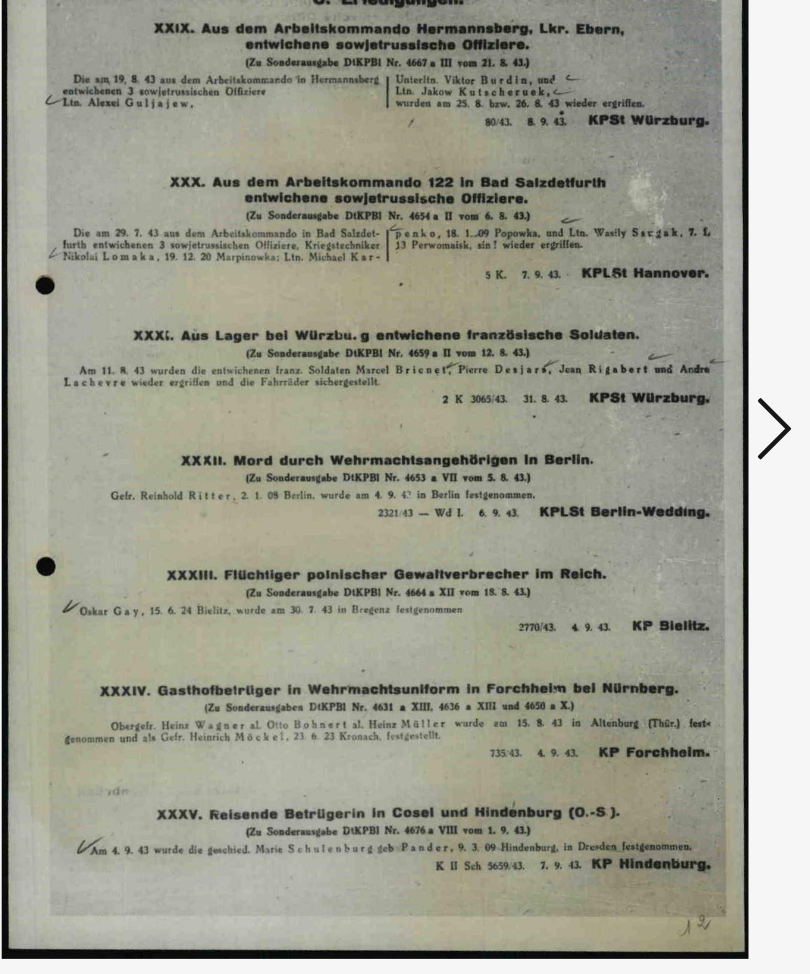 click at bounding box center (679, 426) 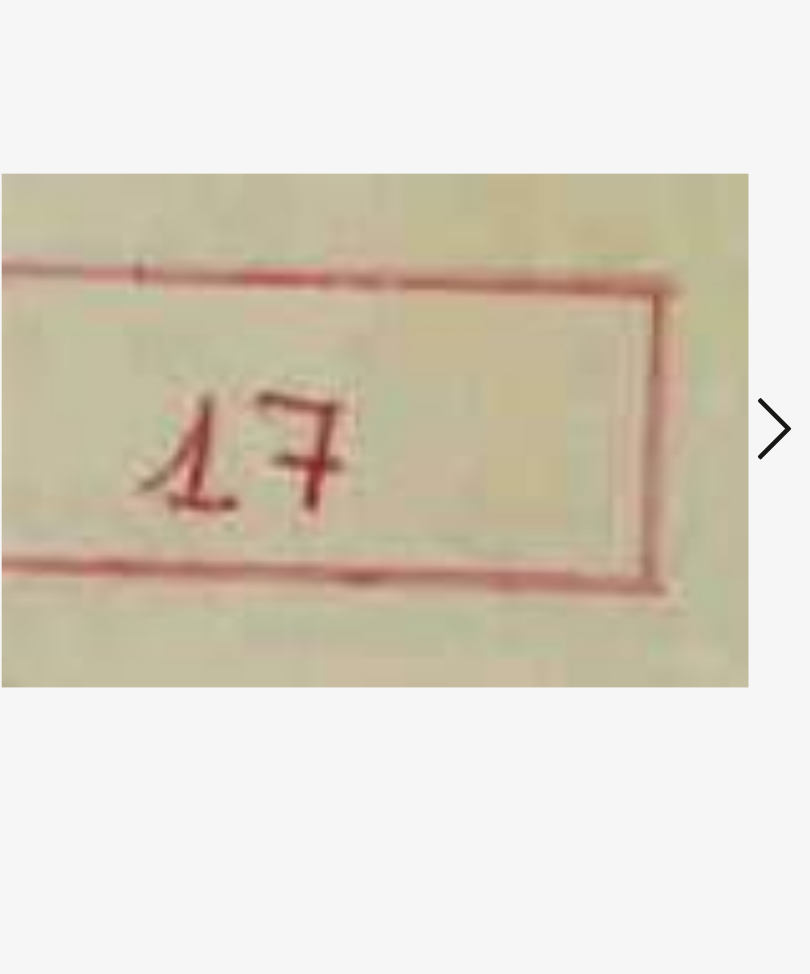 click at bounding box center [679, 426] 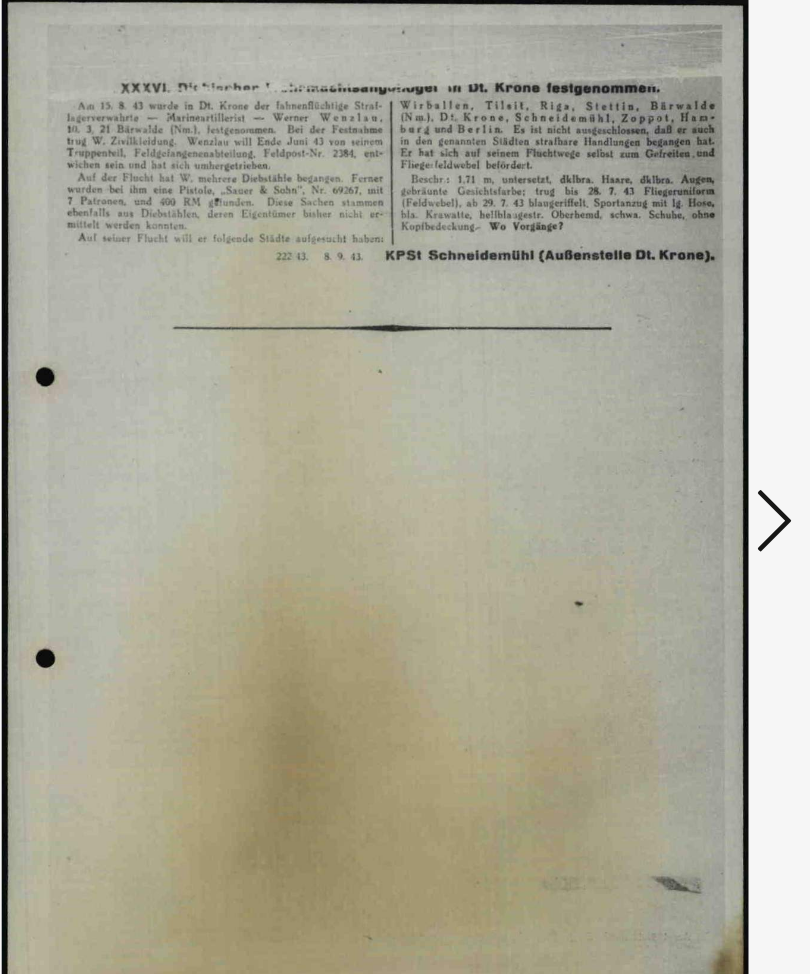 click at bounding box center (679, 426) 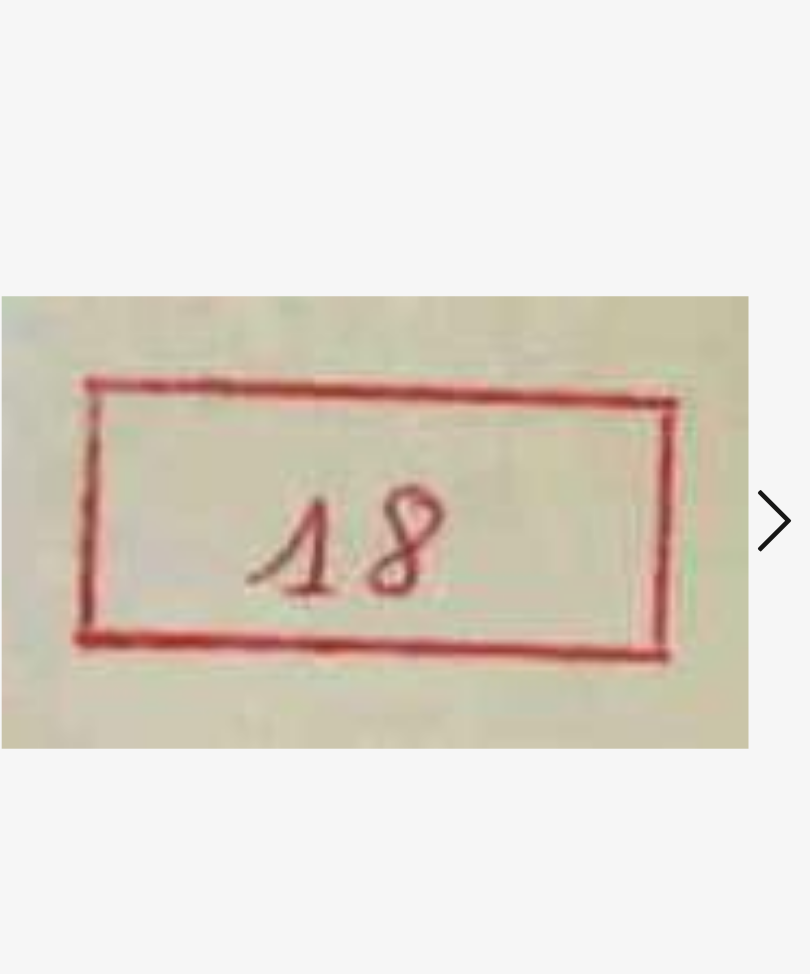 click at bounding box center [679, 427] 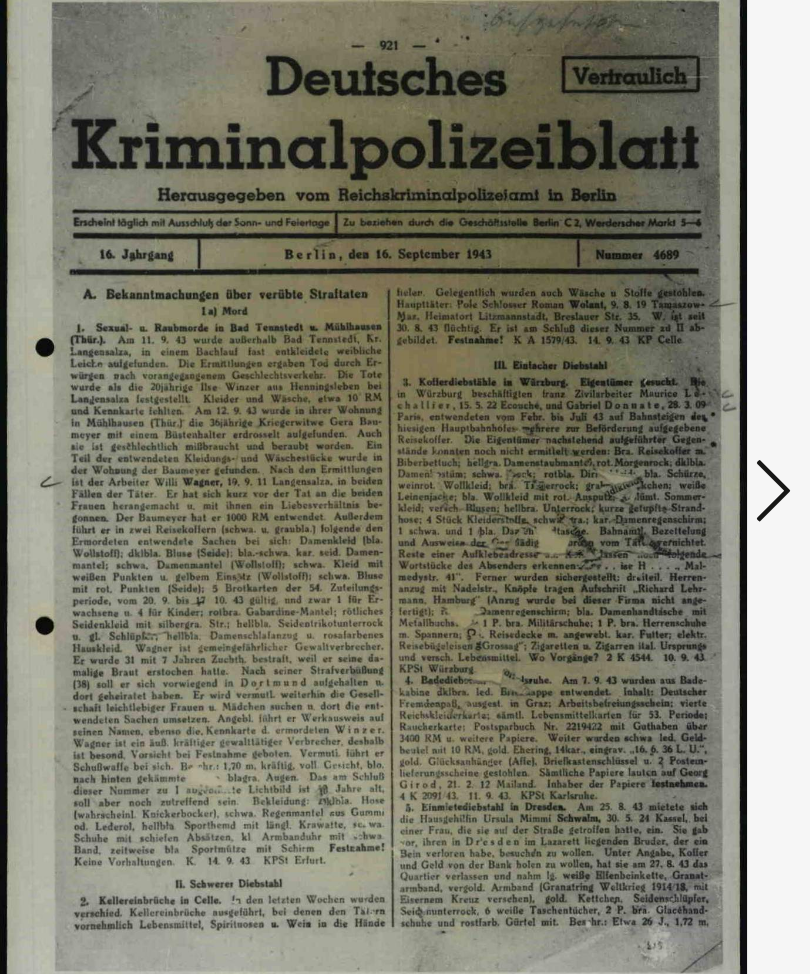 click at bounding box center [679, 427] 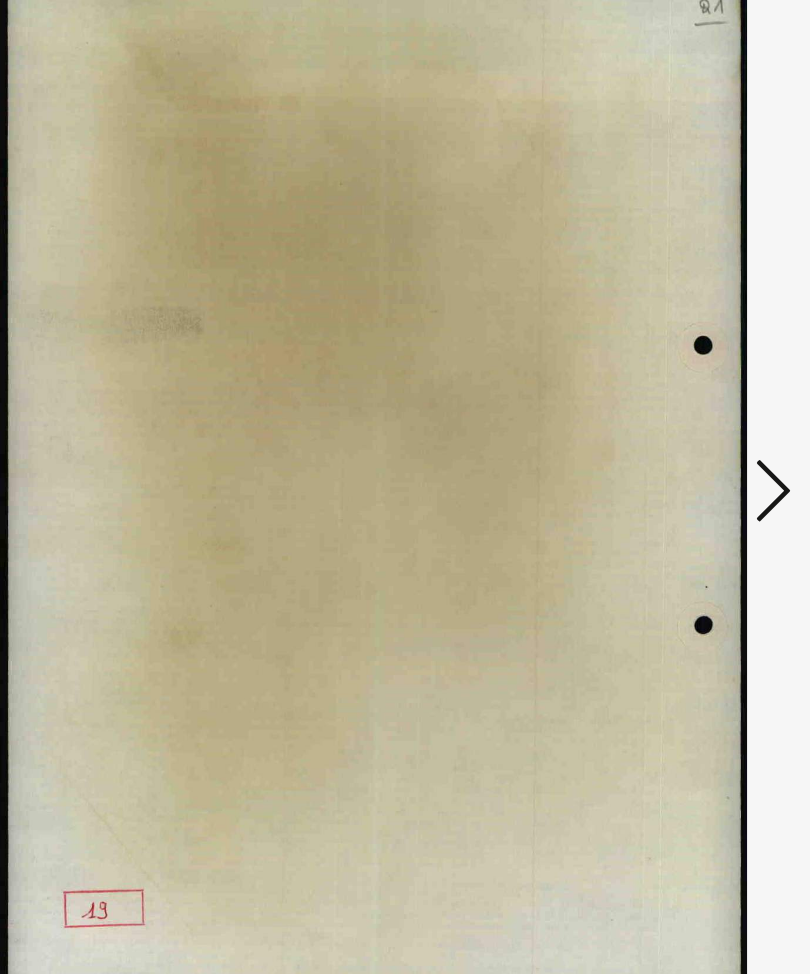 click at bounding box center [679, 426] 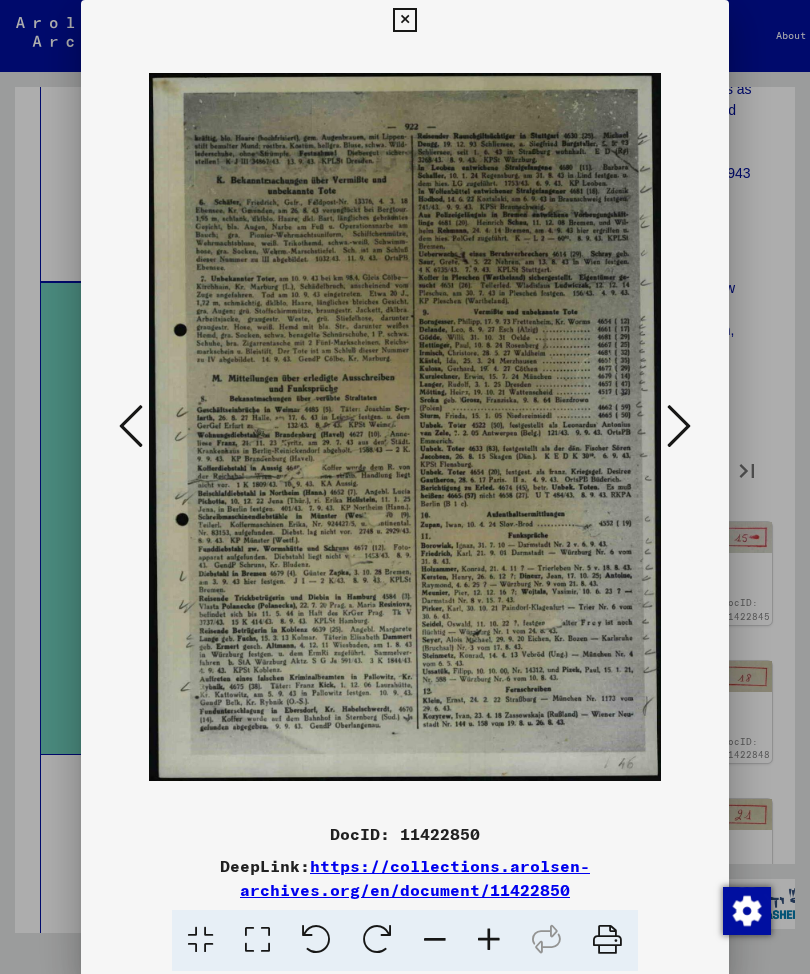 click at bounding box center [679, 426] 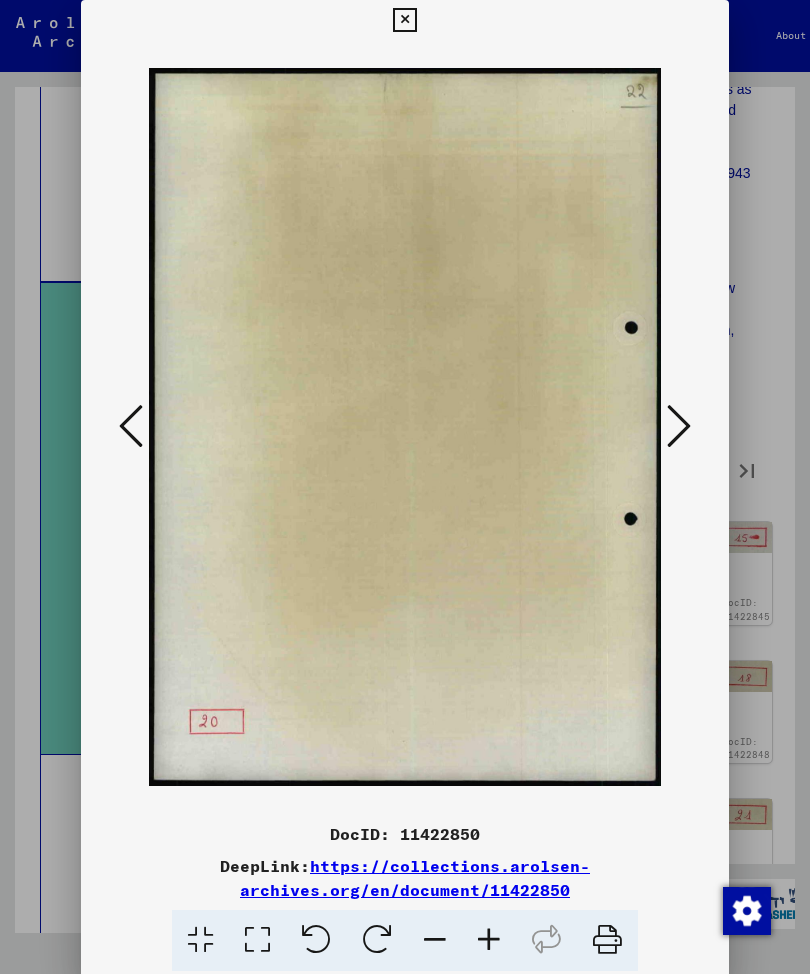 click at bounding box center (679, 426) 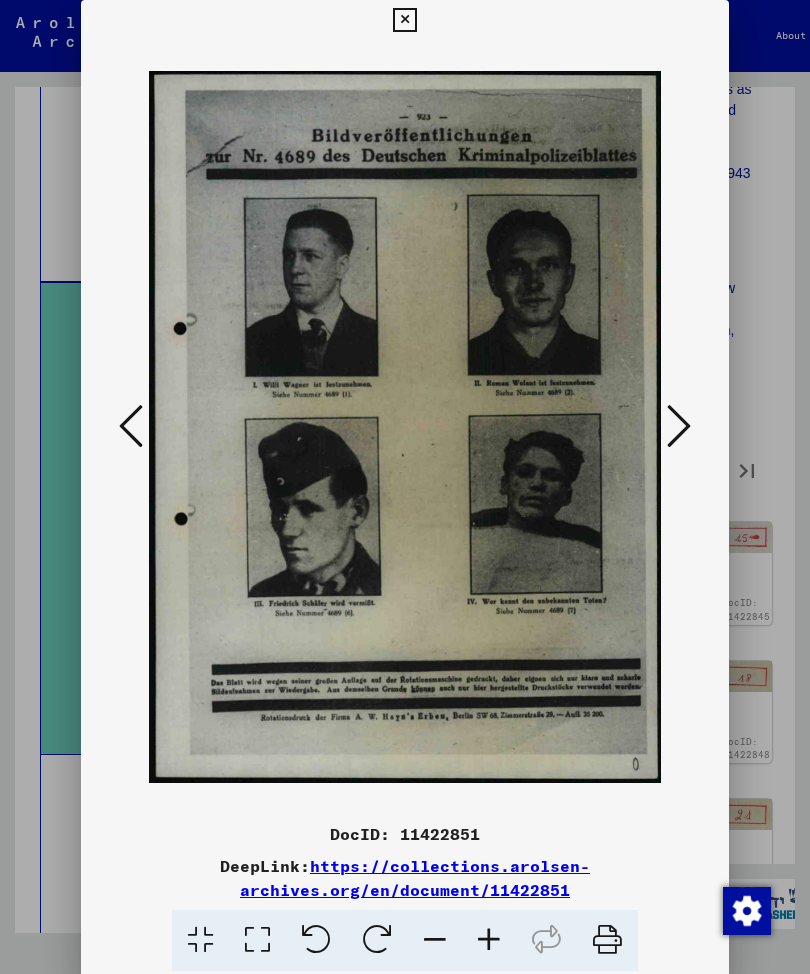 click at bounding box center [679, 426] 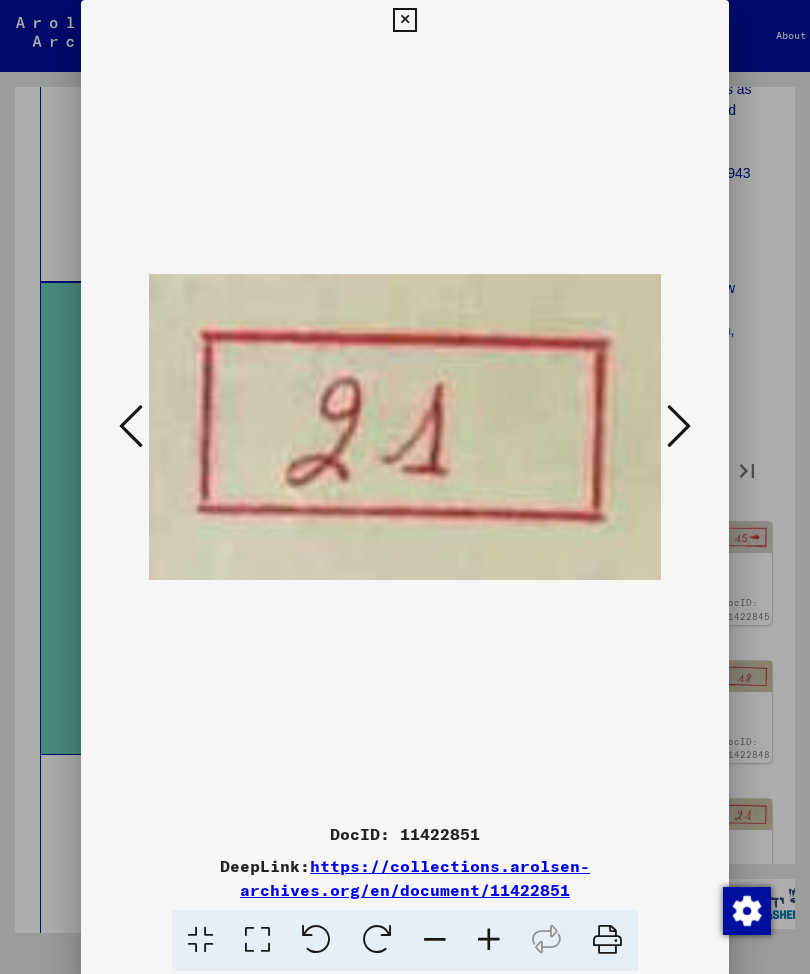 click at bounding box center (679, 426) 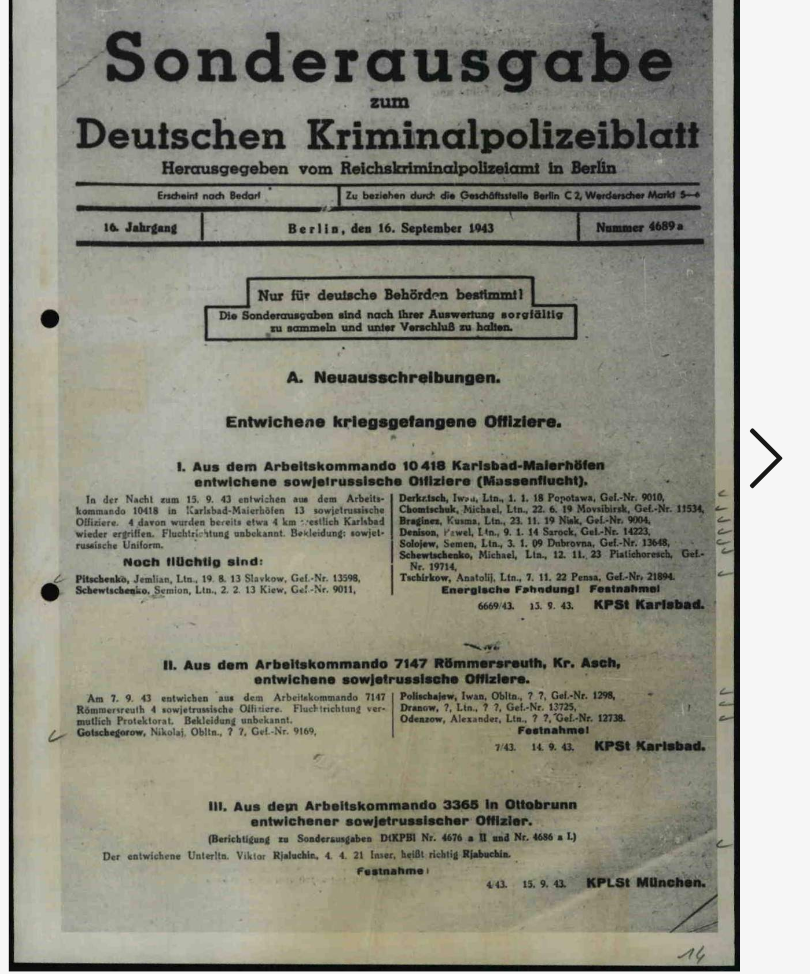 click at bounding box center (679, 426) 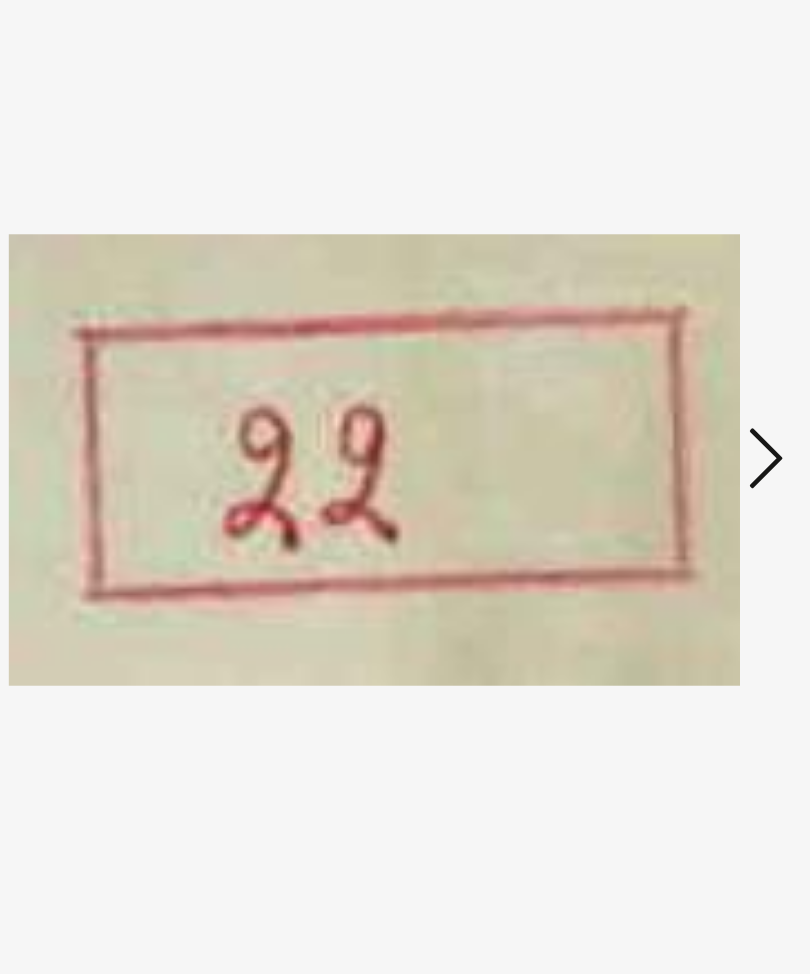 click at bounding box center (679, 426) 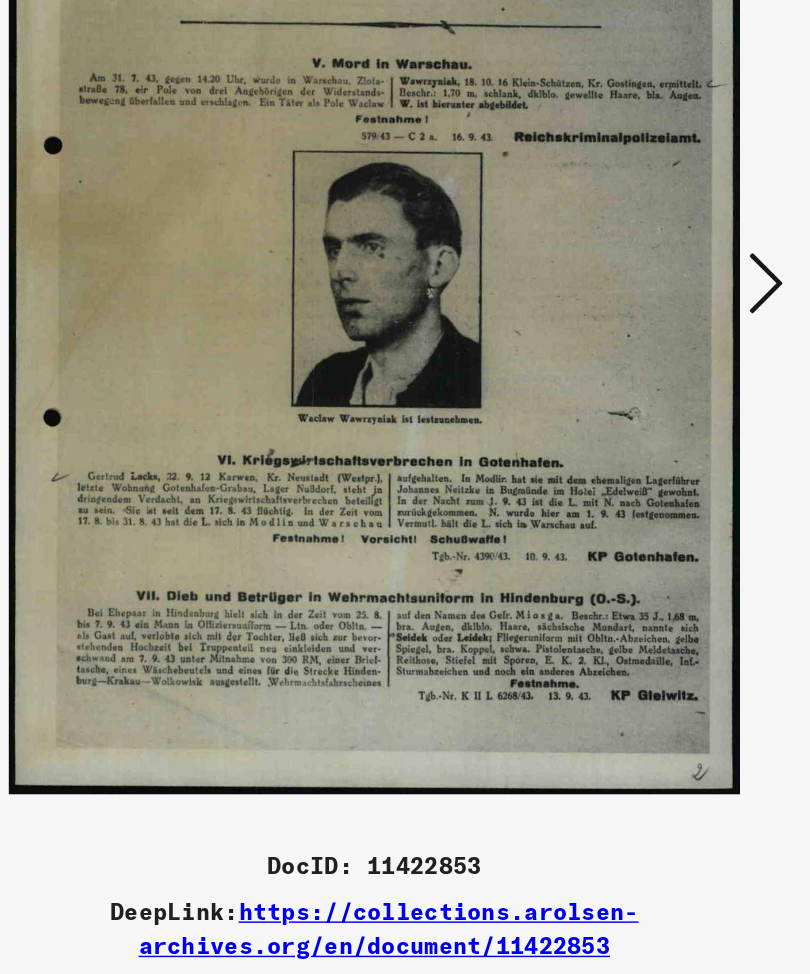 click at bounding box center [679, 426] 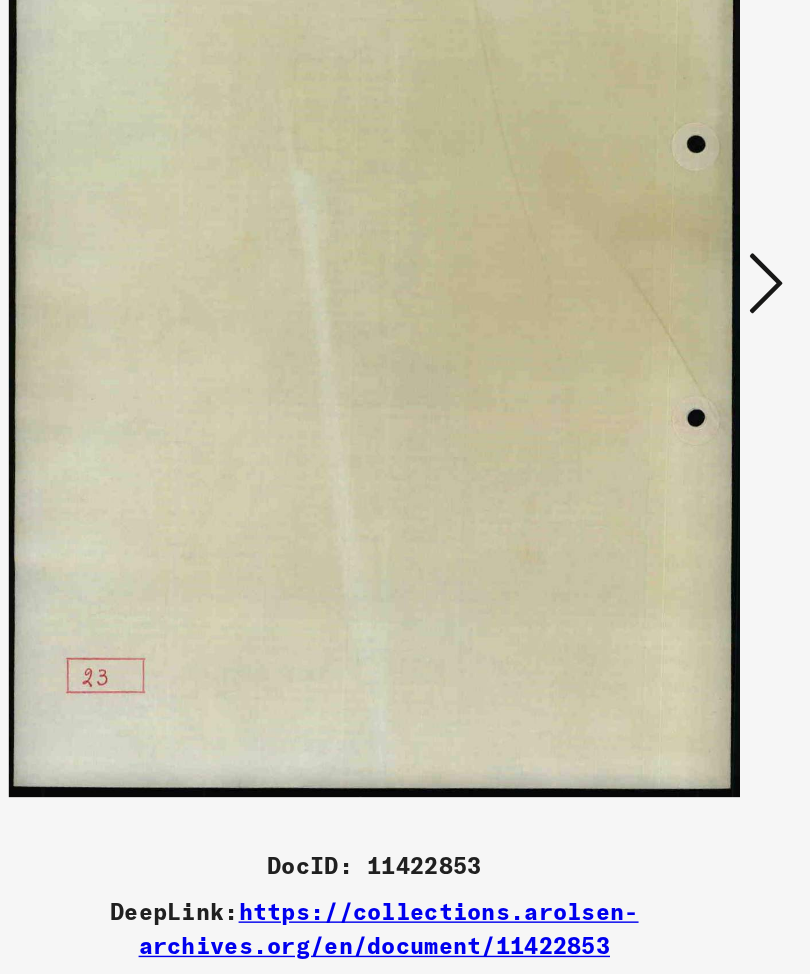 click at bounding box center (679, 426) 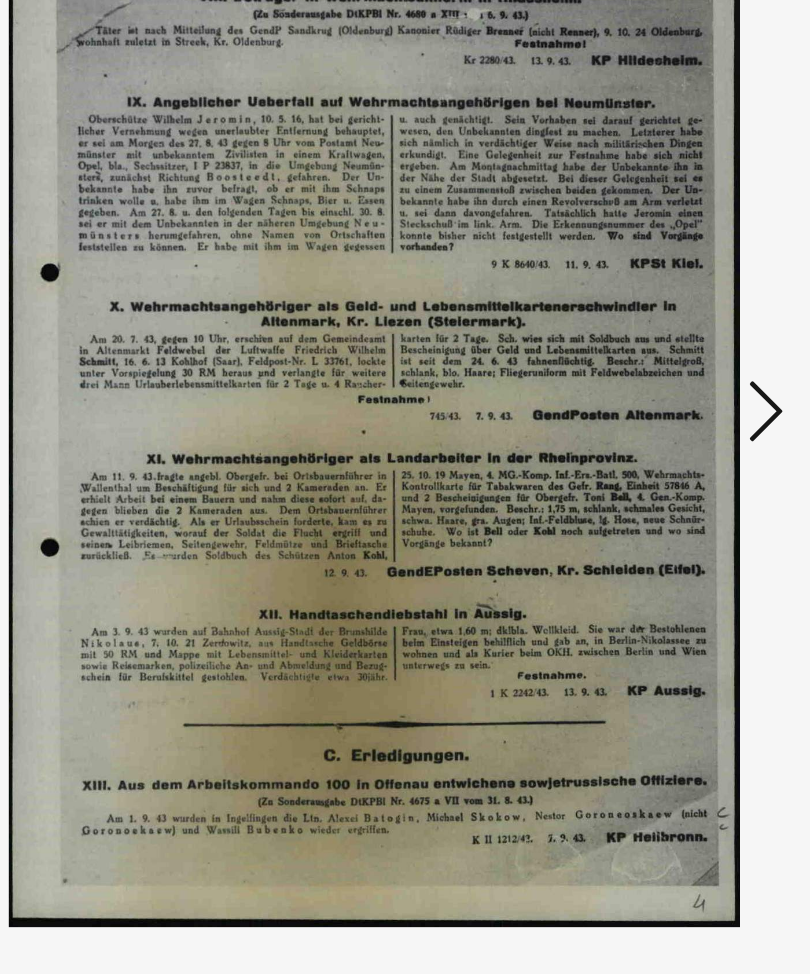 click at bounding box center [679, 426] 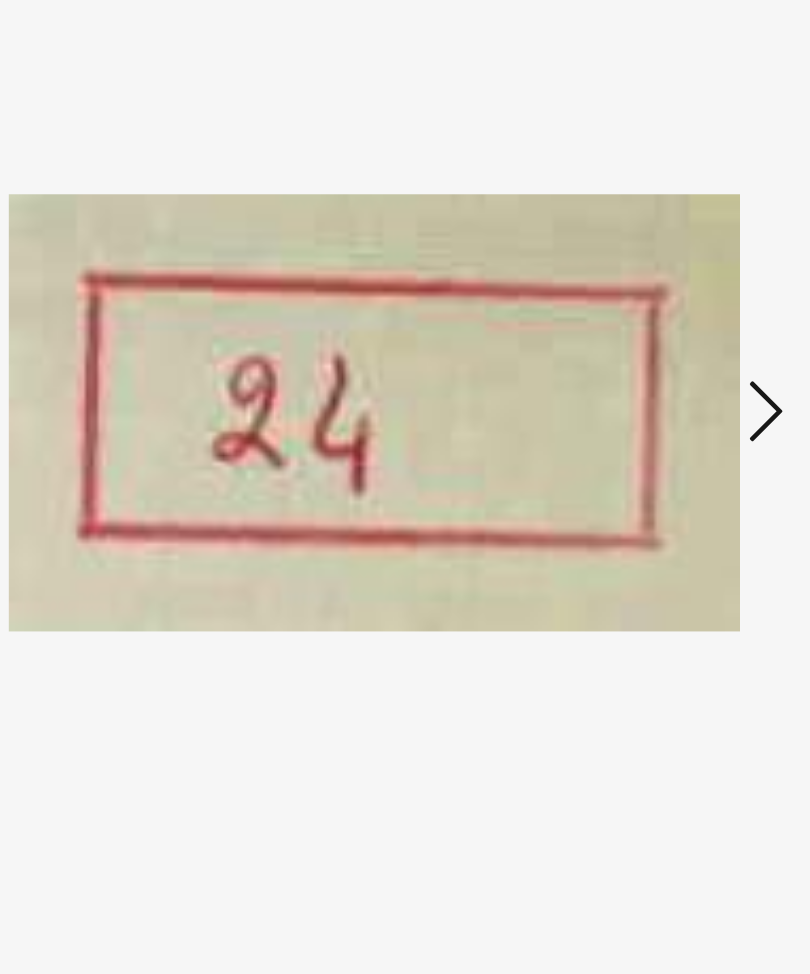 click at bounding box center [679, 426] 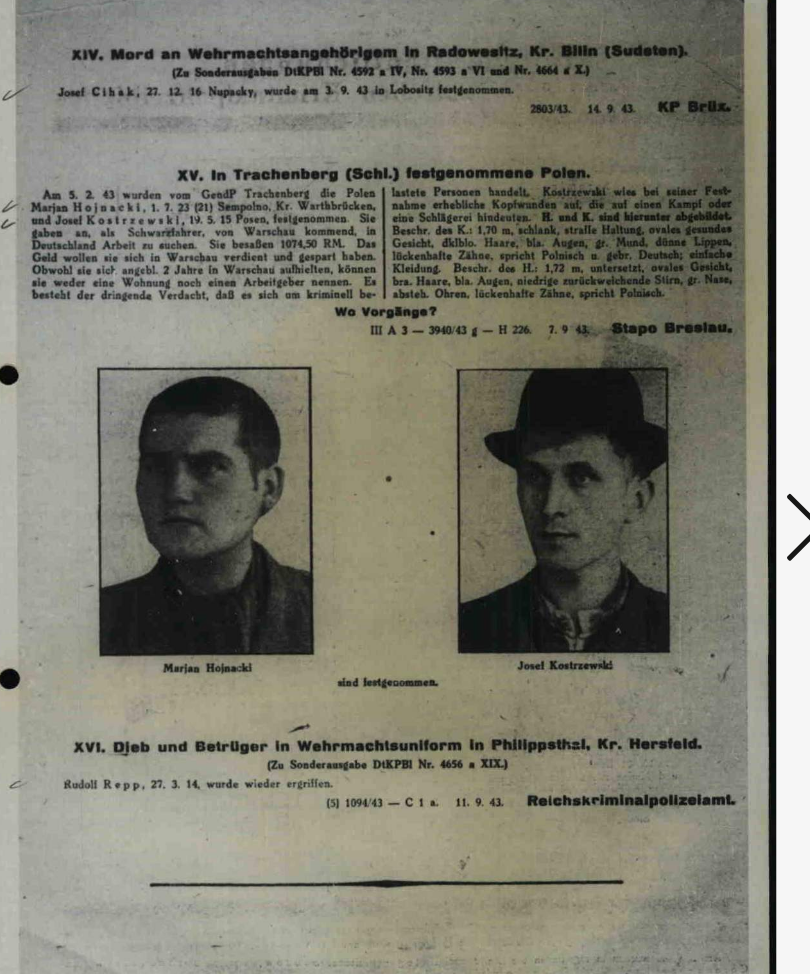 click at bounding box center (679, 426) 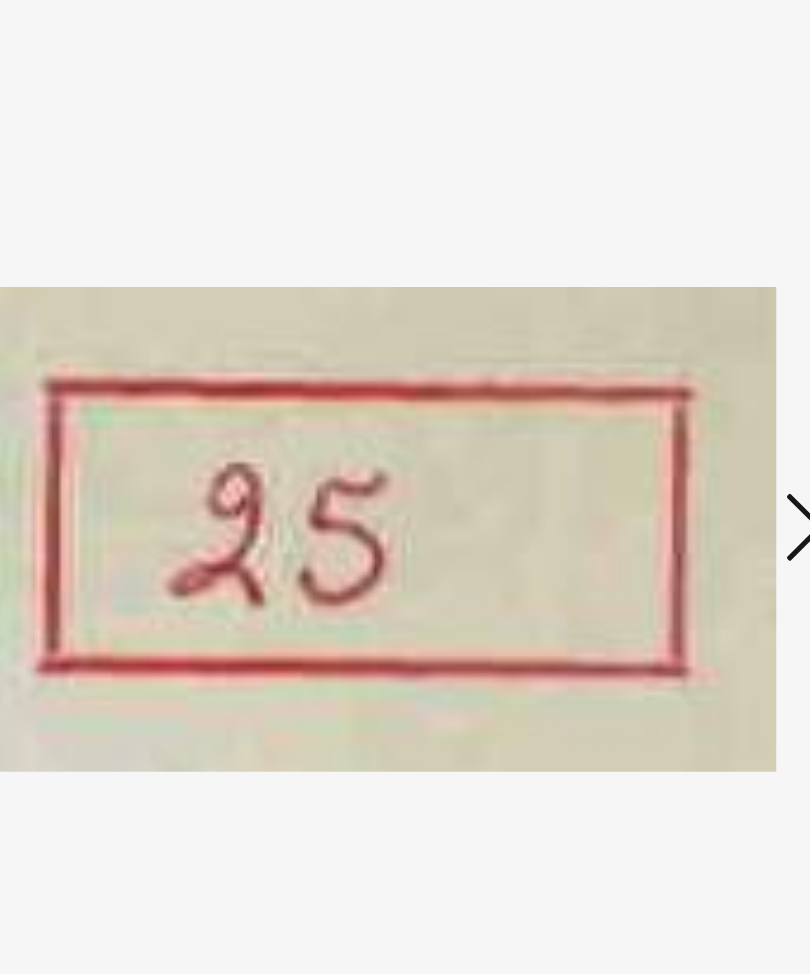 click at bounding box center (679, 426) 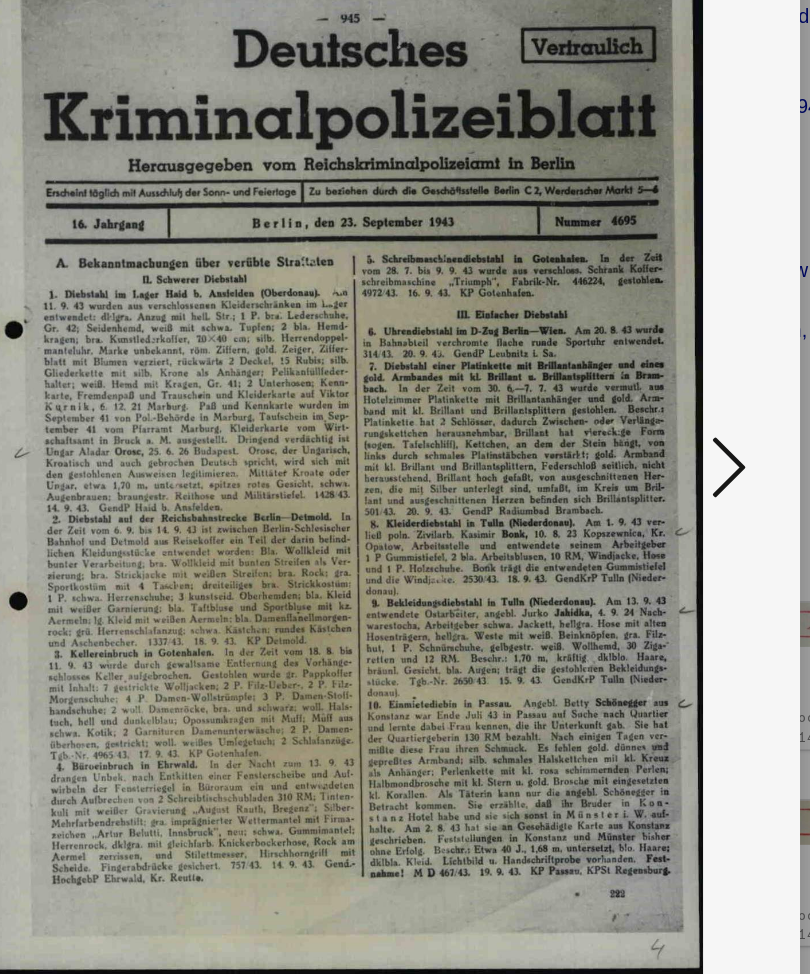 click at bounding box center [679, 426] 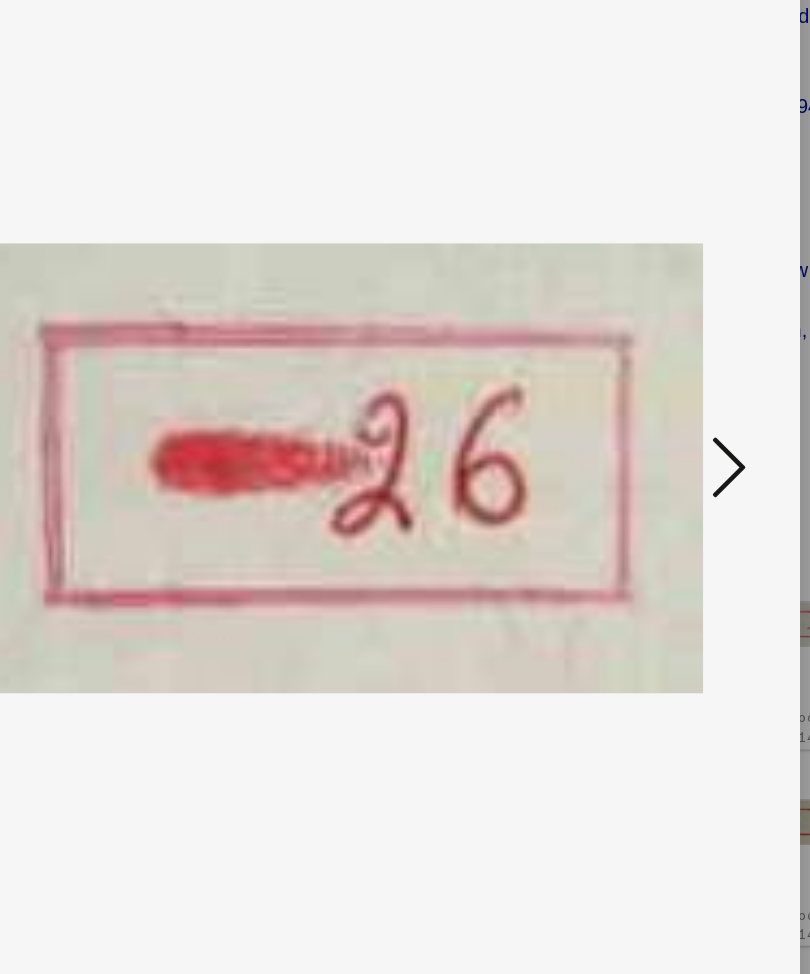 click at bounding box center (679, 426) 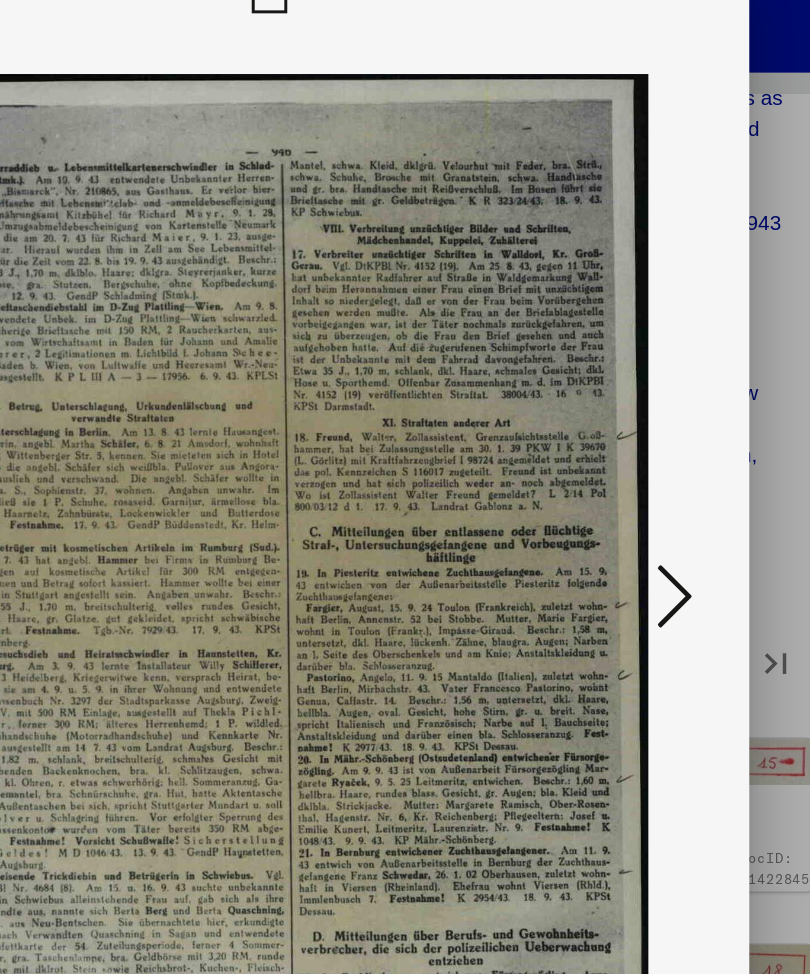 click at bounding box center [679, 426] 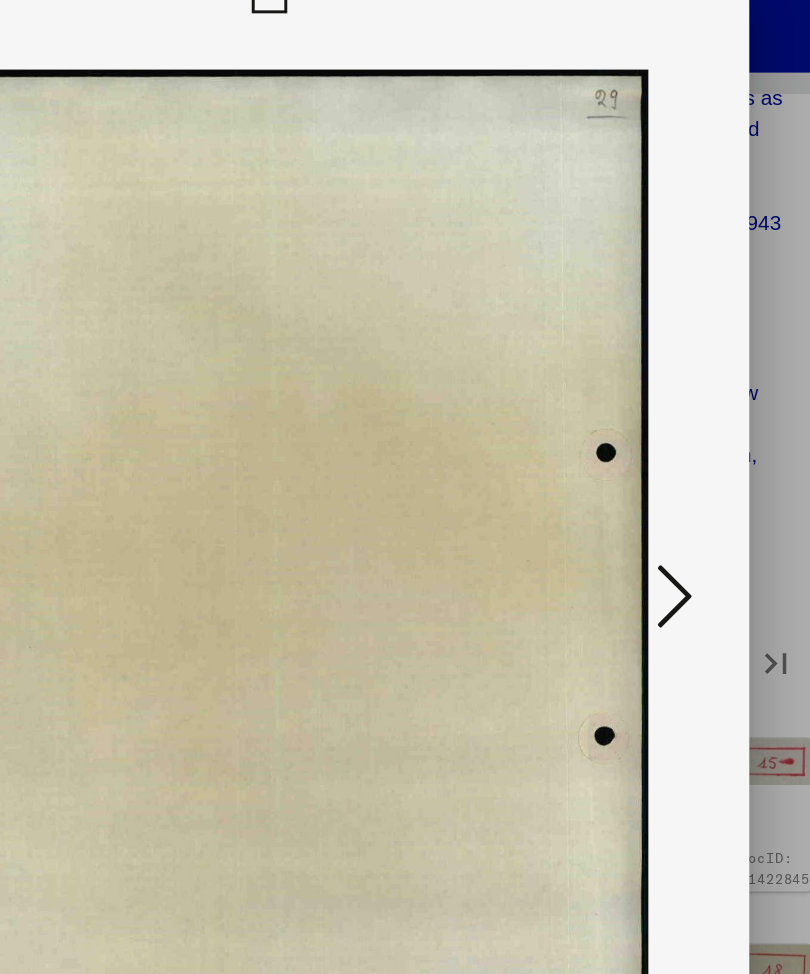 click at bounding box center (679, 426) 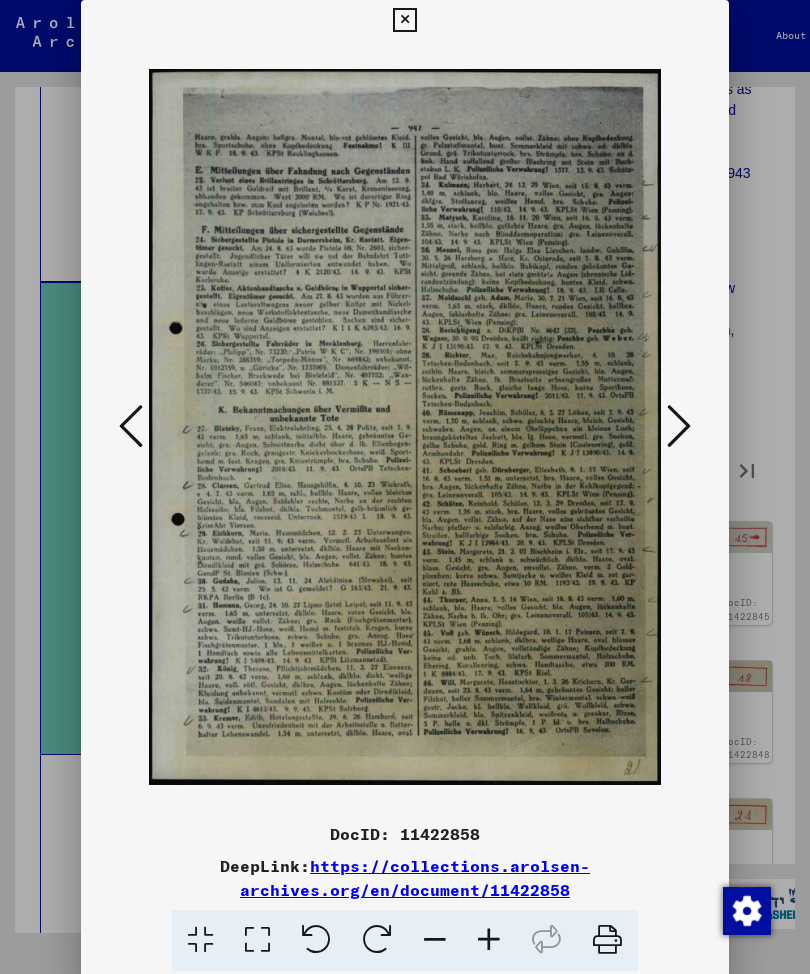 click at bounding box center [679, 426] 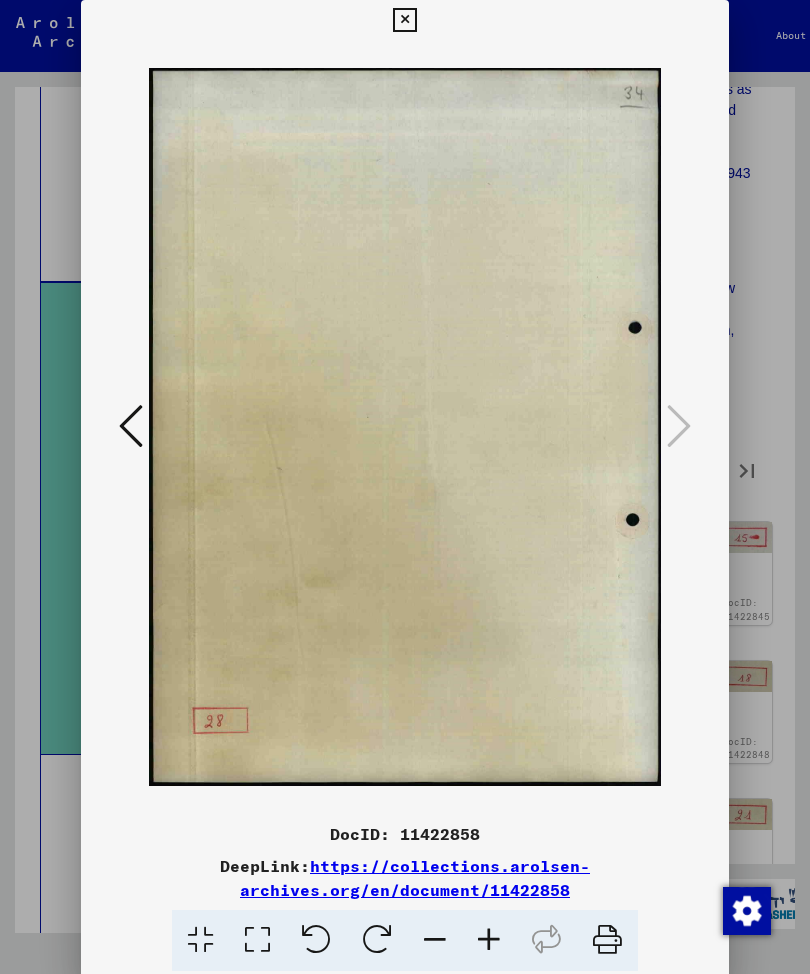 click at bounding box center (404, 20) 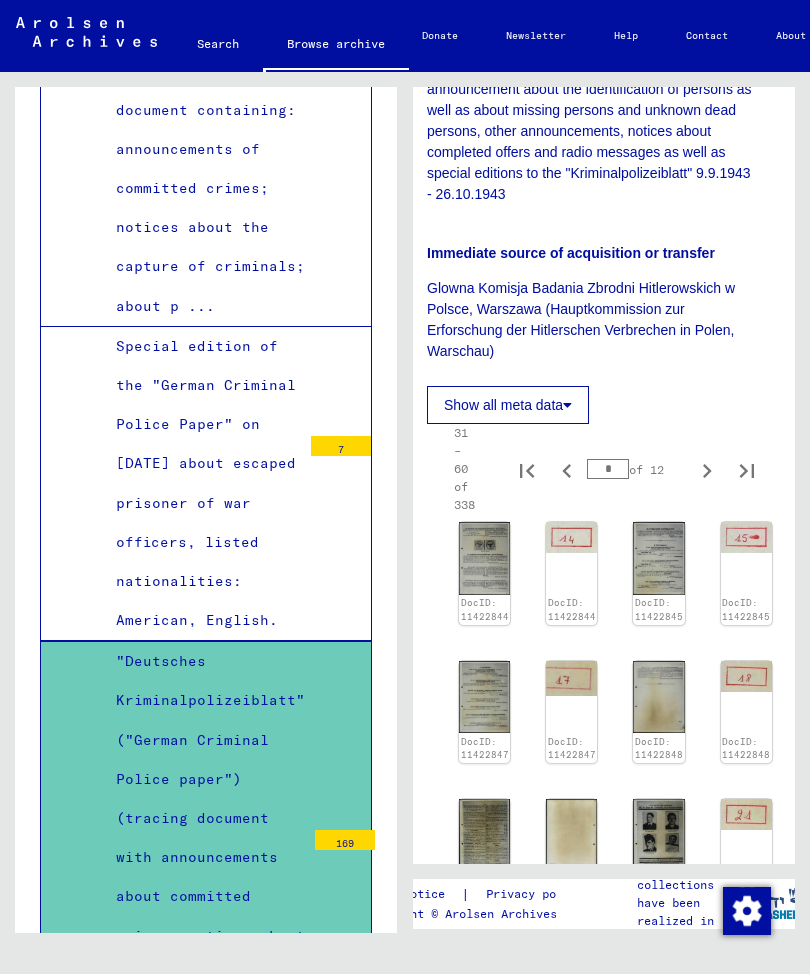 scroll, scrollTop: 7132, scrollLeft: 0, axis: vertical 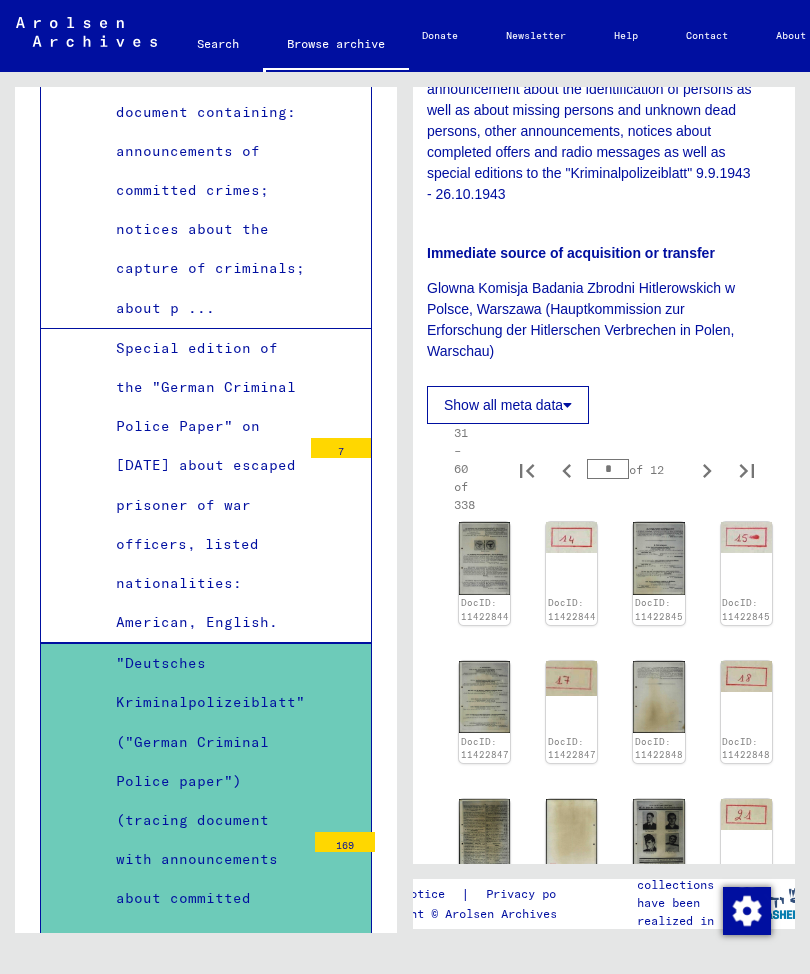 click on "Special edition of the "German Criminal Police Paper" on [DATE] about escaped prisoner of war officers, listed nationalities: American, English." at bounding box center [201, 486] 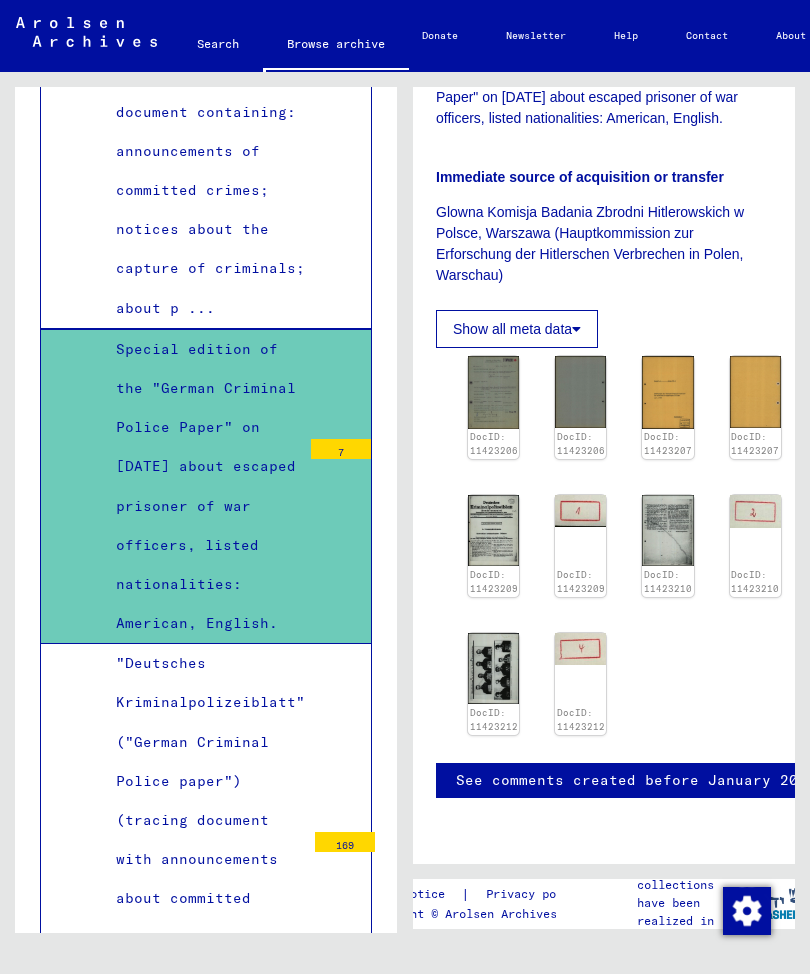 scroll, scrollTop: 639, scrollLeft: 2, axis: both 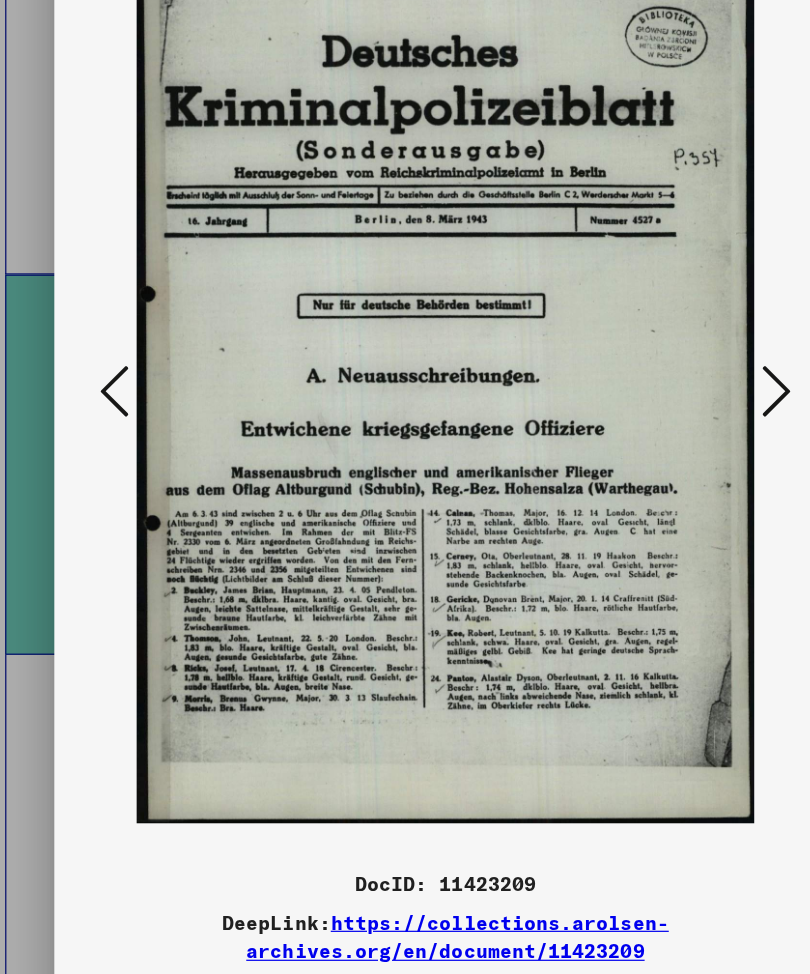 click at bounding box center (679, 426) 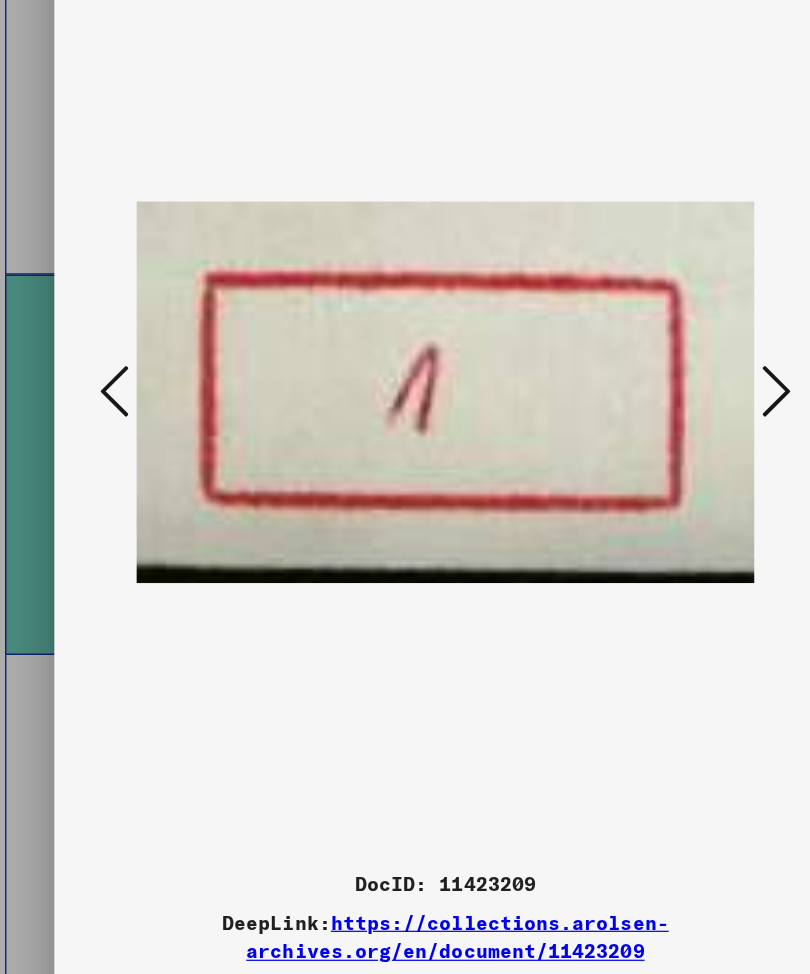 click at bounding box center (679, 426) 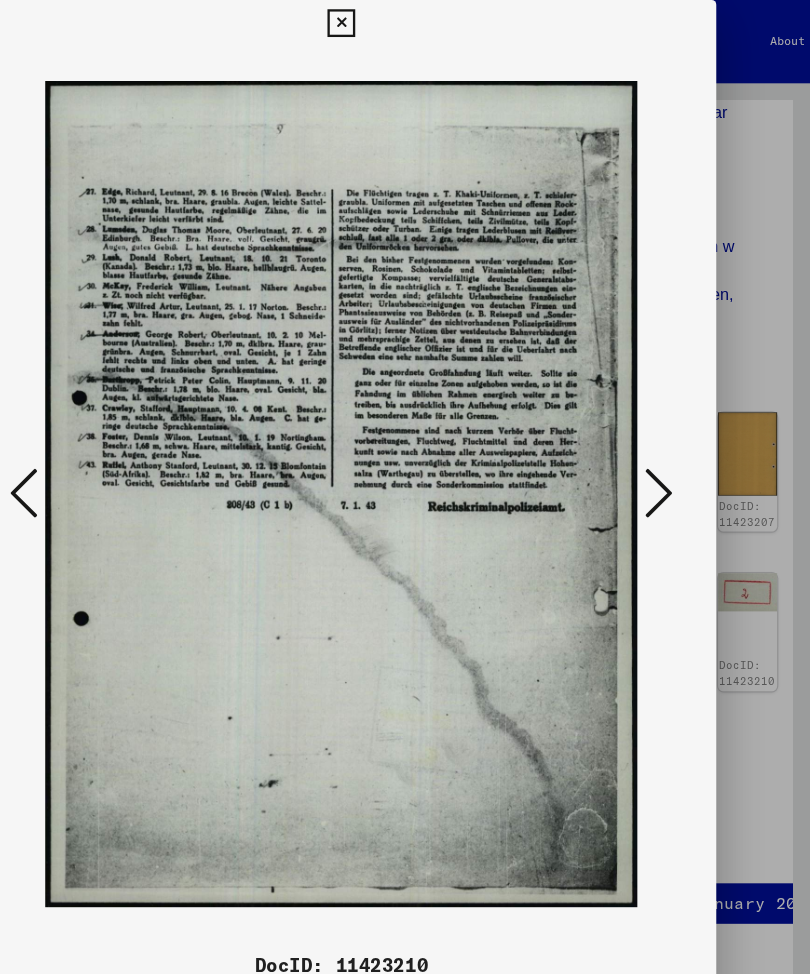 click at bounding box center (679, 426) 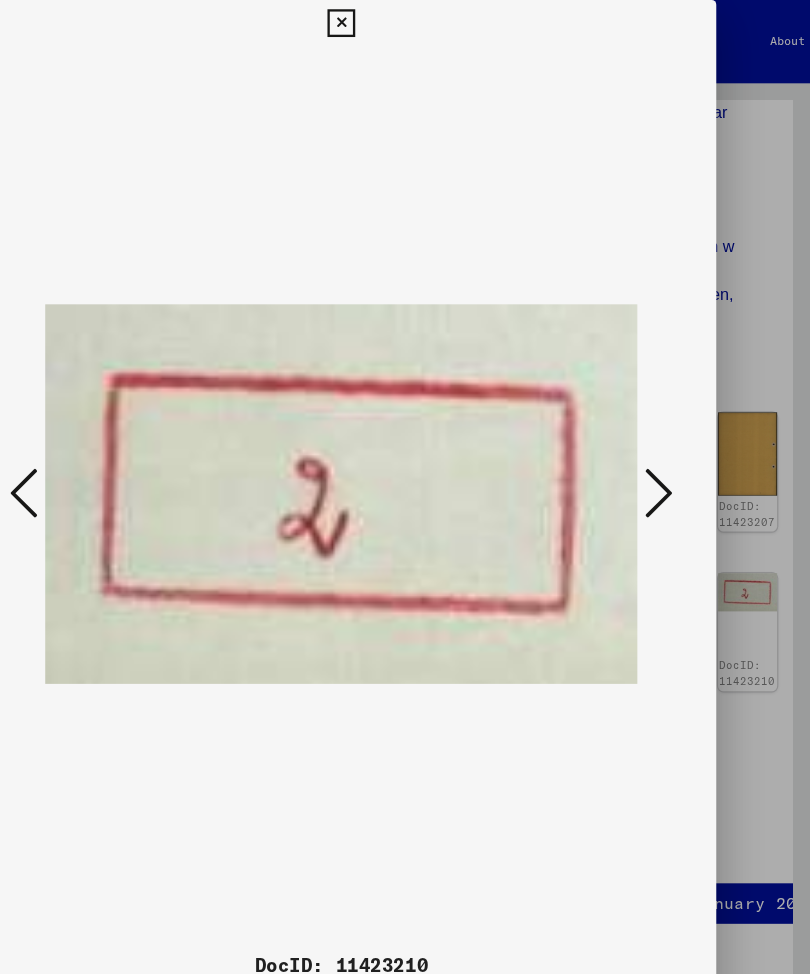 click at bounding box center [679, 426] 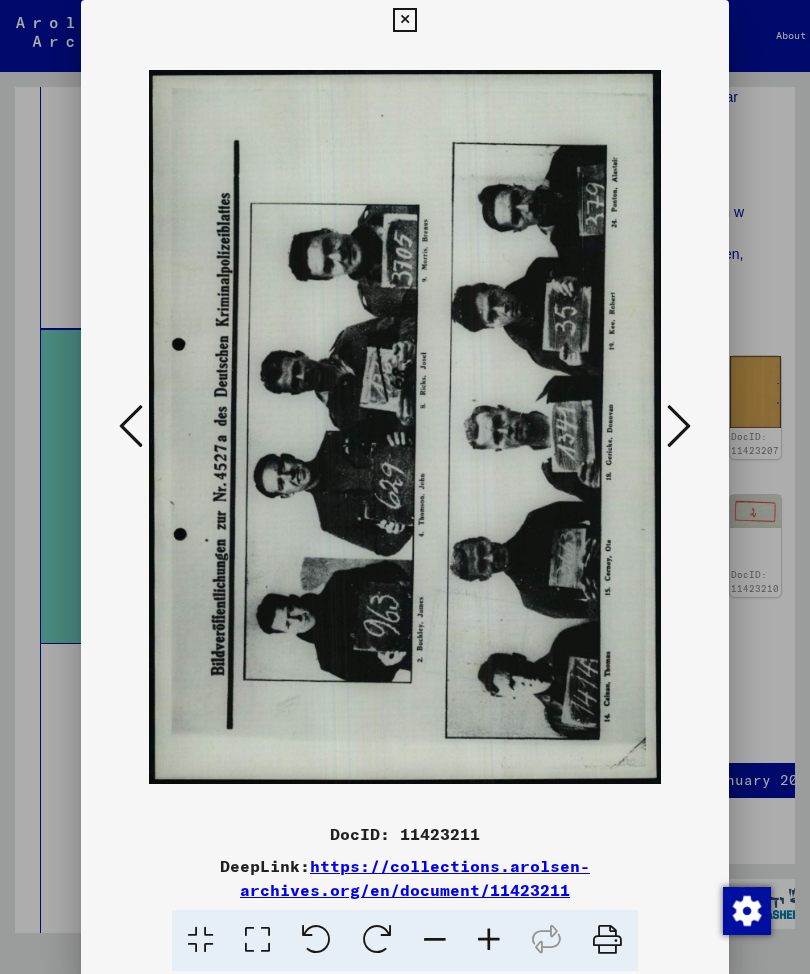 click at bounding box center (679, 426) 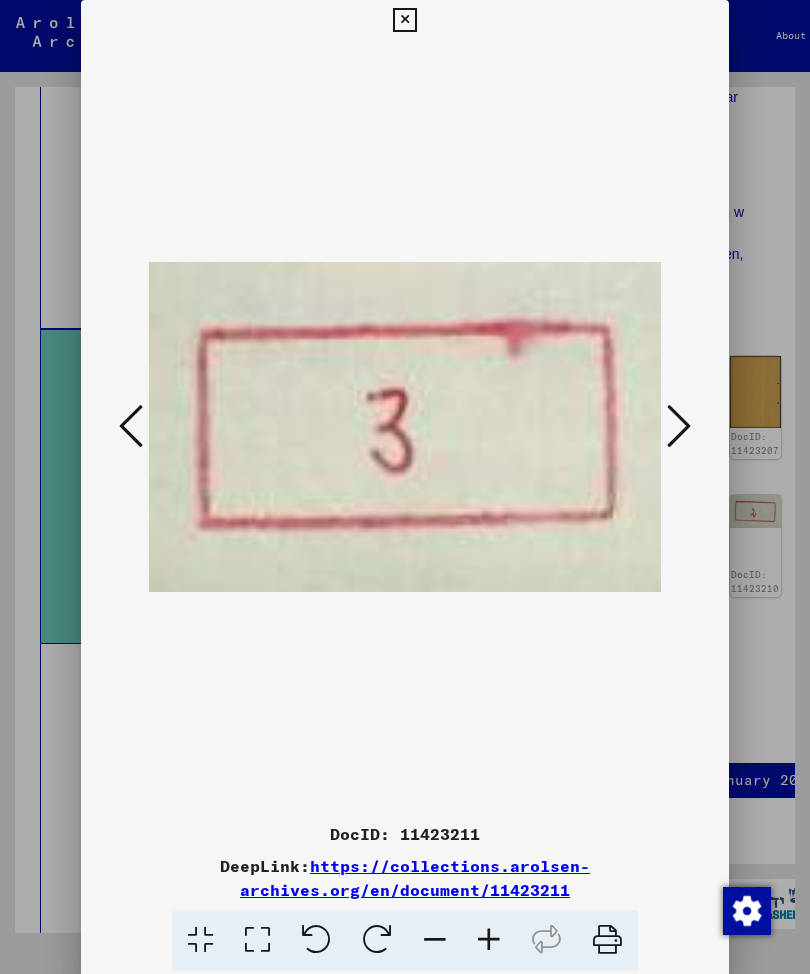 click at bounding box center (679, 426) 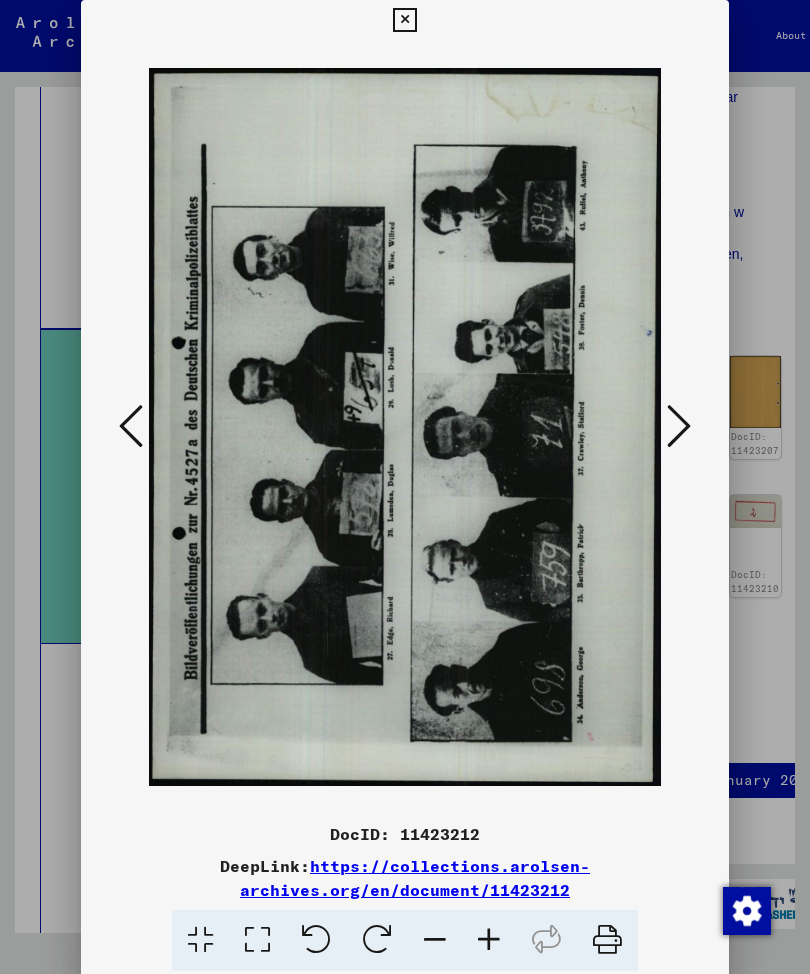 click at bounding box center [679, 426] 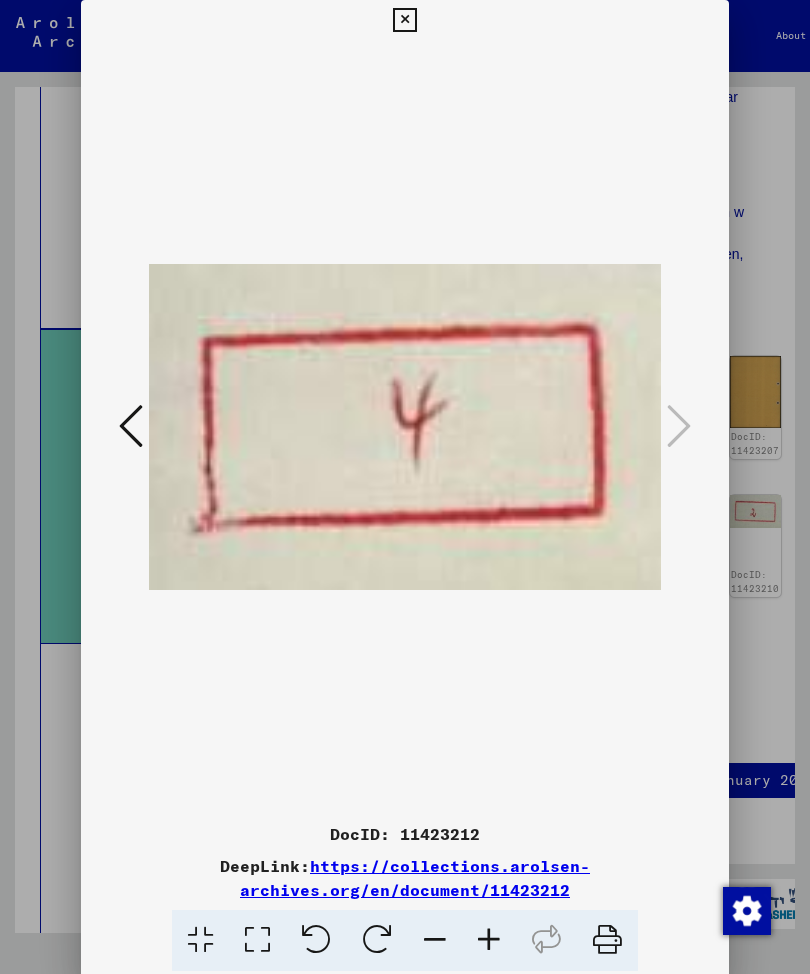 click at bounding box center [404, 20] 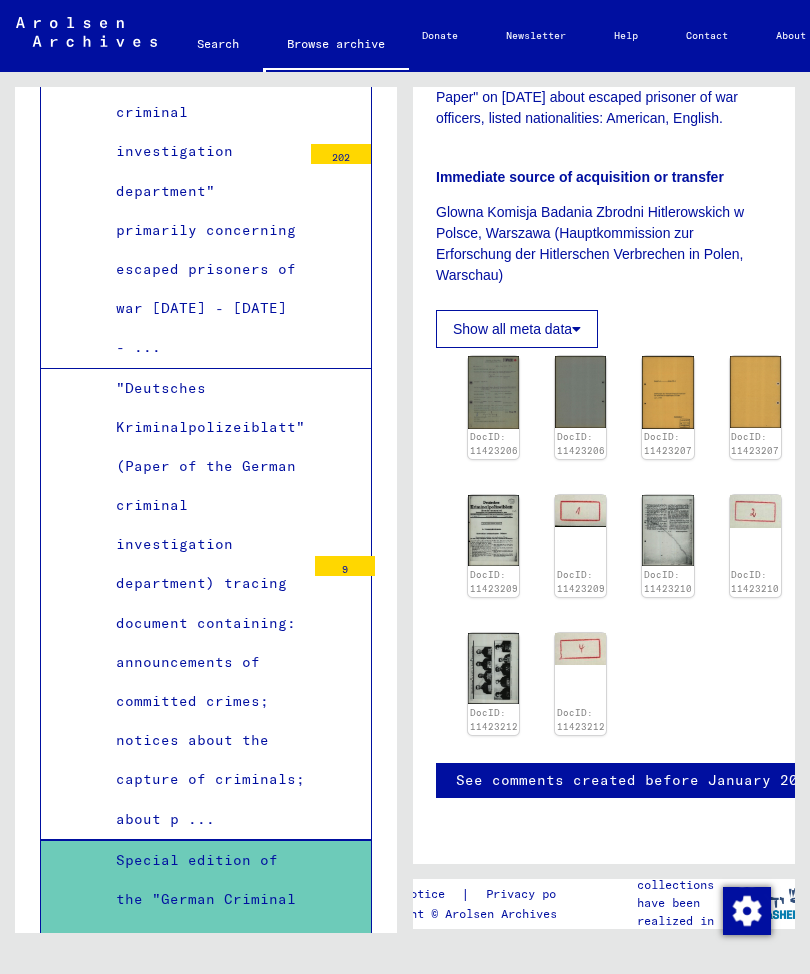 scroll, scrollTop: 6593, scrollLeft: 0, axis: vertical 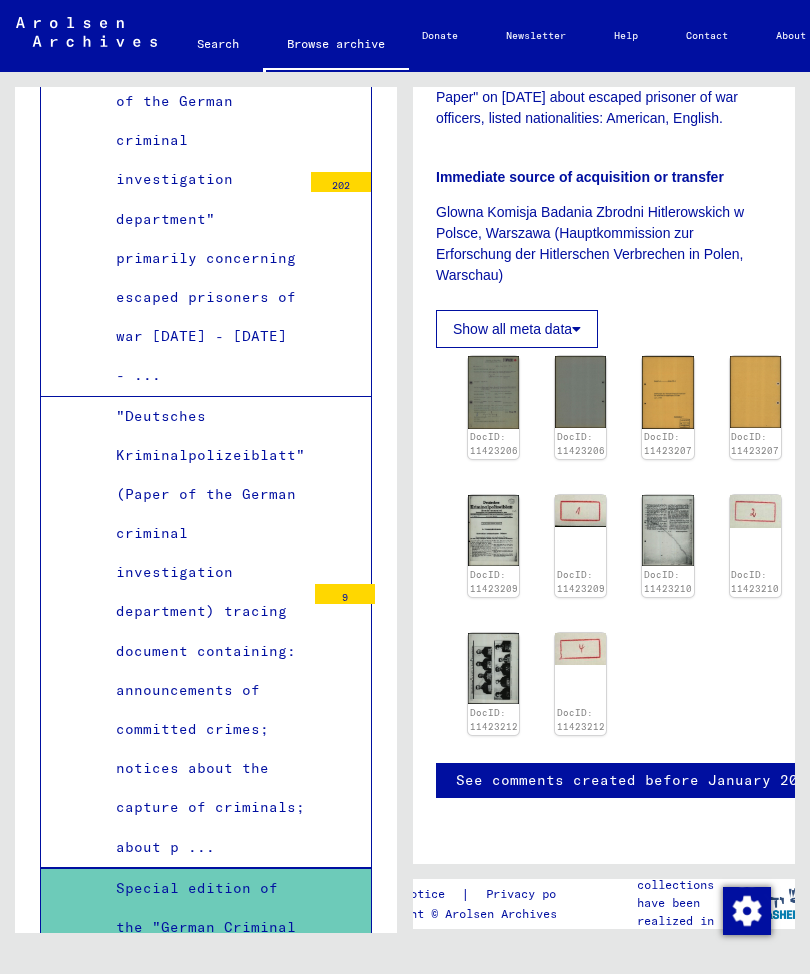 click on ""Deutsches Kriminalpolizeiblatt" (Paper of the German criminal investigation department) tracing document containing: announcements of committed crimes; notices about the capture of criminals; about p ..." at bounding box center [203, 632] 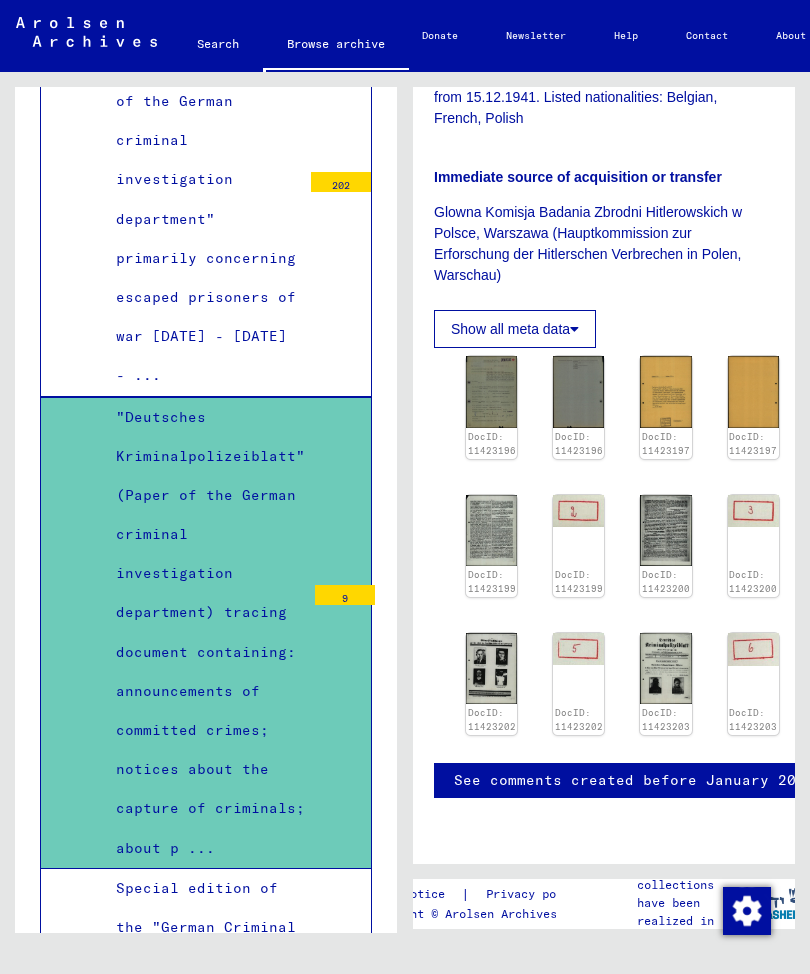 scroll, scrollTop: 945, scrollLeft: 5, axis: both 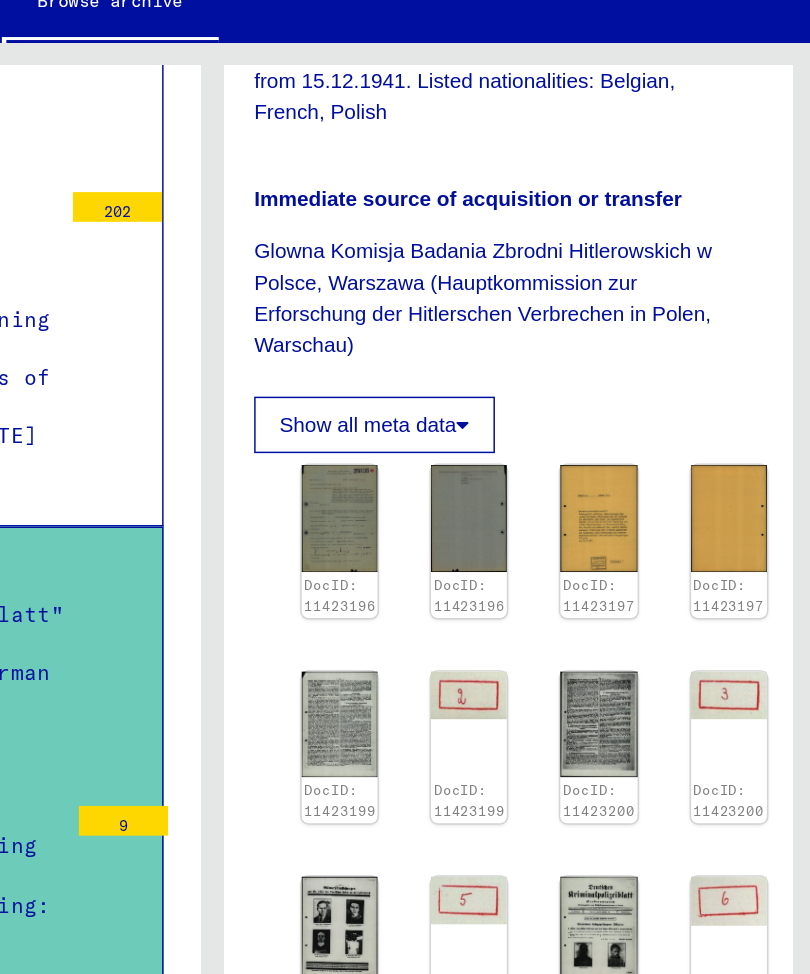 click 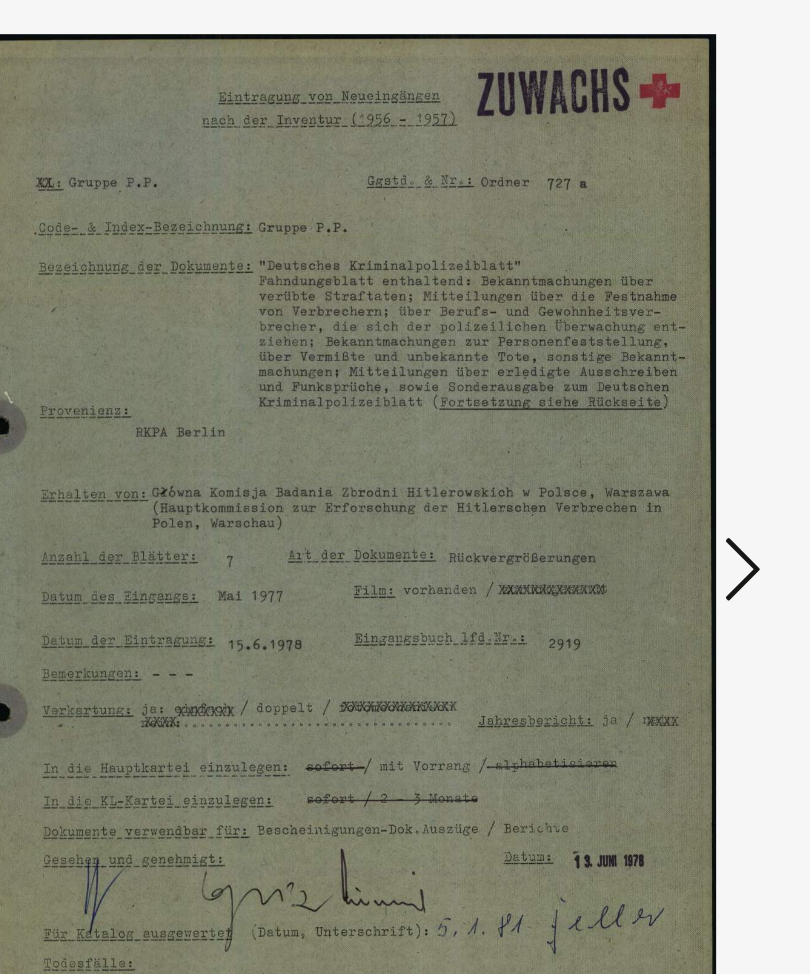 click at bounding box center [679, 426] 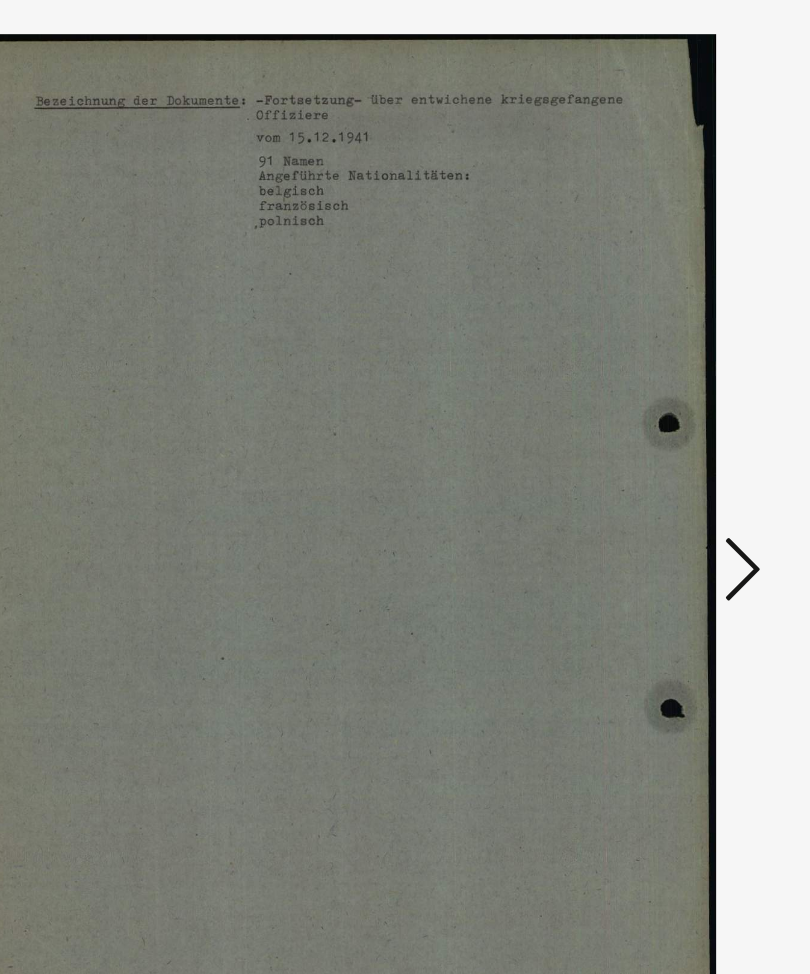 click at bounding box center [679, 426] 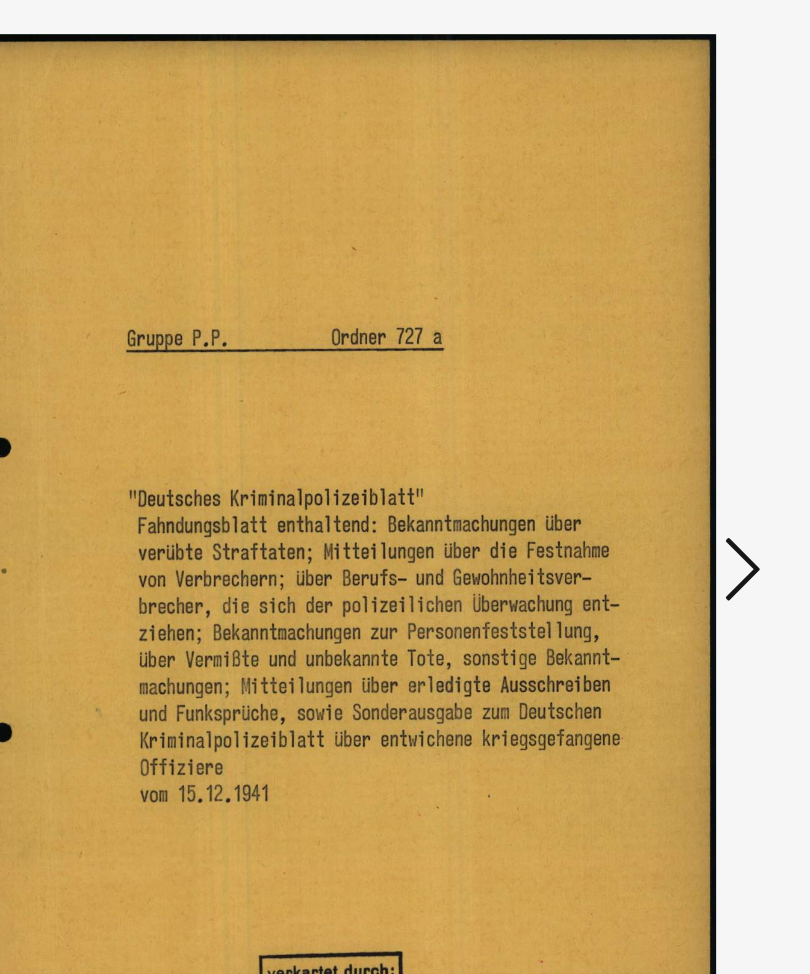 click at bounding box center [679, 426] 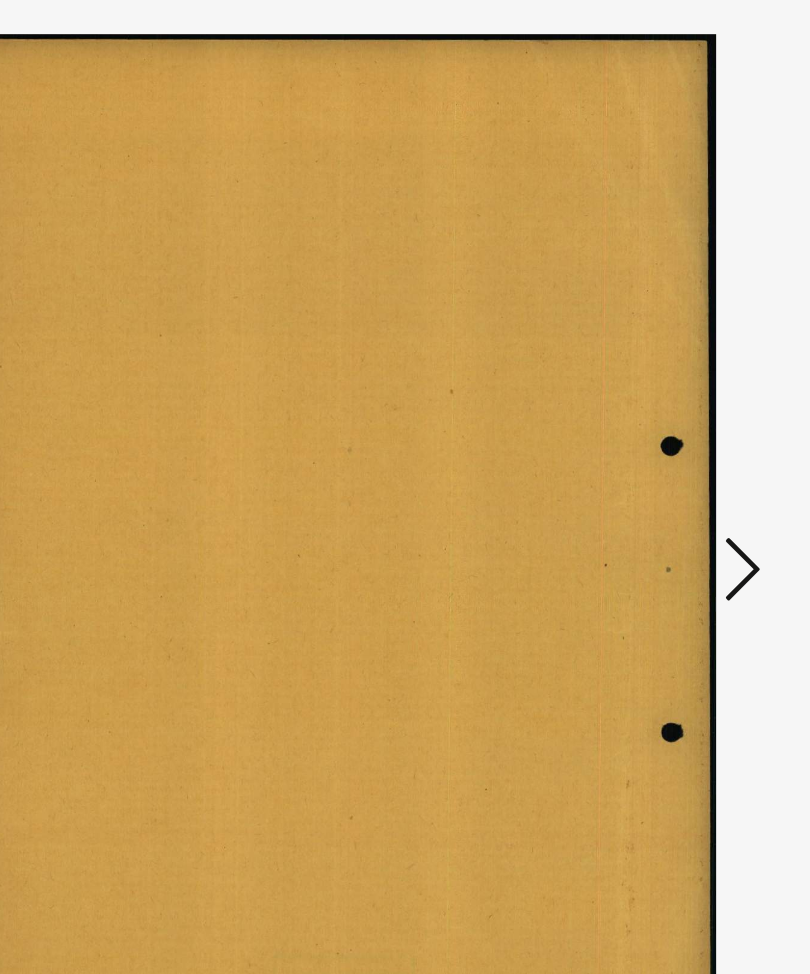 click at bounding box center [679, 426] 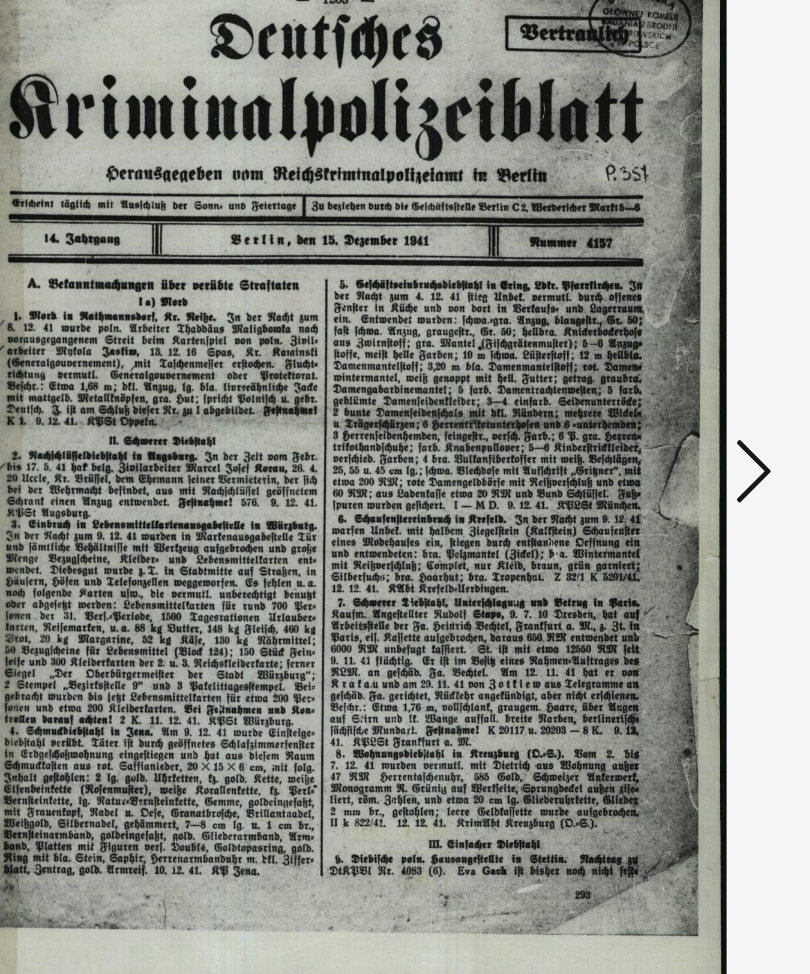 click at bounding box center [679, 426] 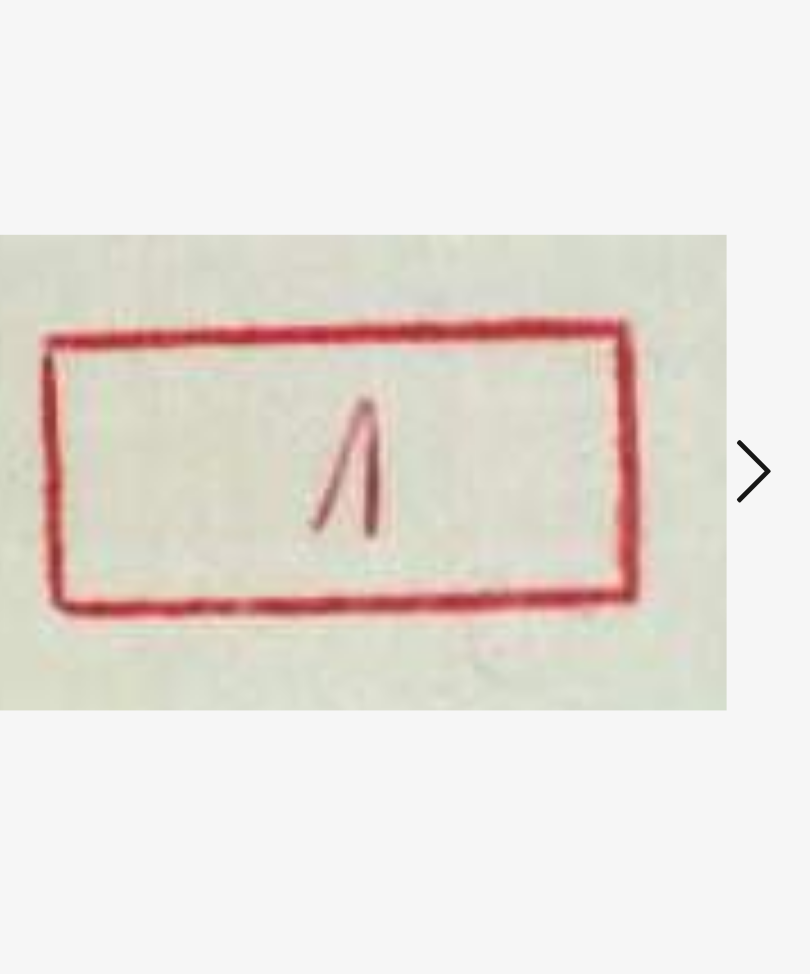 click at bounding box center [679, 426] 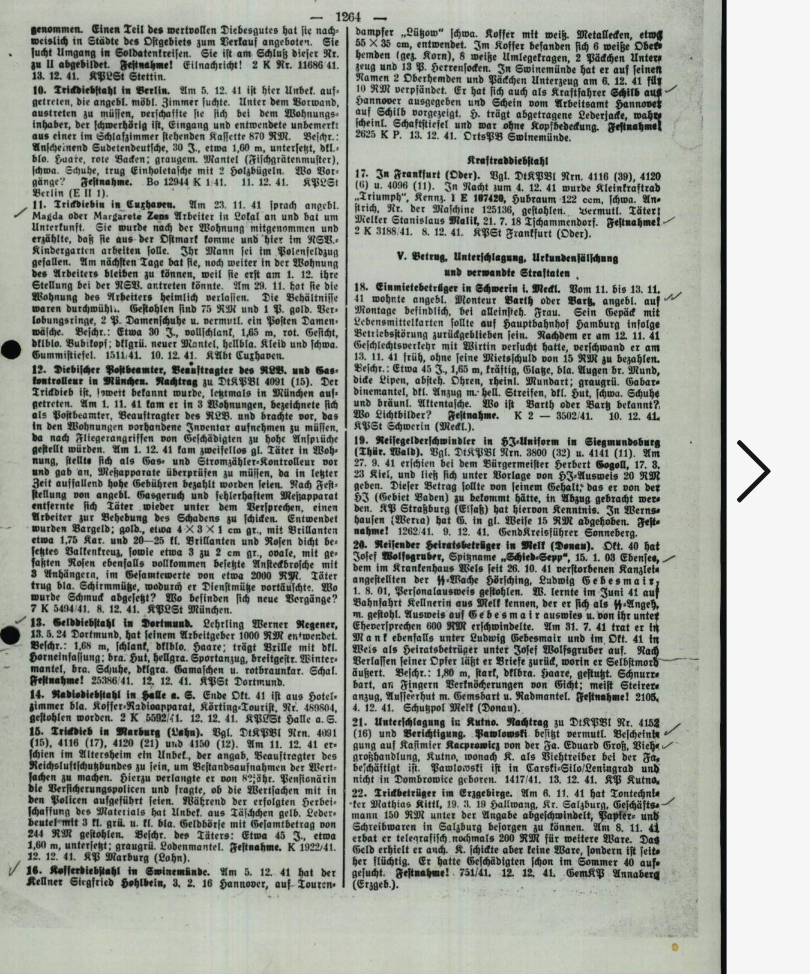 click at bounding box center [679, 426] 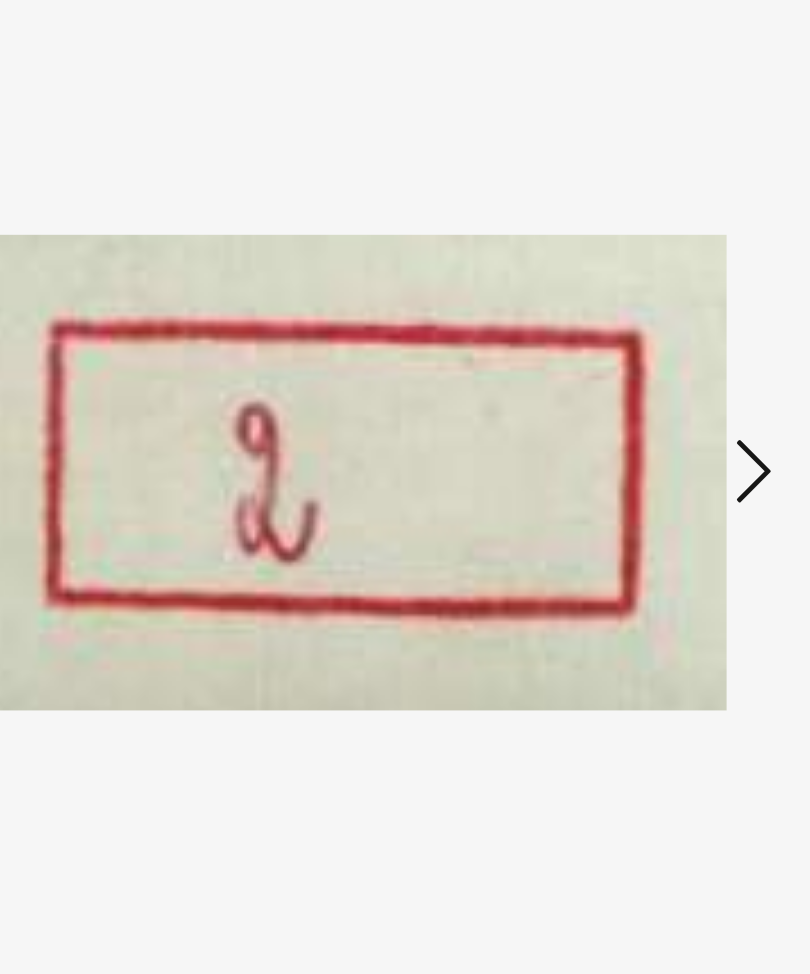 click at bounding box center [679, 426] 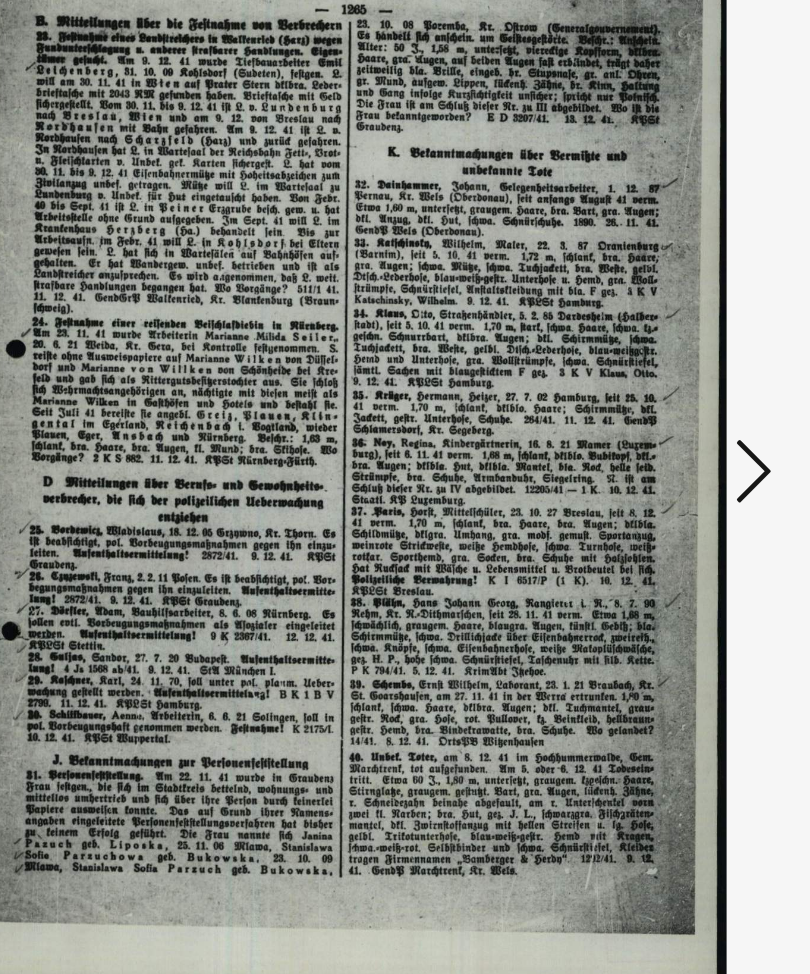click at bounding box center (679, 426) 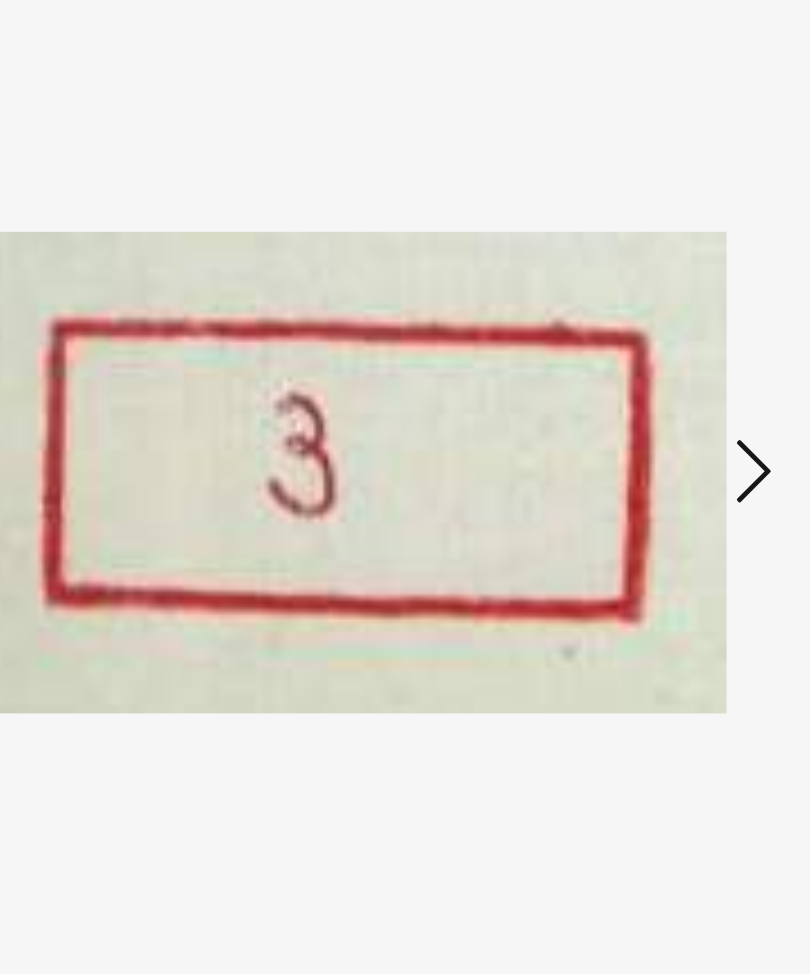 click at bounding box center (679, 426) 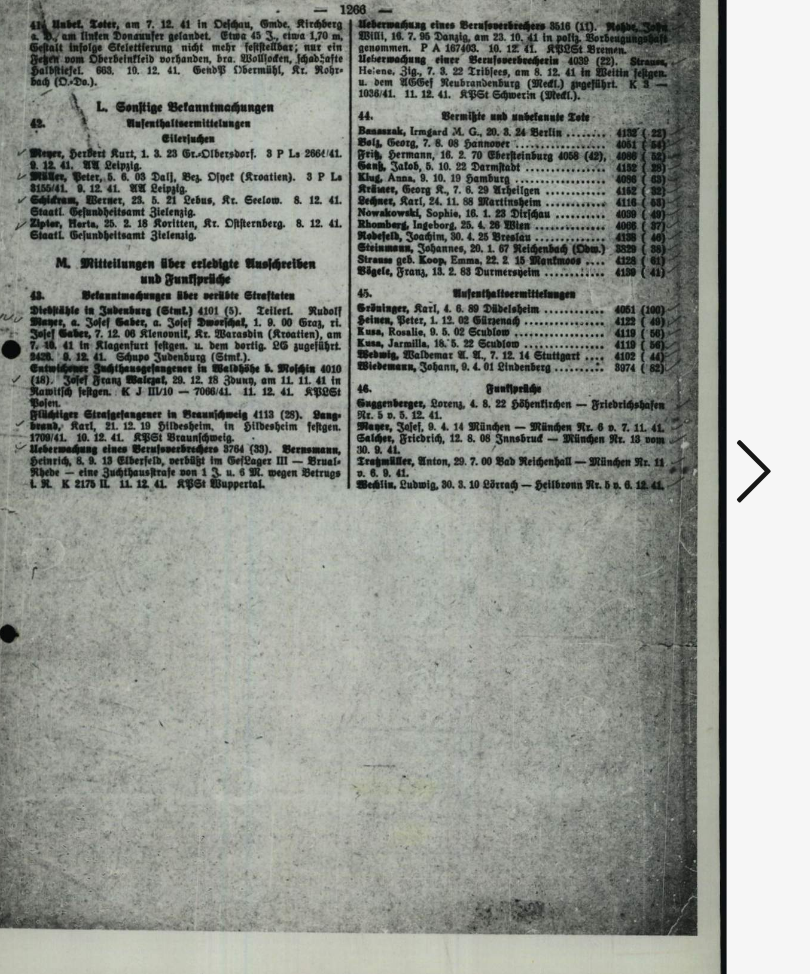 click at bounding box center (679, 426) 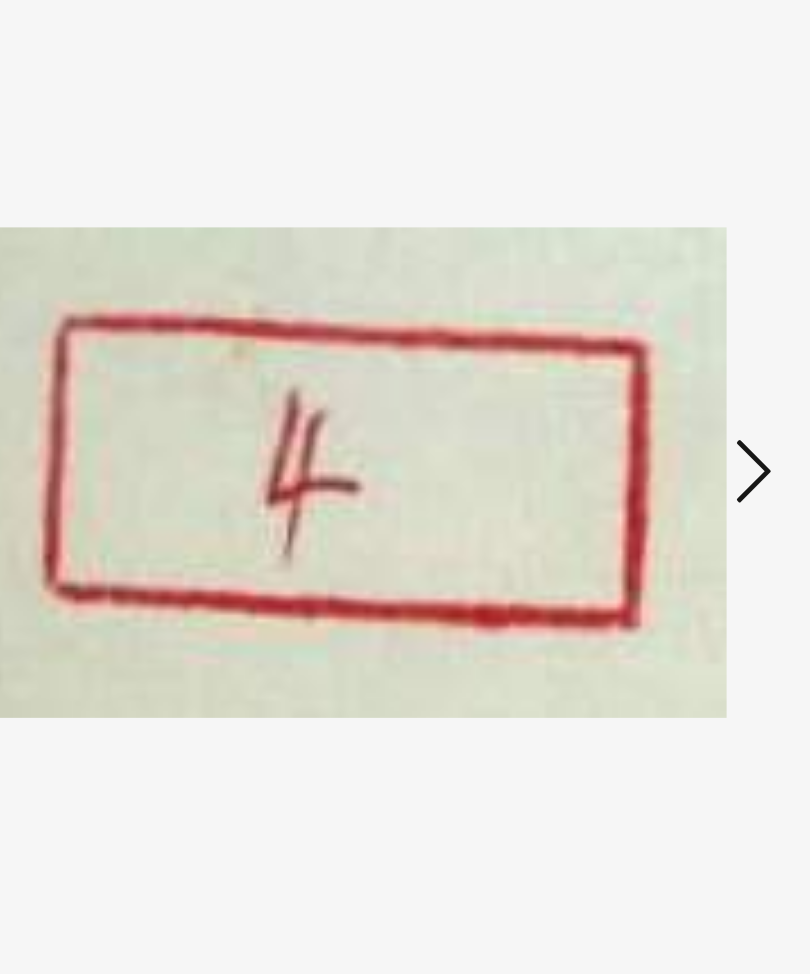 click at bounding box center [679, 426] 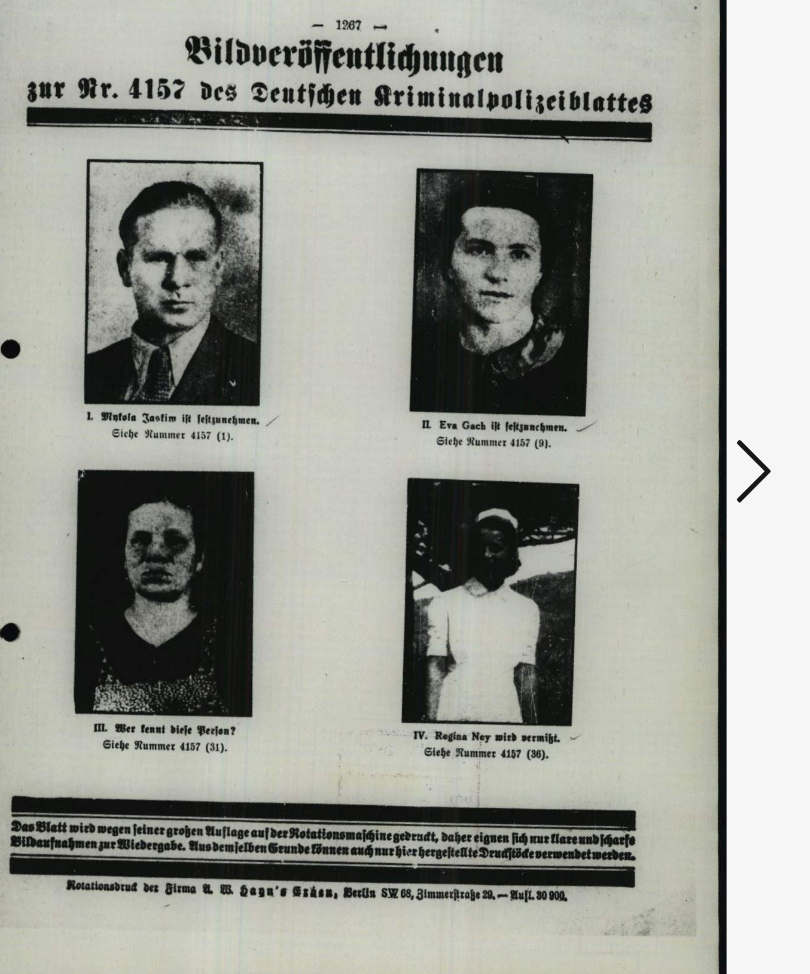 click at bounding box center (679, 426) 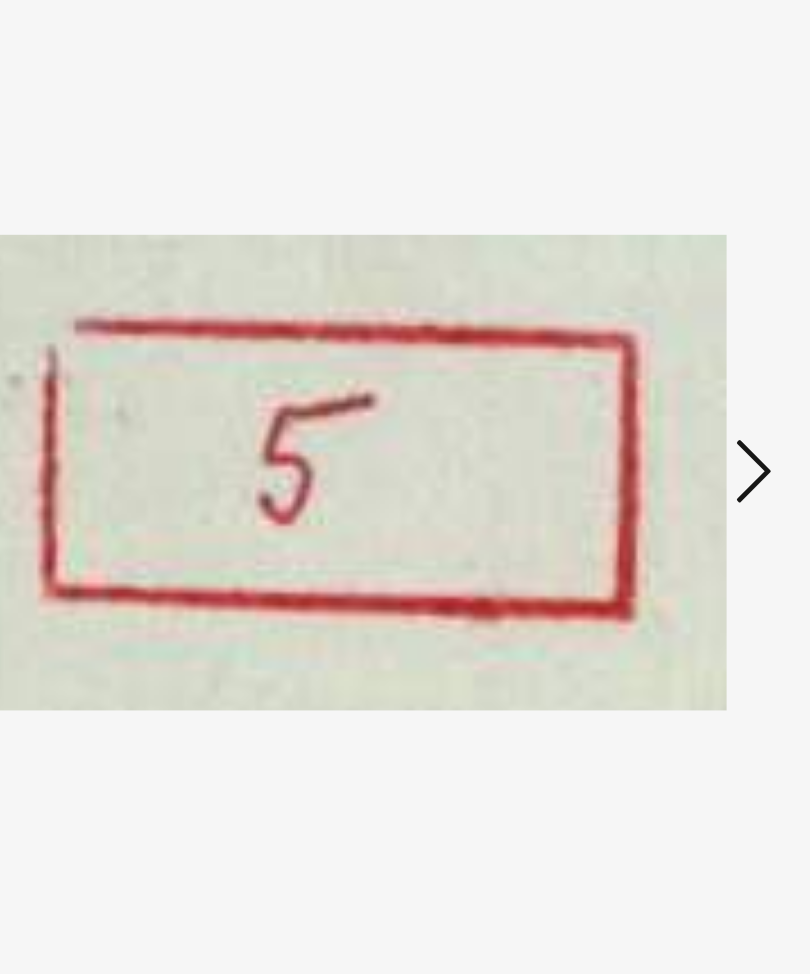 click at bounding box center [679, 426] 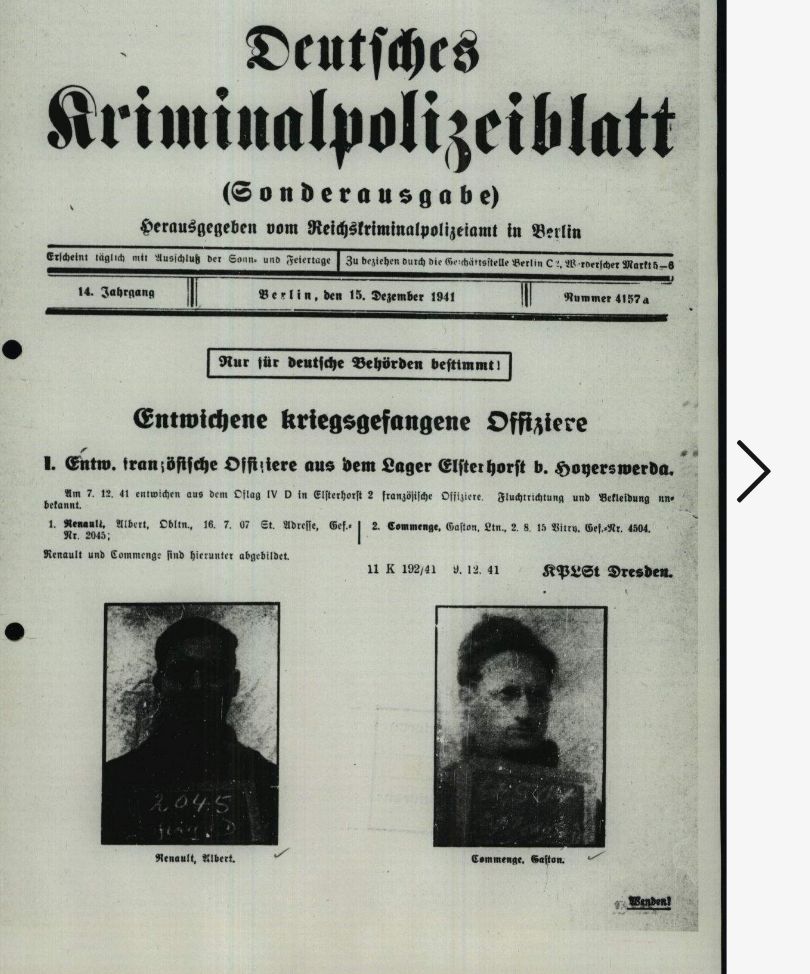 click at bounding box center (679, 426) 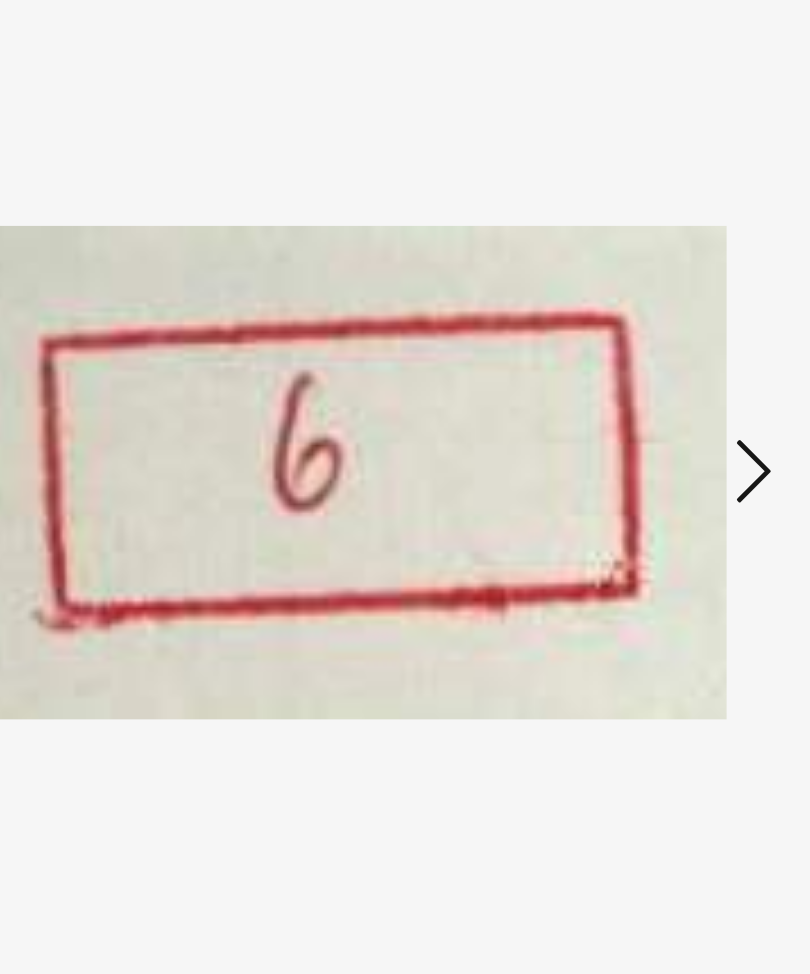 click at bounding box center [679, 426] 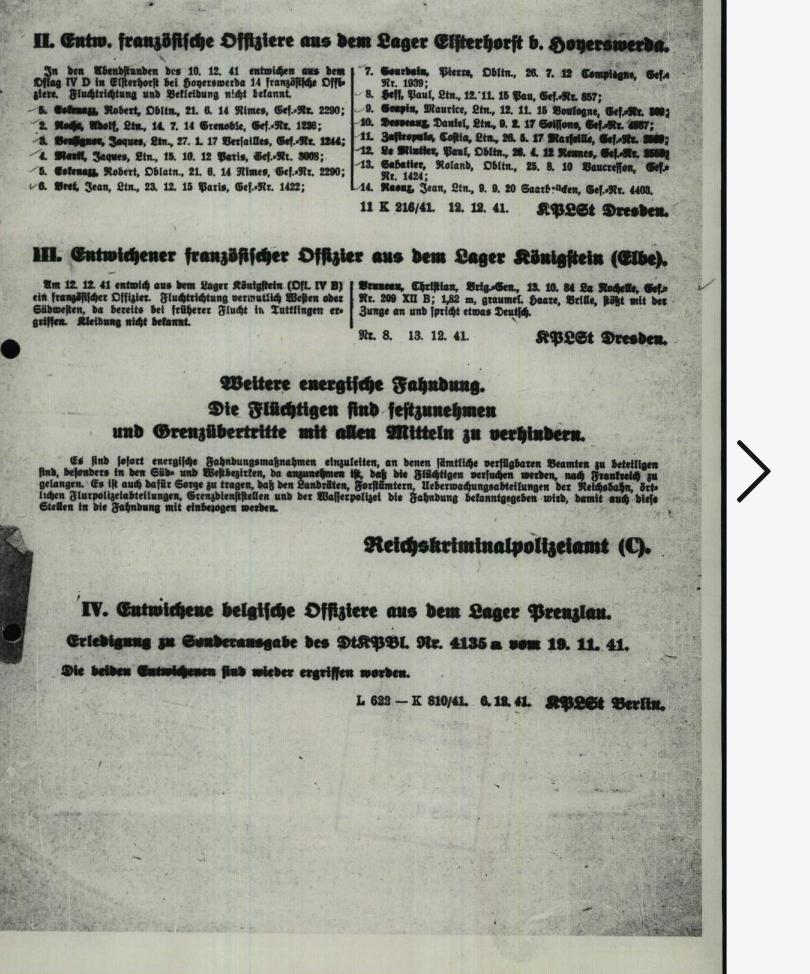 click at bounding box center [679, 426] 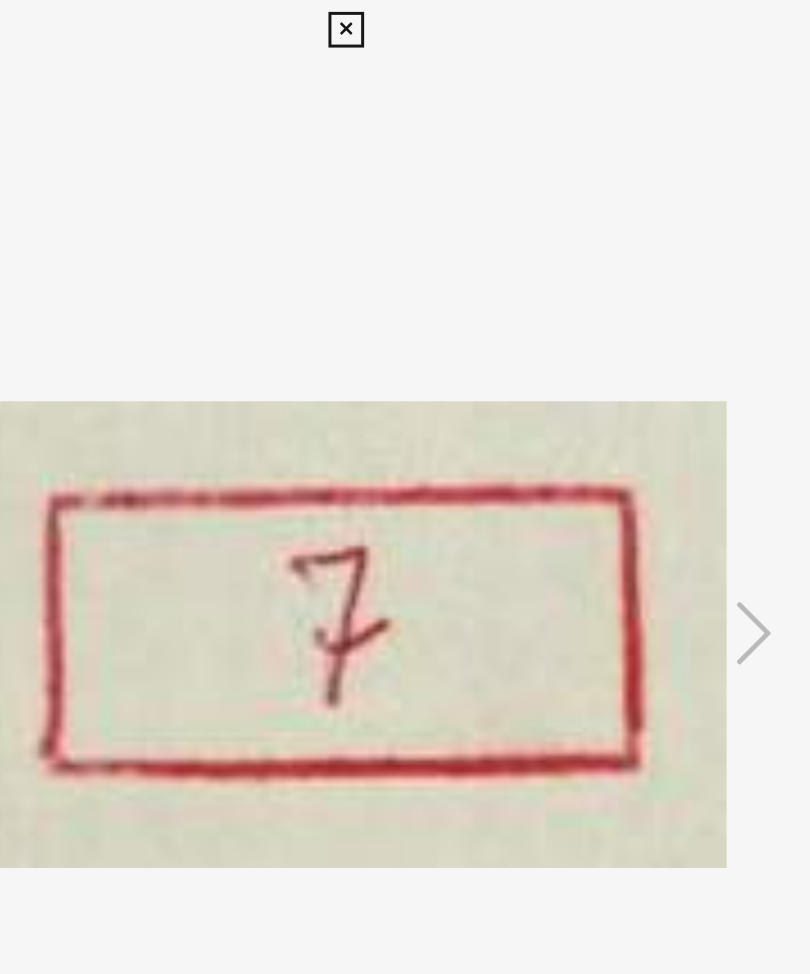 click at bounding box center (404, 20) 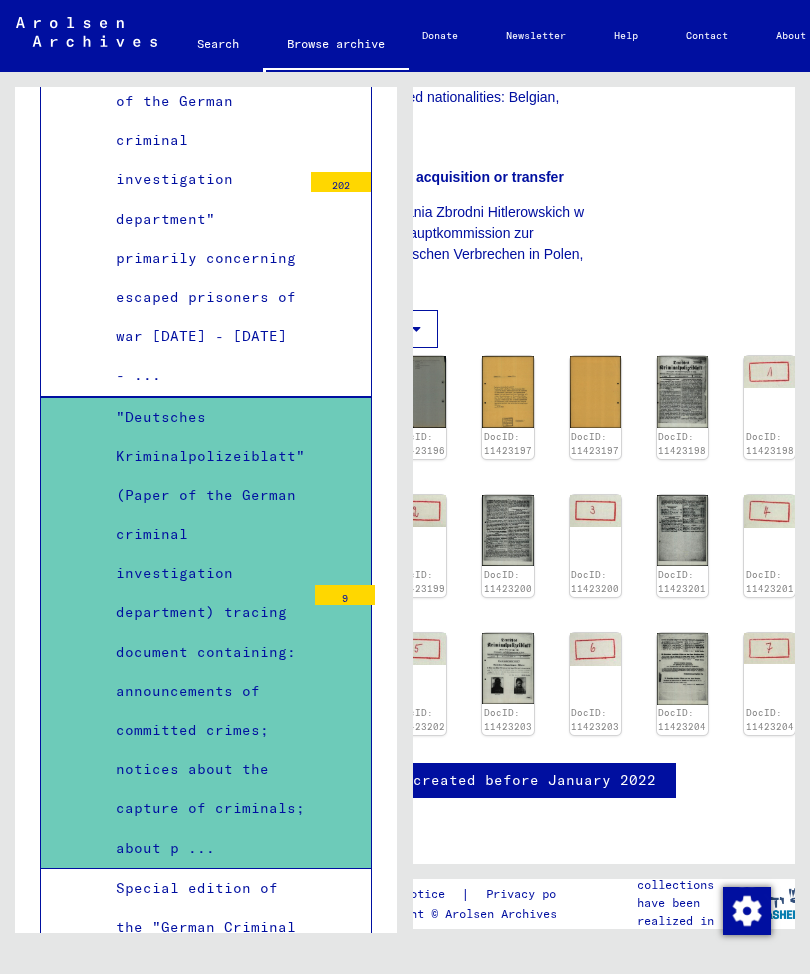 scroll, scrollTop: 932, scrollLeft: 136, axis: both 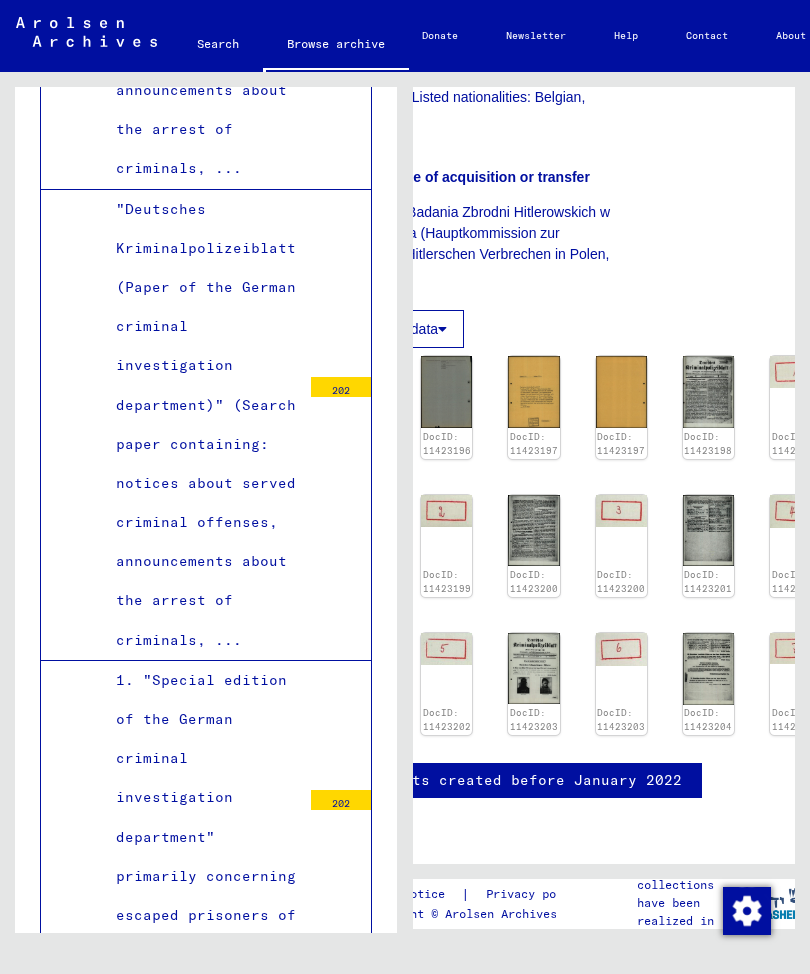 click on ""Deutsches Kriminalpolizeiblatt (Paper of the German criminal investigation department)" (Search paper containing: notices about served criminal offenses, announcements about the arrest of criminals,  ..." at bounding box center [201, 425] 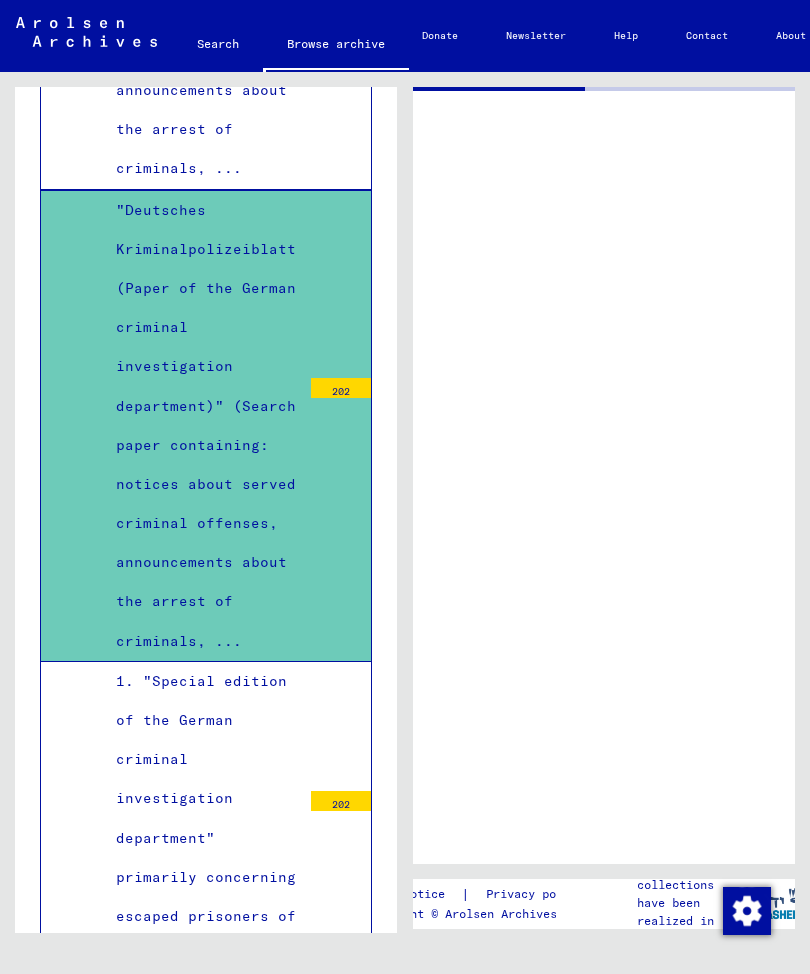 scroll, scrollTop: 0, scrollLeft: 0, axis: both 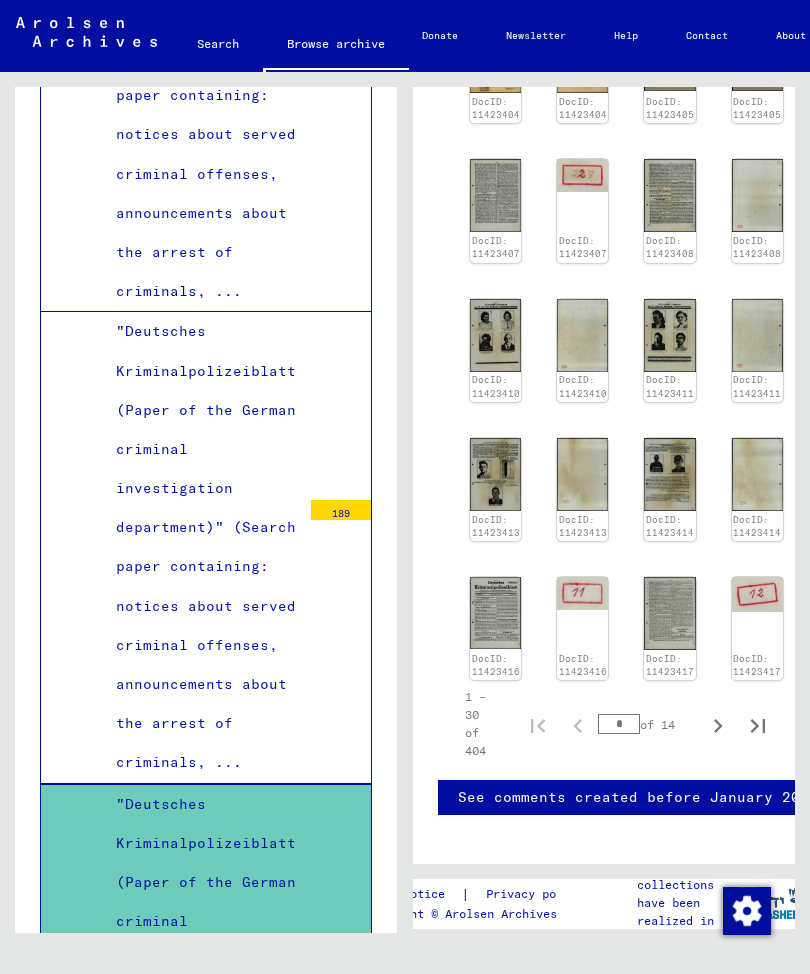 click on ""Deutsches Kriminalpolizeiblatt (Paper of the German criminal investigation department)" (Search paper containing: notices about served criminal offenses, announcements about the arrest of criminals,  ..." at bounding box center (201, 547) 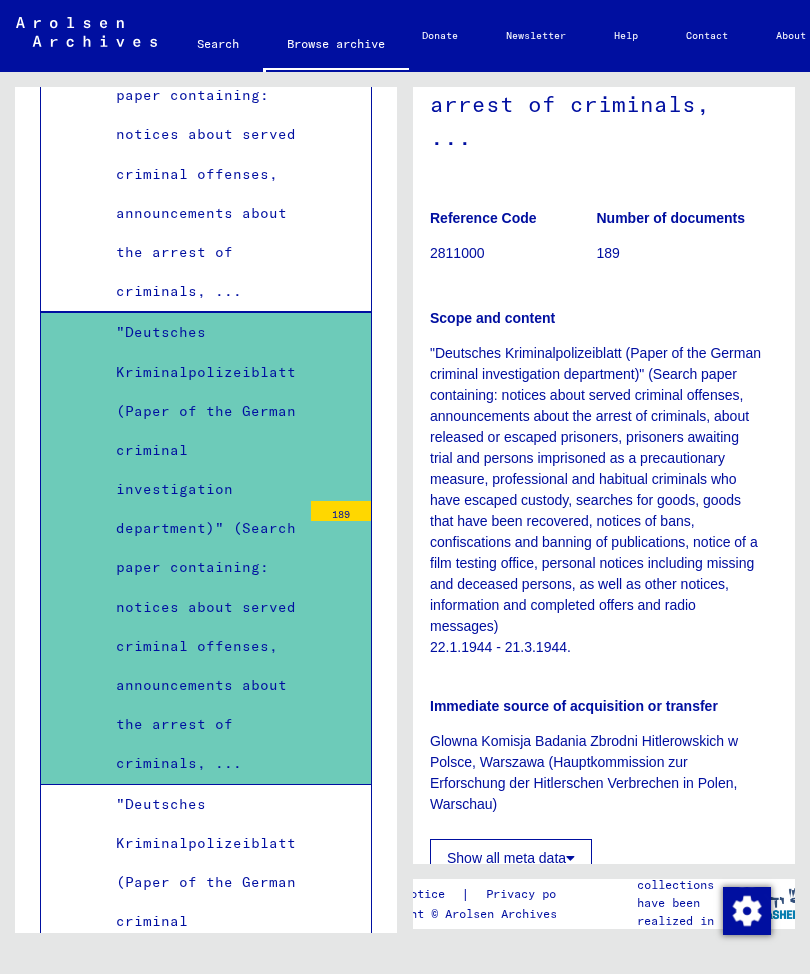 scroll, scrollTop: 440, scrollLeft: 8, axis: both 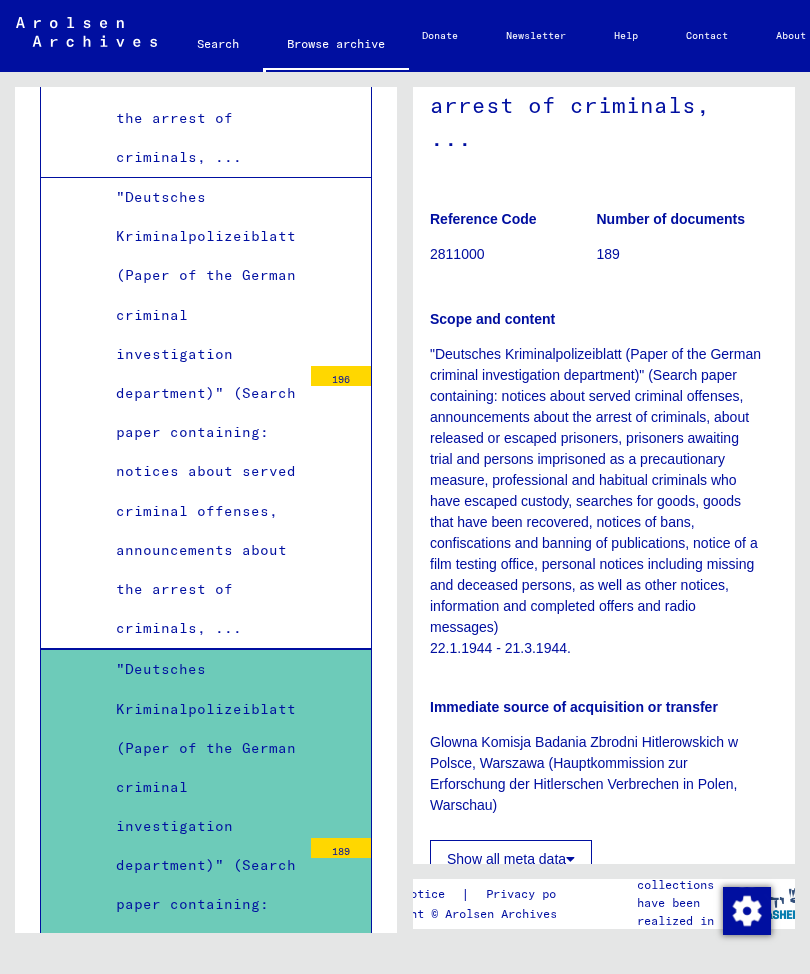 click on ""Deutsches Kriminalpolizeiblatt (Paper of the German criminal investigation department)" (Search paper containing: notices about served criminal offenses, announcements about the arrest of criminals,  ..." at bounding box center (201, 413) 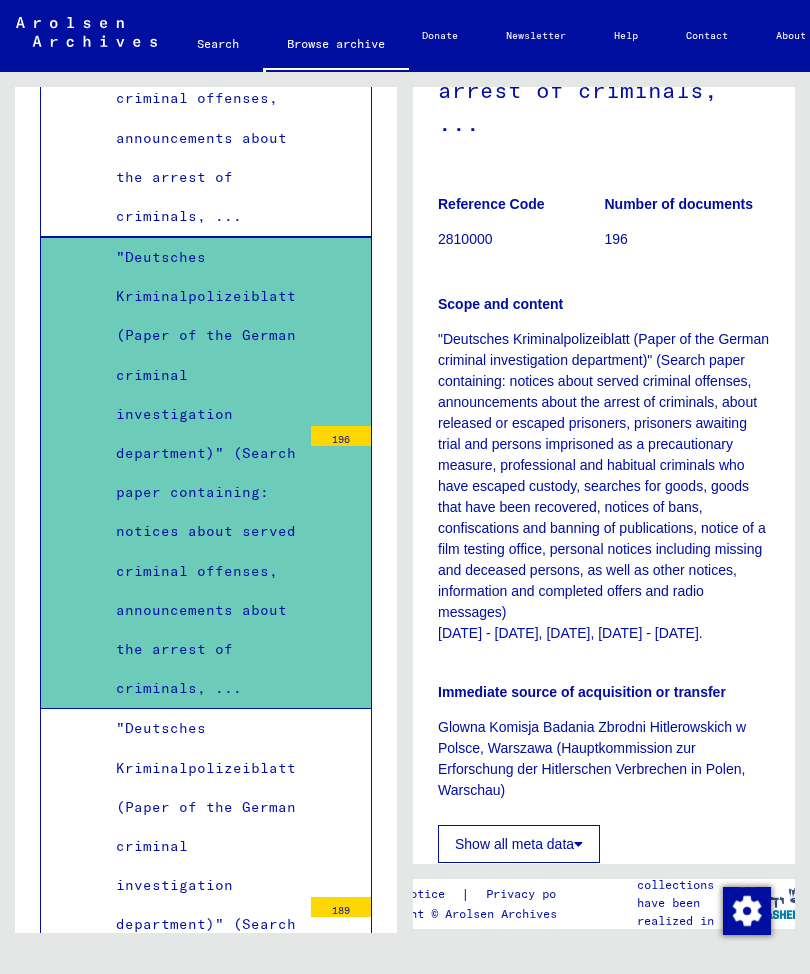scroll, scrollTop: 455, scrollLeft: 0, axis: vertical 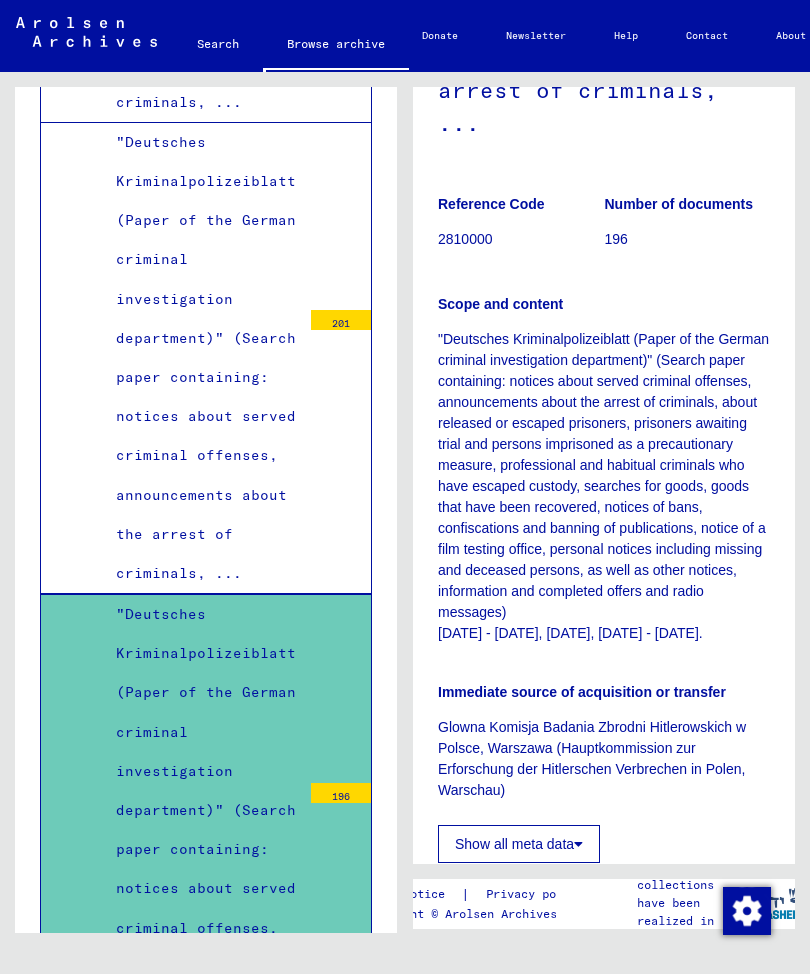click on ""Deutsches Kriminalpolizeiblatt (Paper of the German criminal investigation department)" (Search paper containing: notices about served criminal offenses, announcements about the arrest of criminals,  ..." at bounding box center [201, 358] 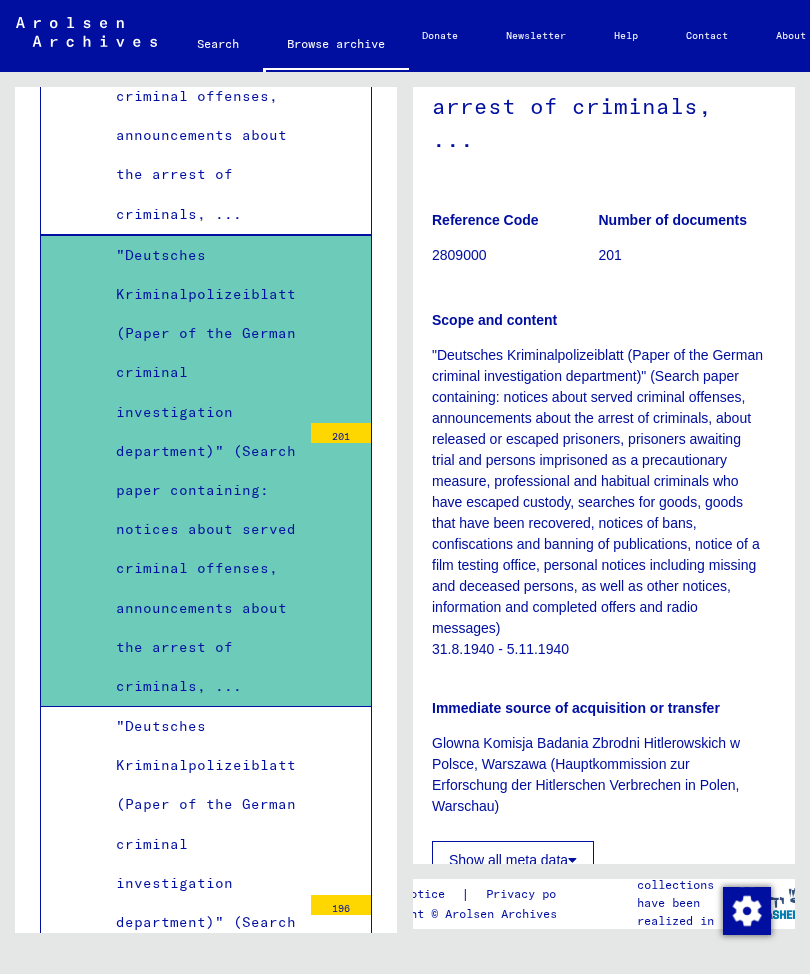 scroll, scrollTop: 441, scrollLeft: 6, axis: both 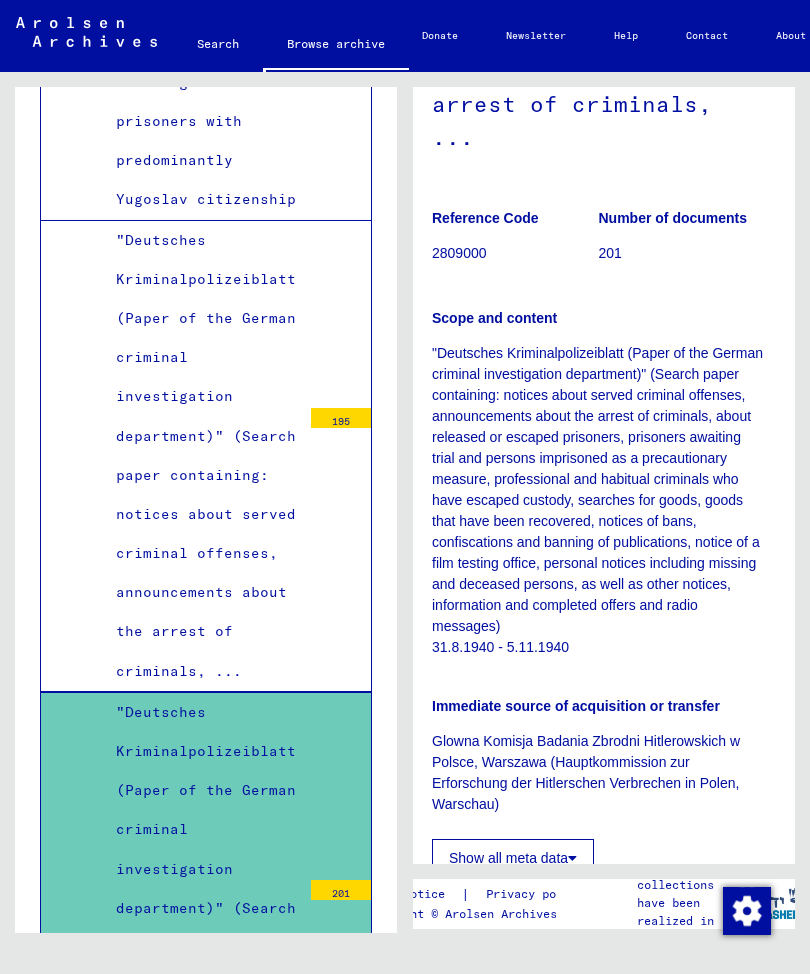 click on ""Deutsches Kriminalpolizeiblatt (Paper of the German criminal investigation department)" (Search paper containing: notices about served criminal offenses, announcements about the arrest of criminals,  ..." at bounding box center (201, 456) 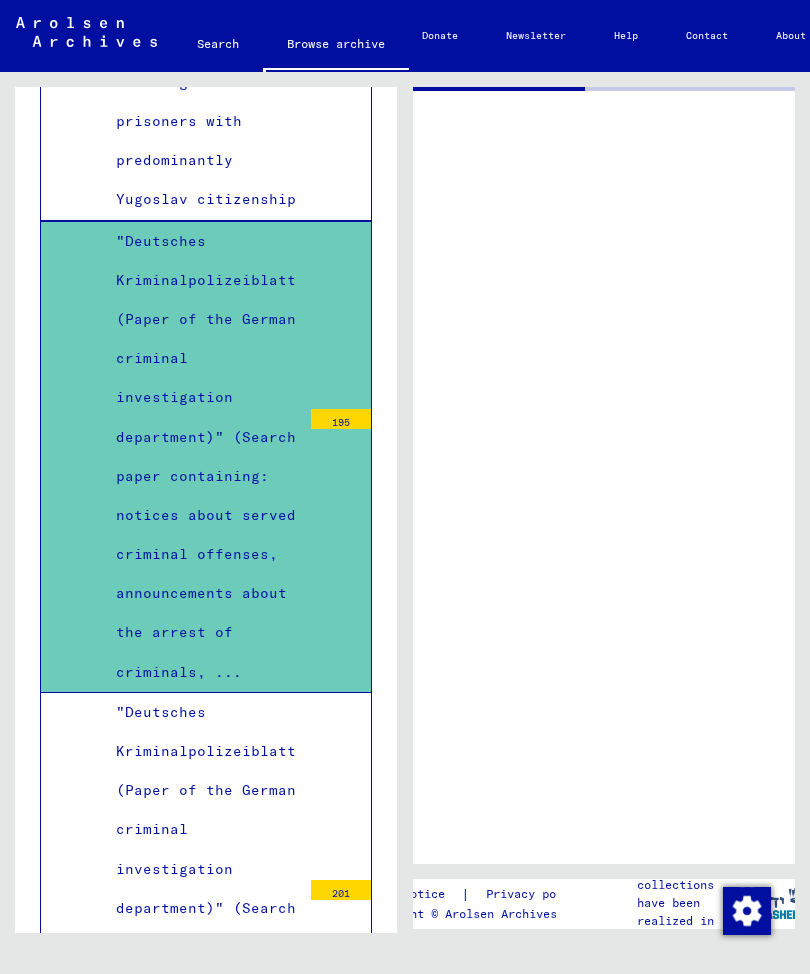 scroll, scrollTop: 0, scrollLeft: 0, axis: both 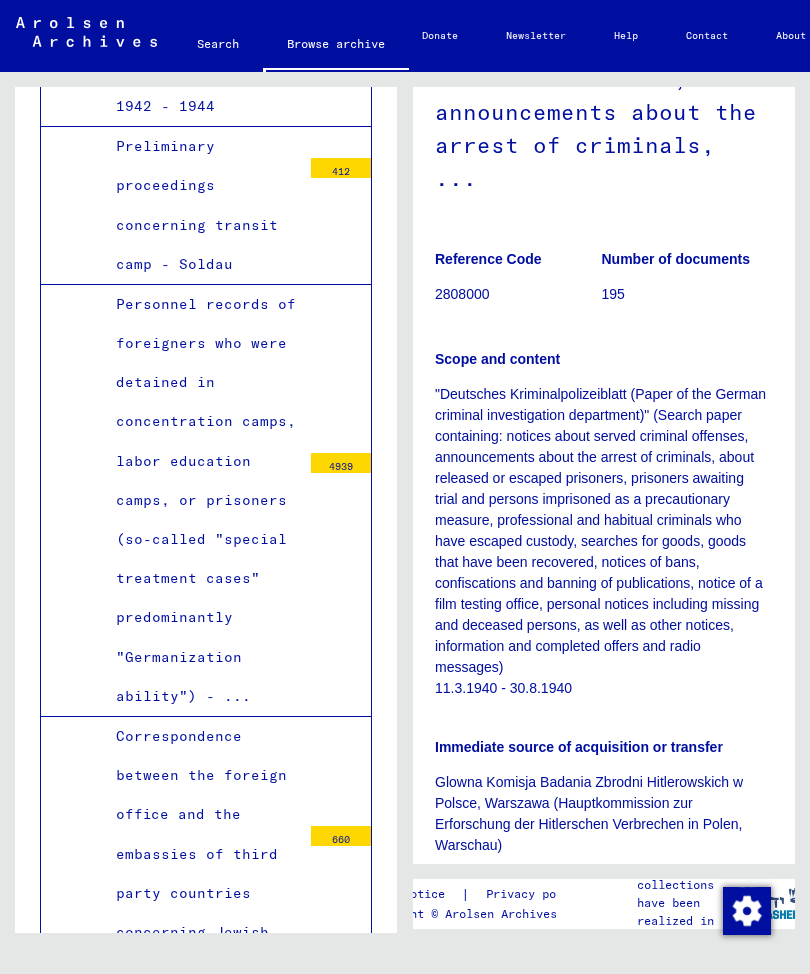 click on "Personnel records of foreigners who were detained in concentration camps, labor education camps, or prisoners (so-called "special treatment cases"  predominantly "Germanization ability") -  ..." at bounding box center [201, 500] 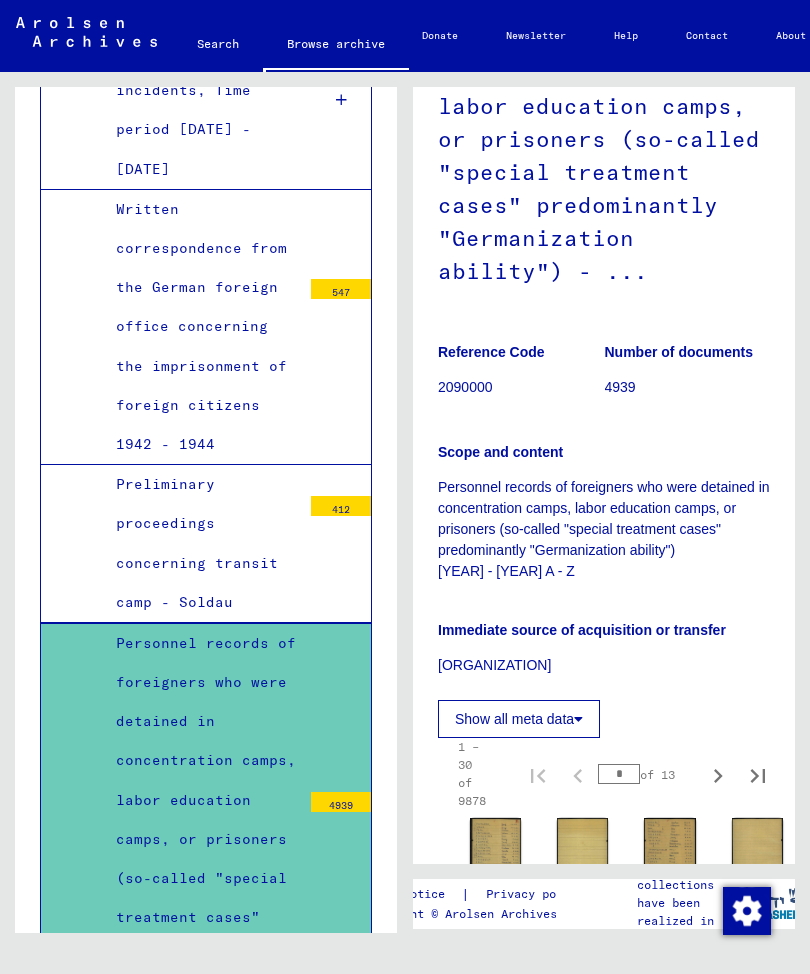 scroll, scrollTop: 790, scrollLeft: 0, axis: vertical 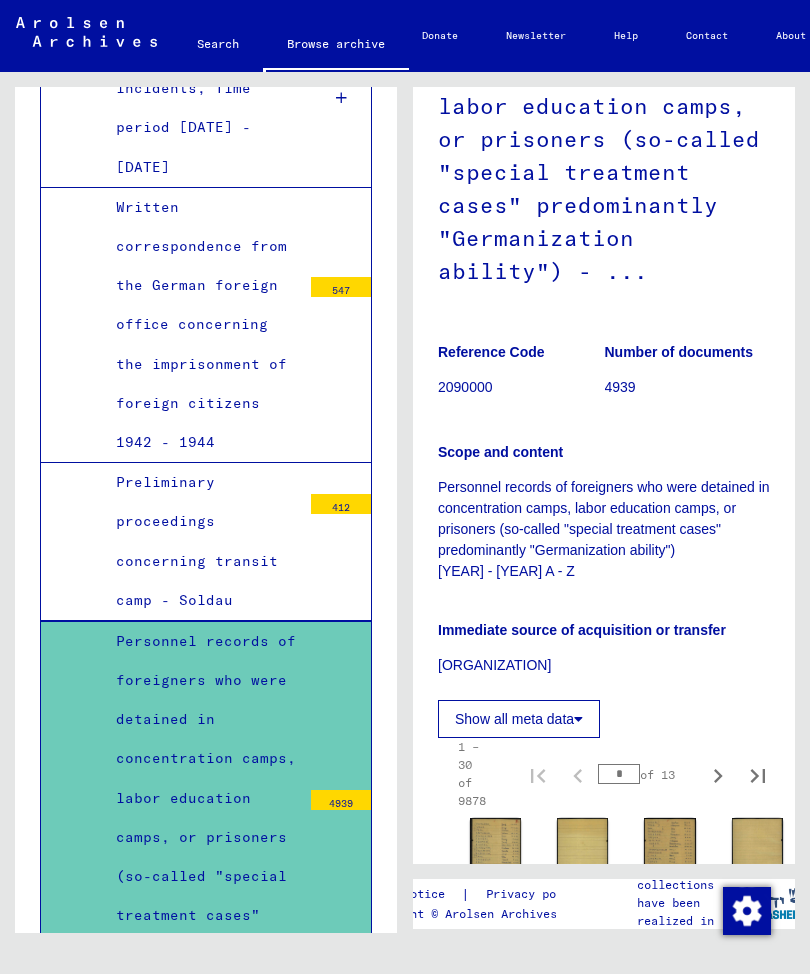 click on "Preliminary proceedings concerning transit camp - Soldau" at bounding box center (201, 541) 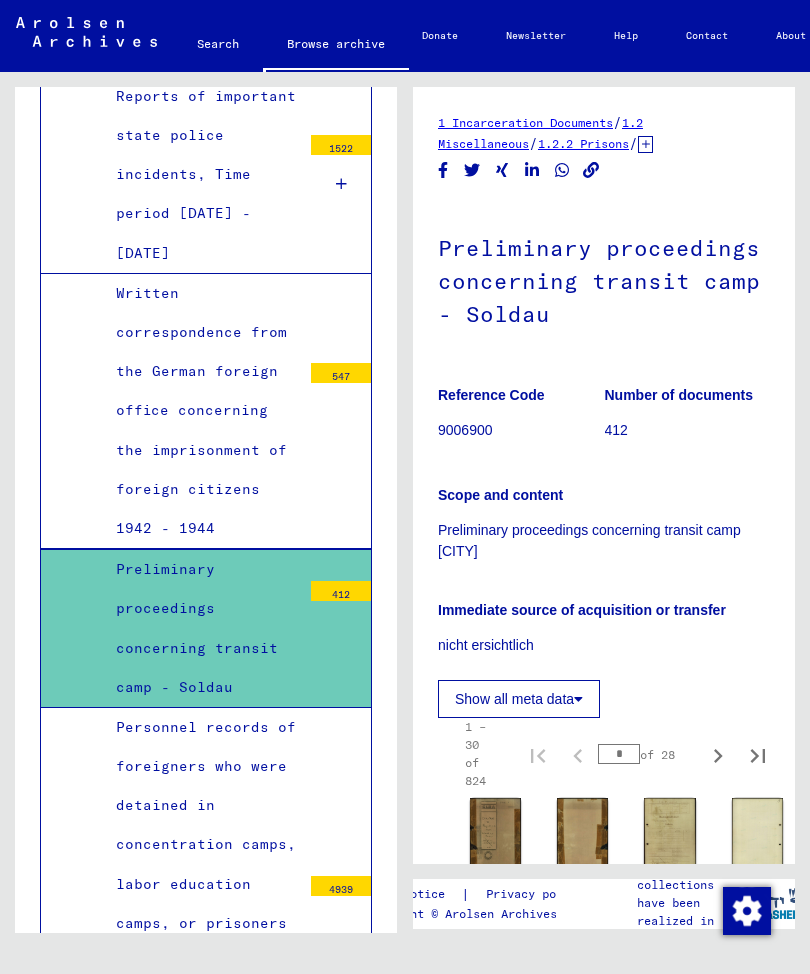 scroll, scrollTop: 689, scrollLeft: 0, axis: vertical 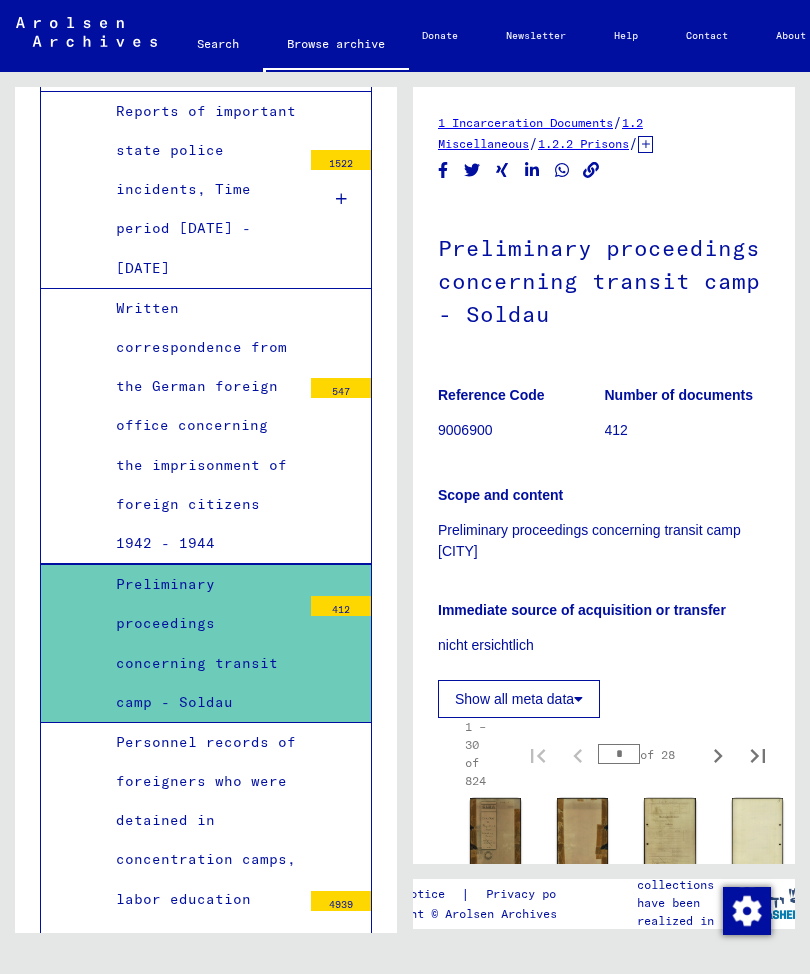 click on "Written correspondence from the German foreign office concerning the imprisonment of foreign citizens 1942 - 1944" at bounding box center [201, 426] 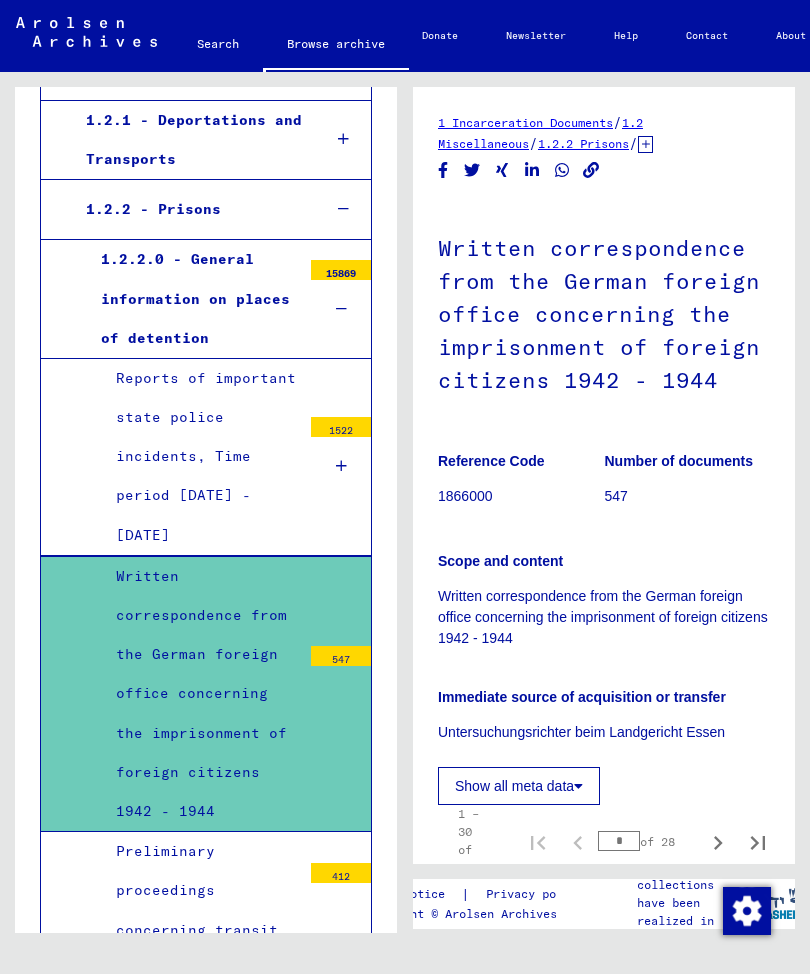 scroll, scrollTop: 421, scrollLeft: 0, axis: vertical 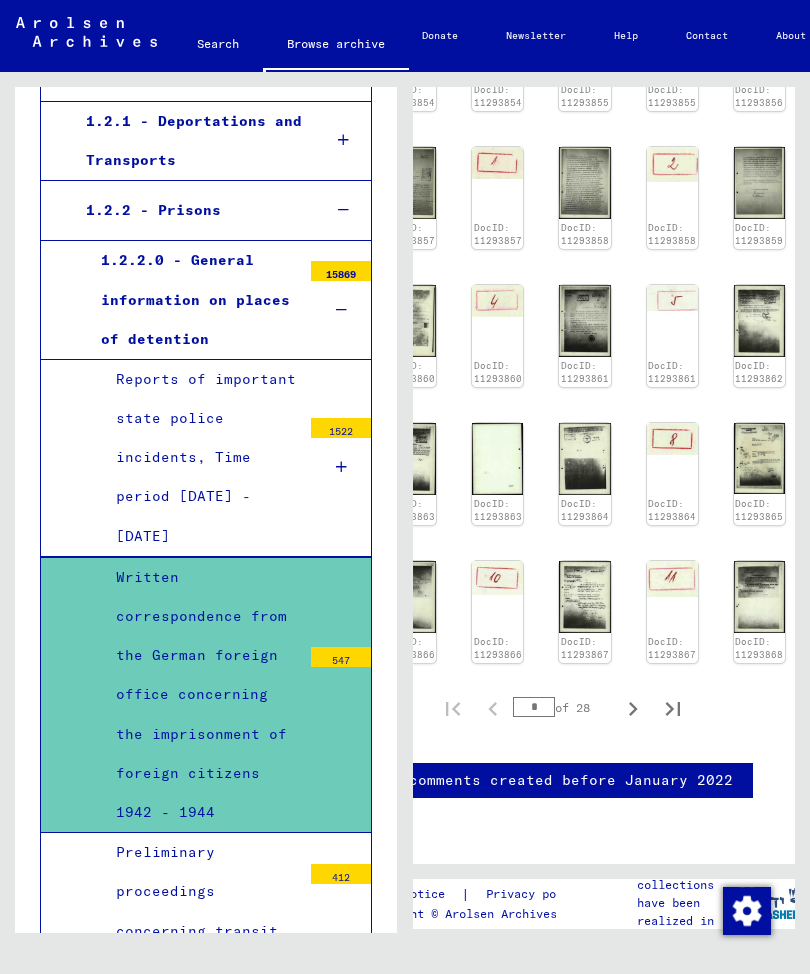 click 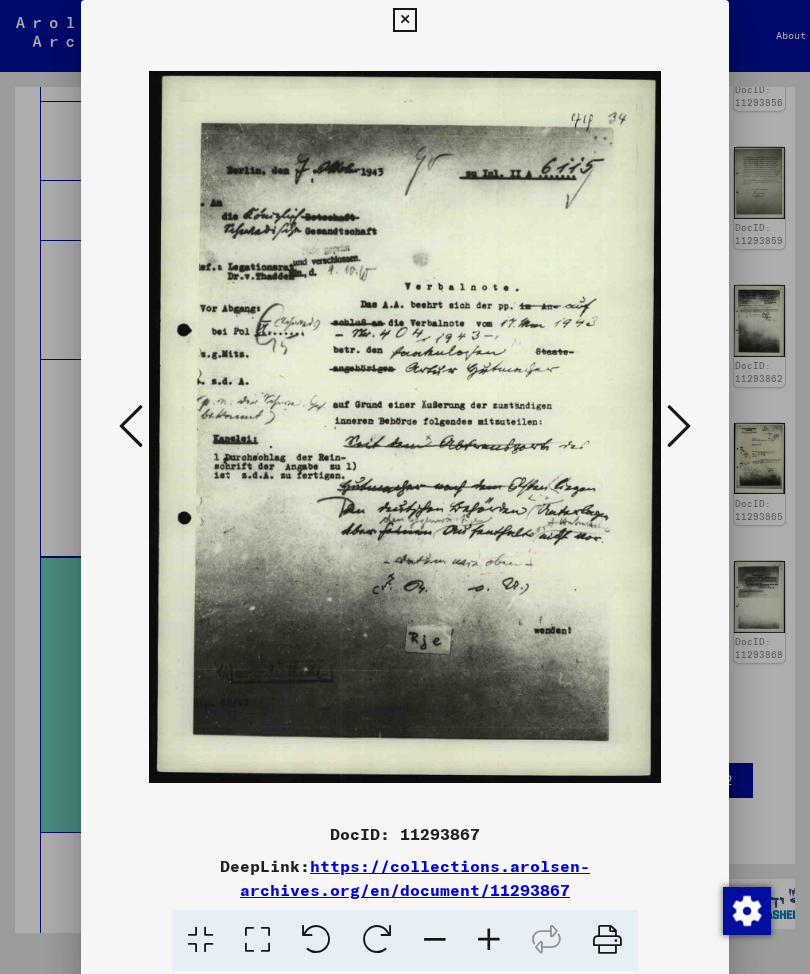 click at bounding box center (679, 426) 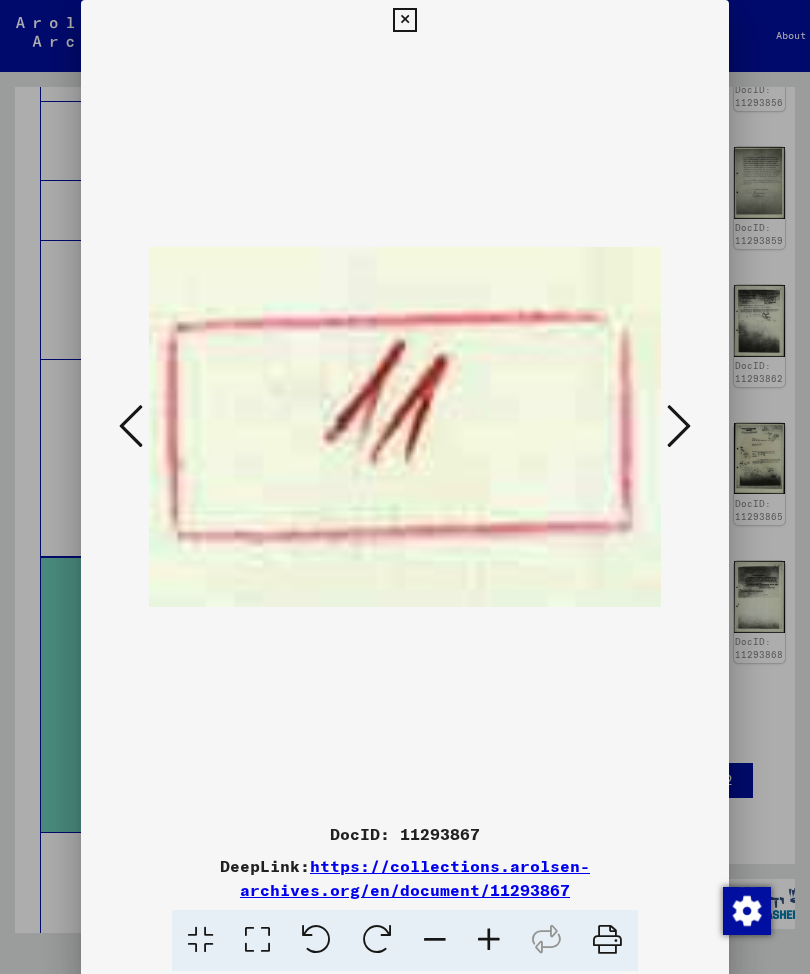 click at bounding box center (679, 426) 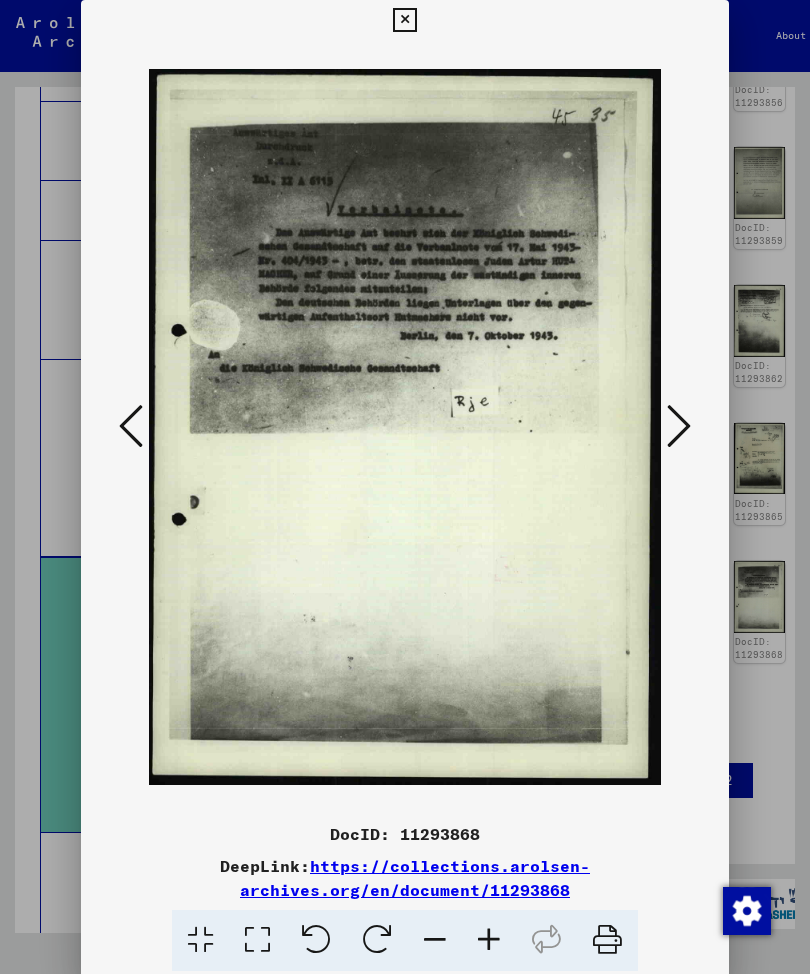click at bounding box center [679, 426] 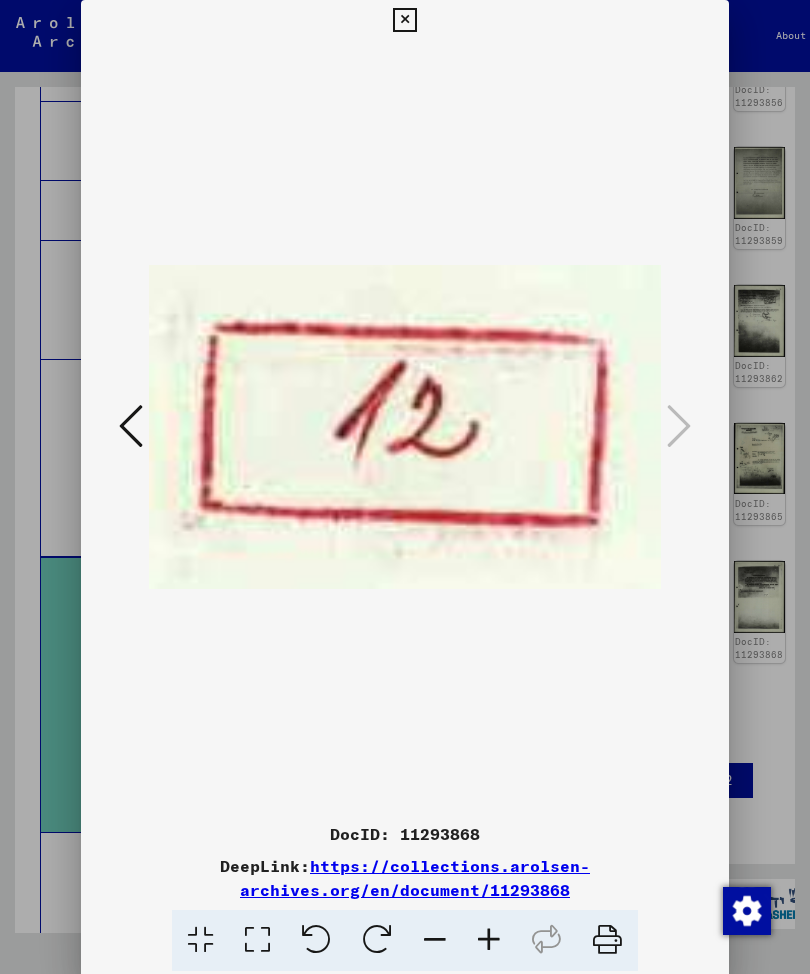 click at bounding box center [404, 20] 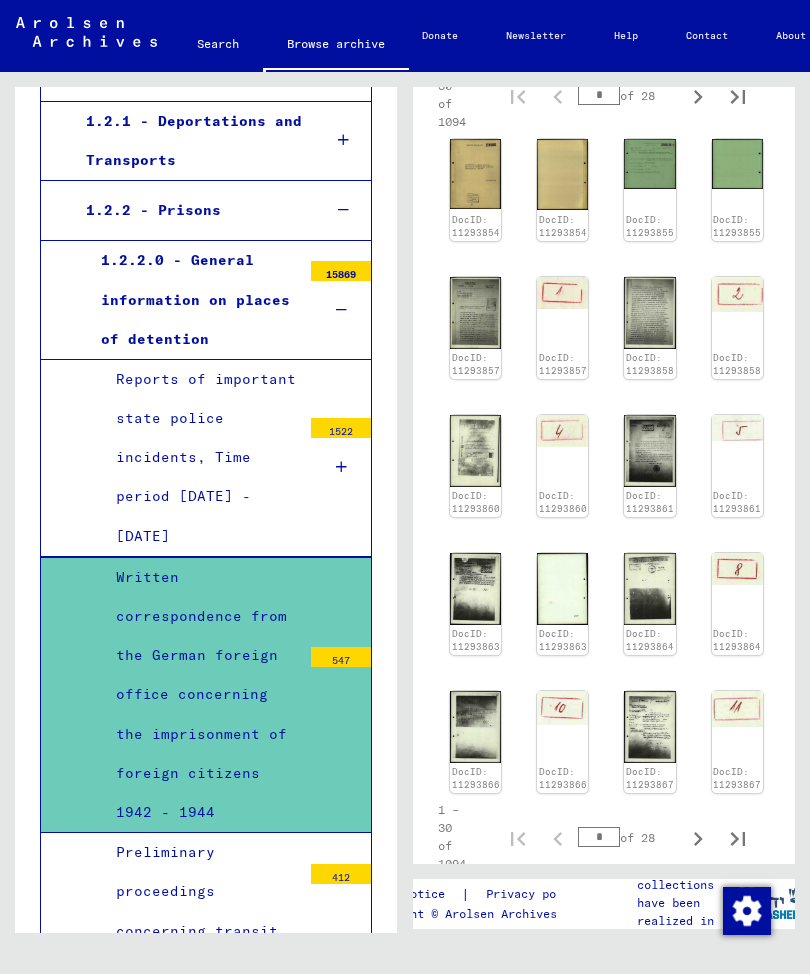 scroll, scrollTop: 745, scrollLeft: 20, axis: both 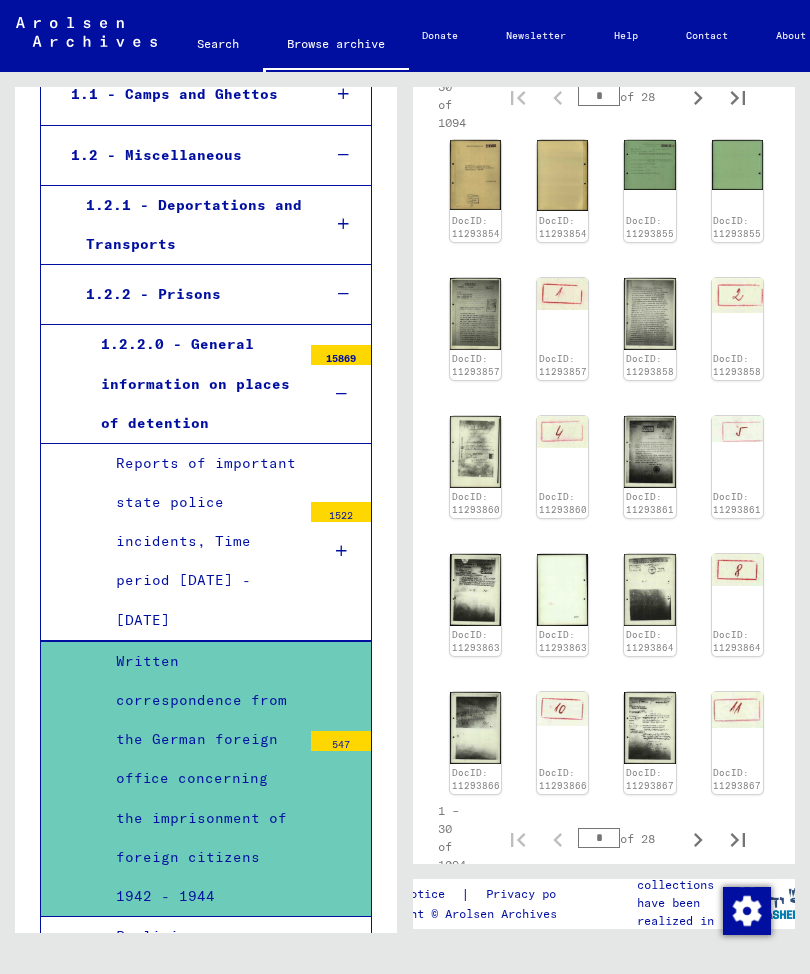 click on "Reports of important state police incidents, Time period [DATE] -      [DATE]" at bounding box center [201, 542] 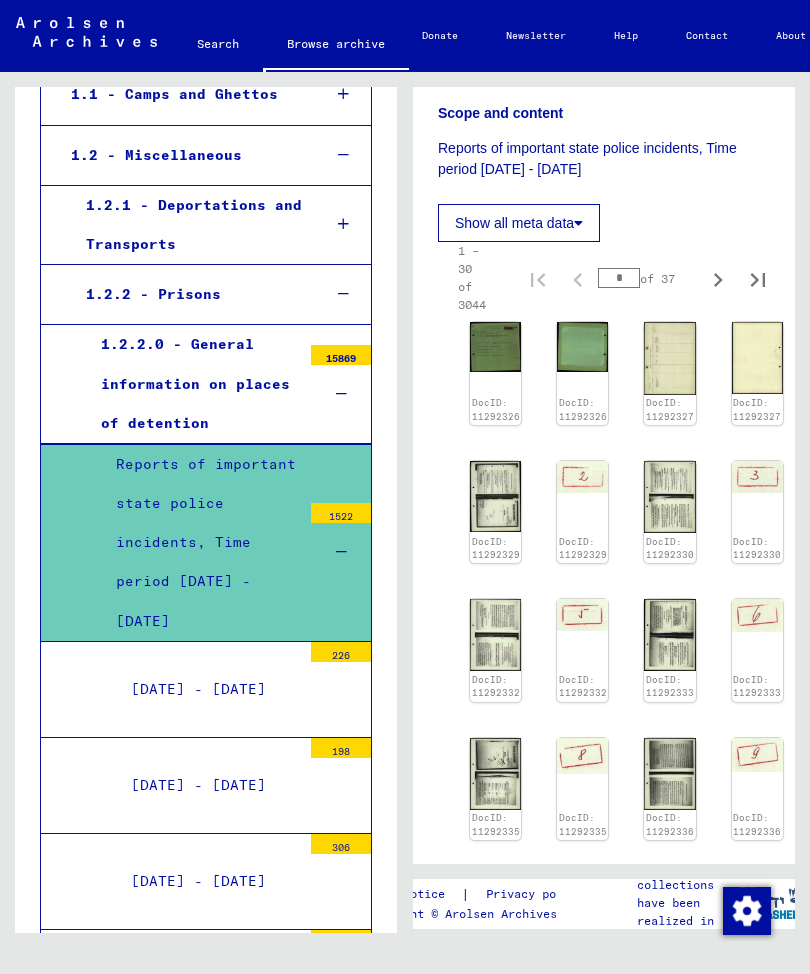 scroll, scrollTop: 418, scrollLeft: 0, axis: vertical 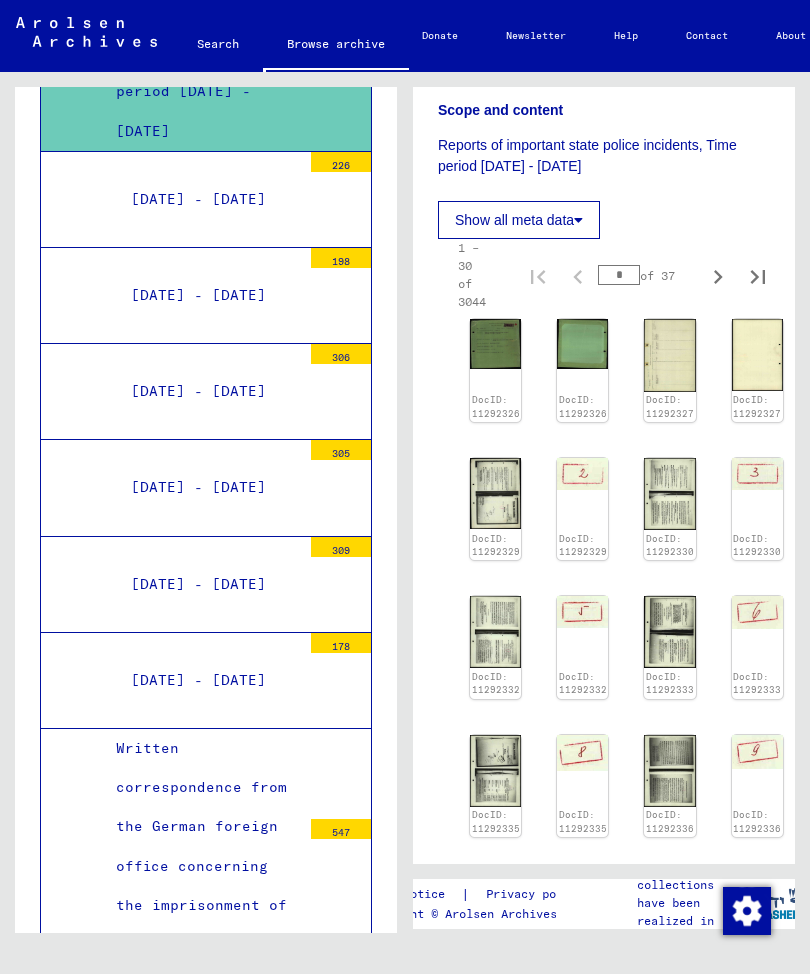 click on "[DATE] - [DATE]" at bounding box center (208, 680) 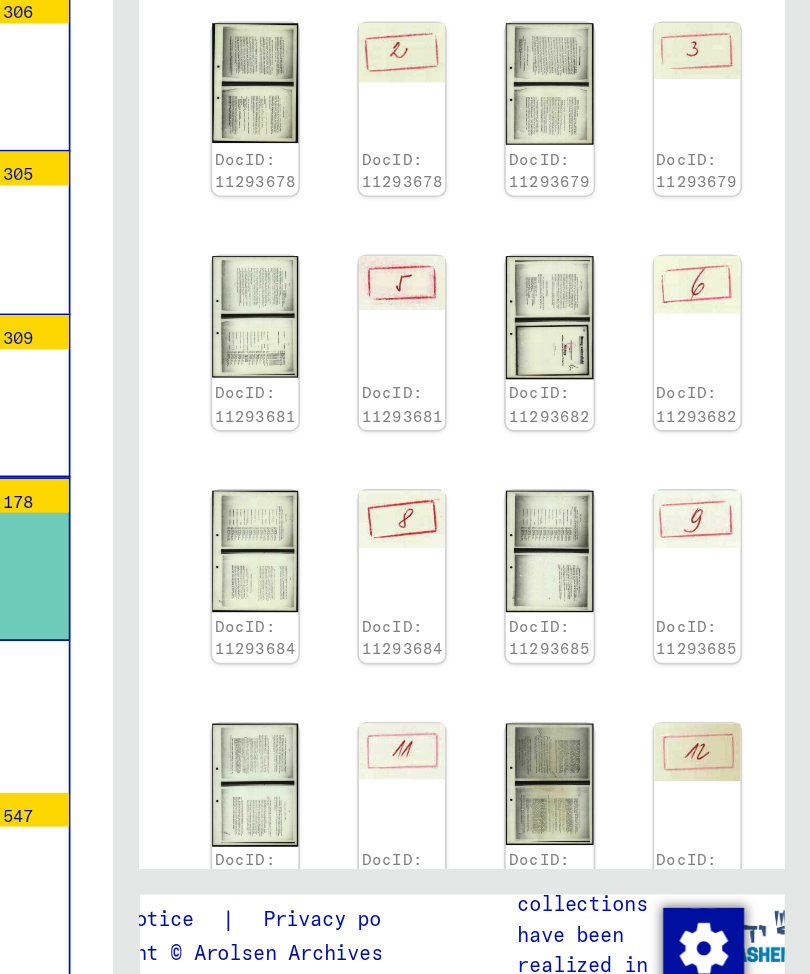 scroll, scrollTop: 598, scrollLeft: 30, axis: both 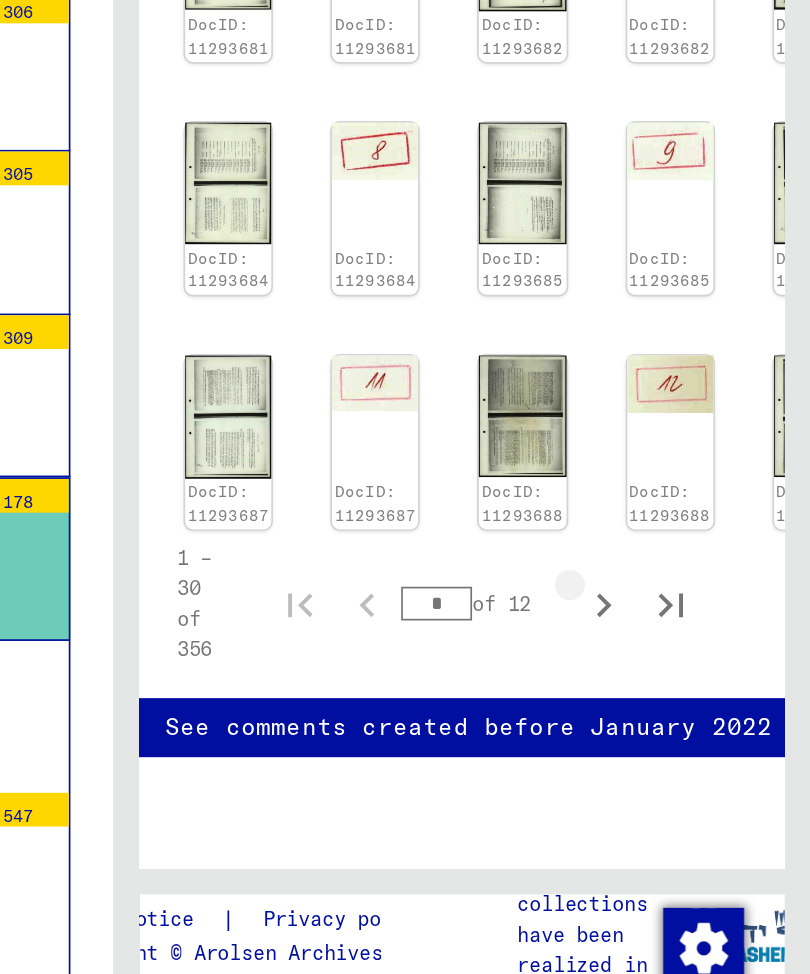 click 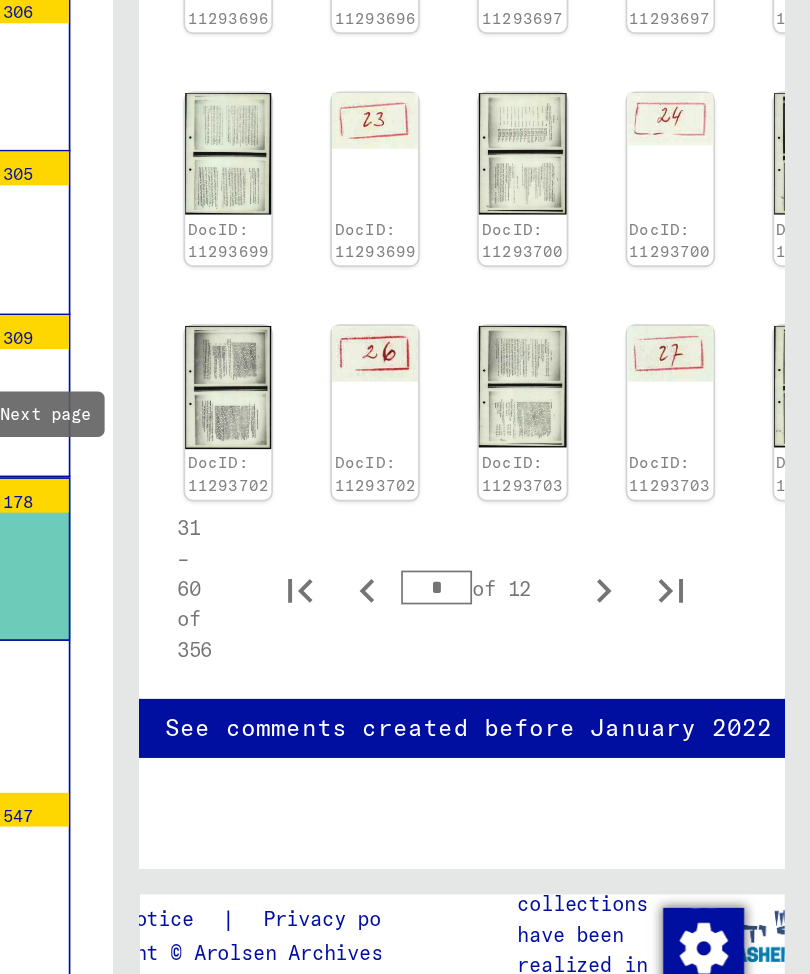 click 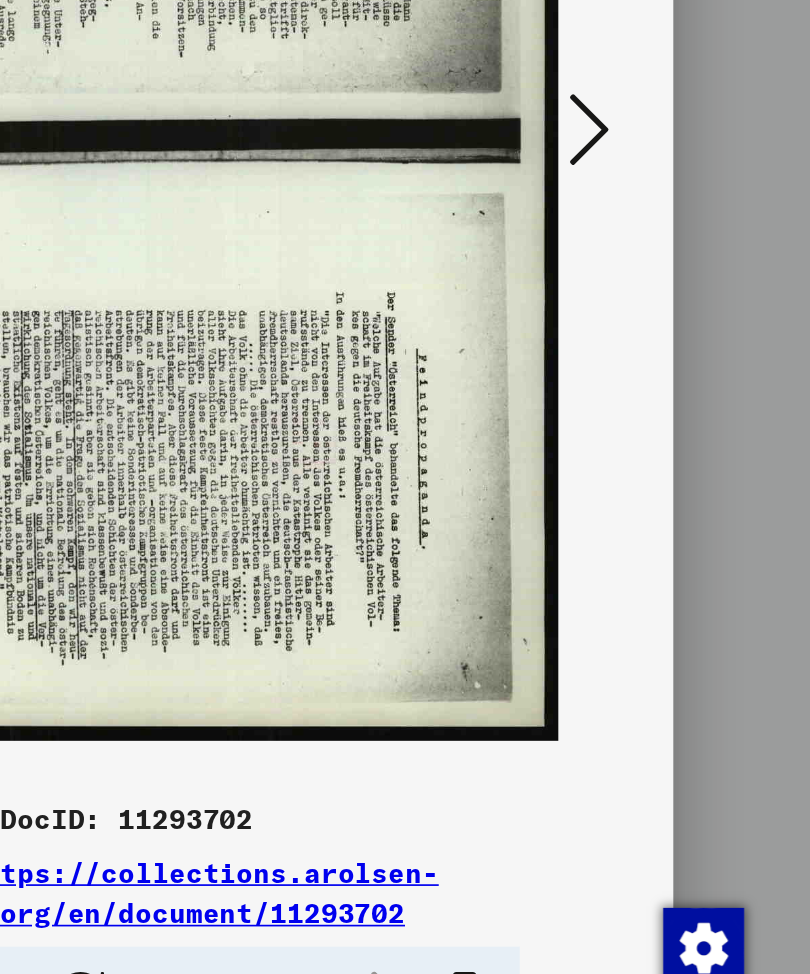 click at bounding box center (377, 940) 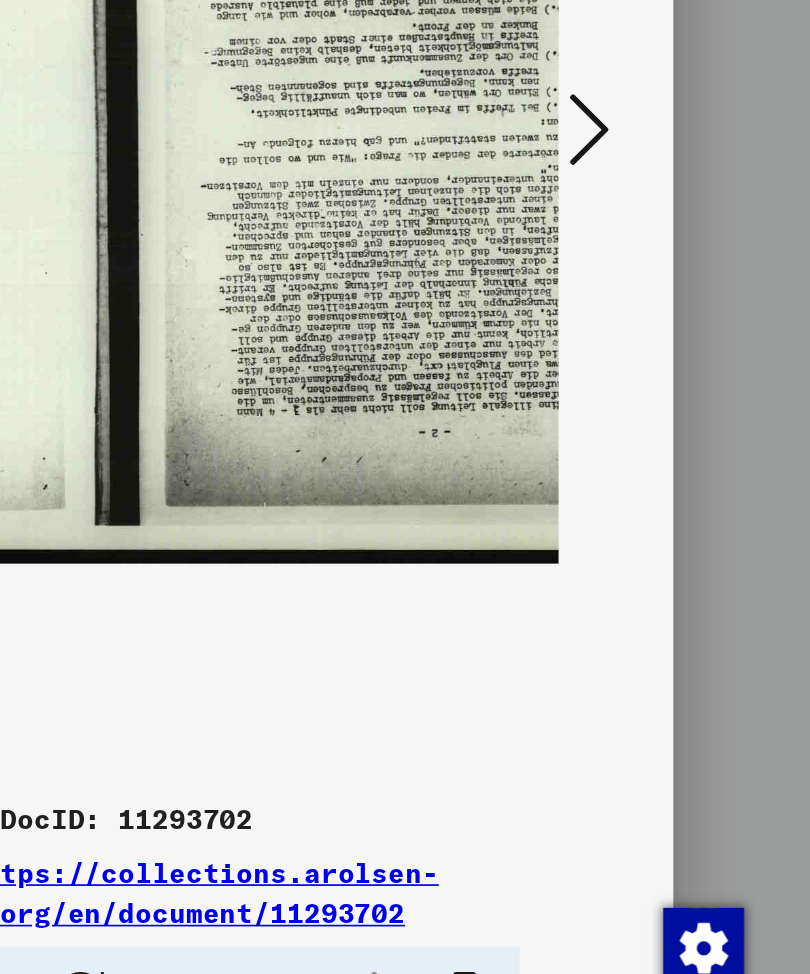 click at bounding box center [377, 940] 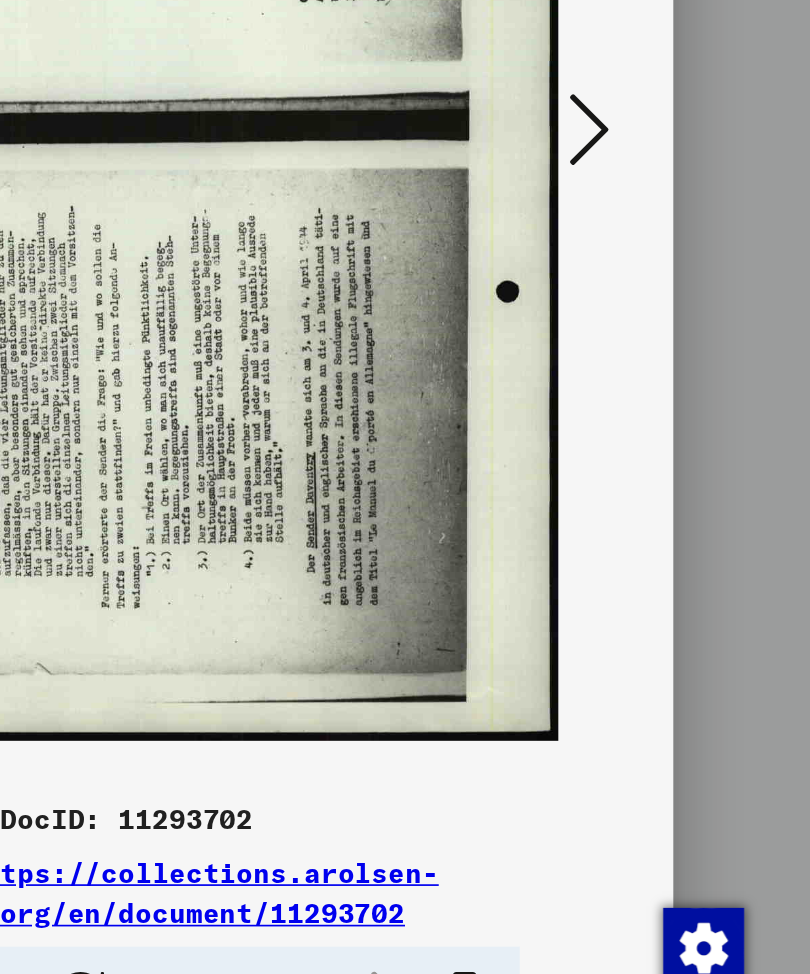 click at bounding box center (377, 940) 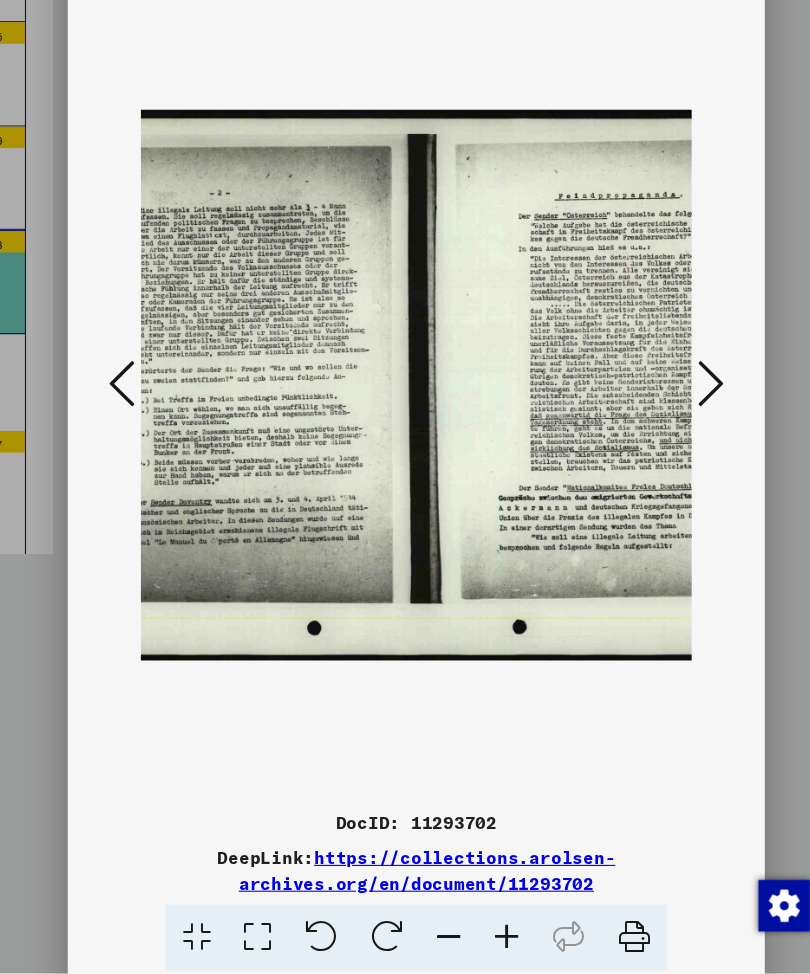 click at bounding box center (435, 940) 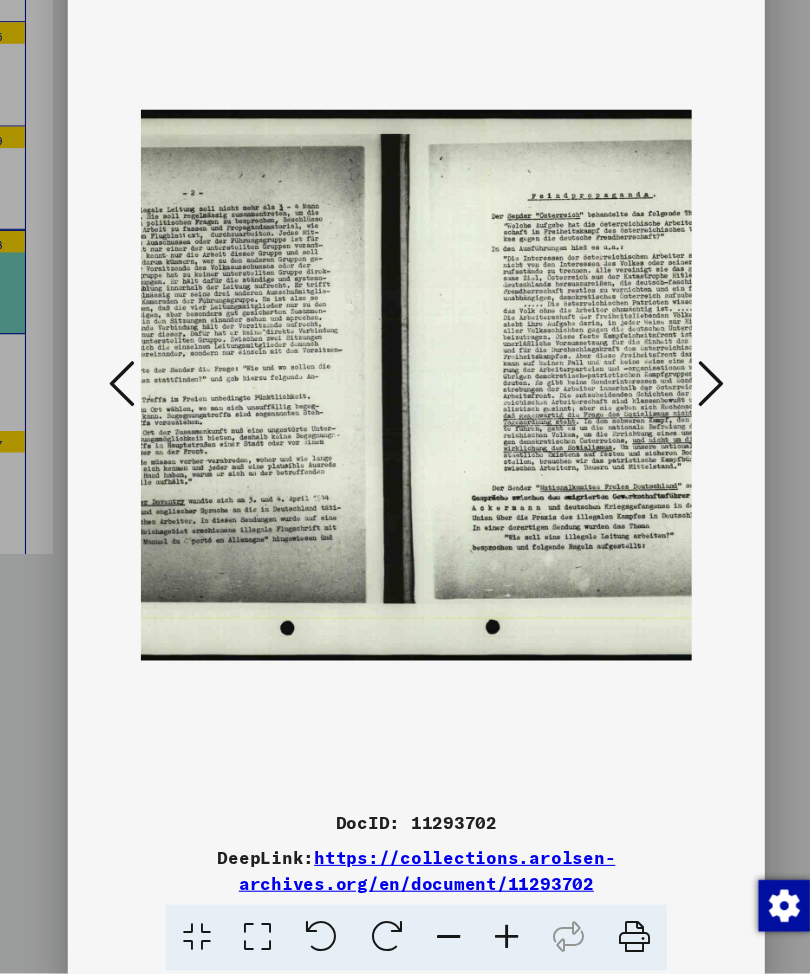 click at bounding box center [435, 940] 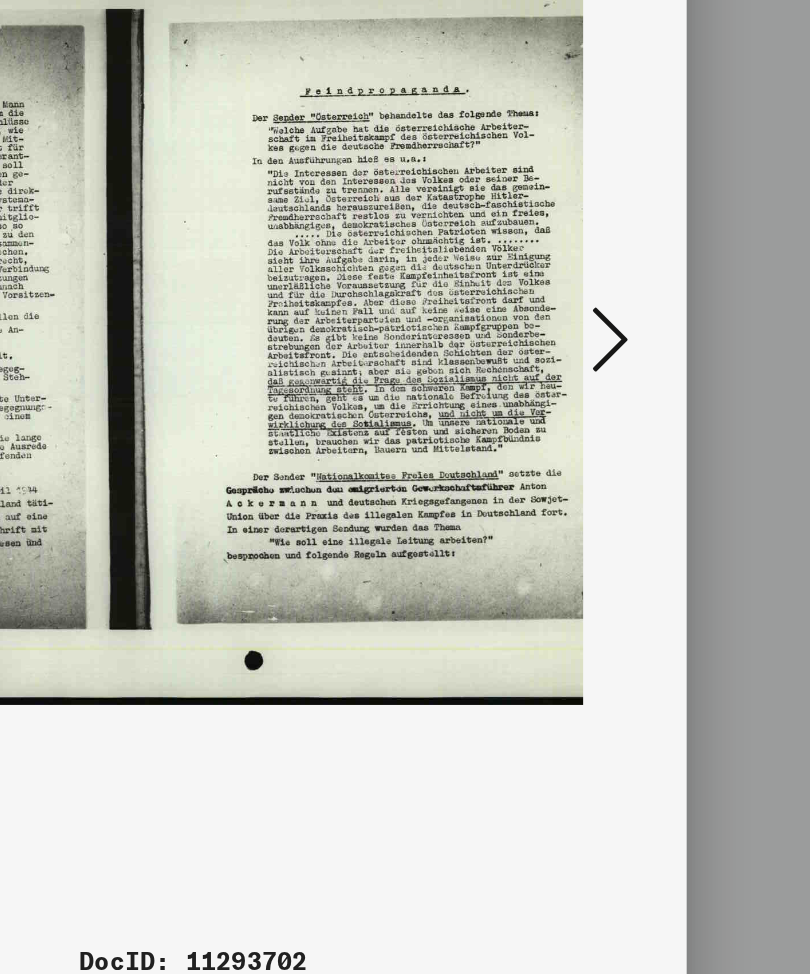 click at bounding box center [679, 426] 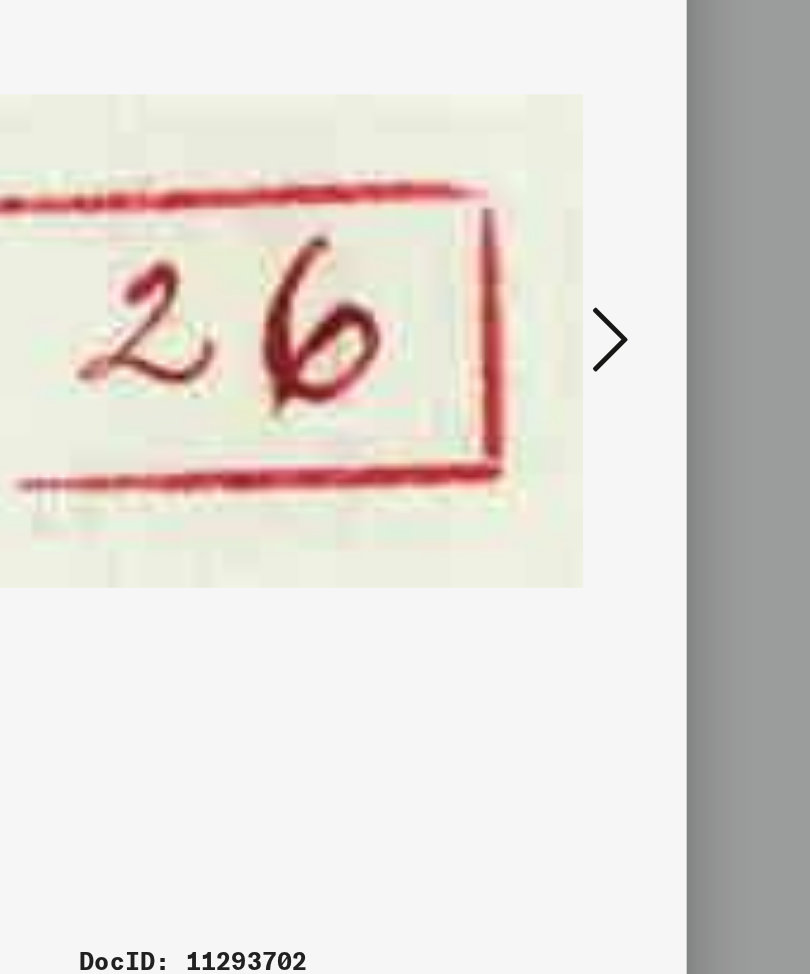 click at bounding box center [679, 426] 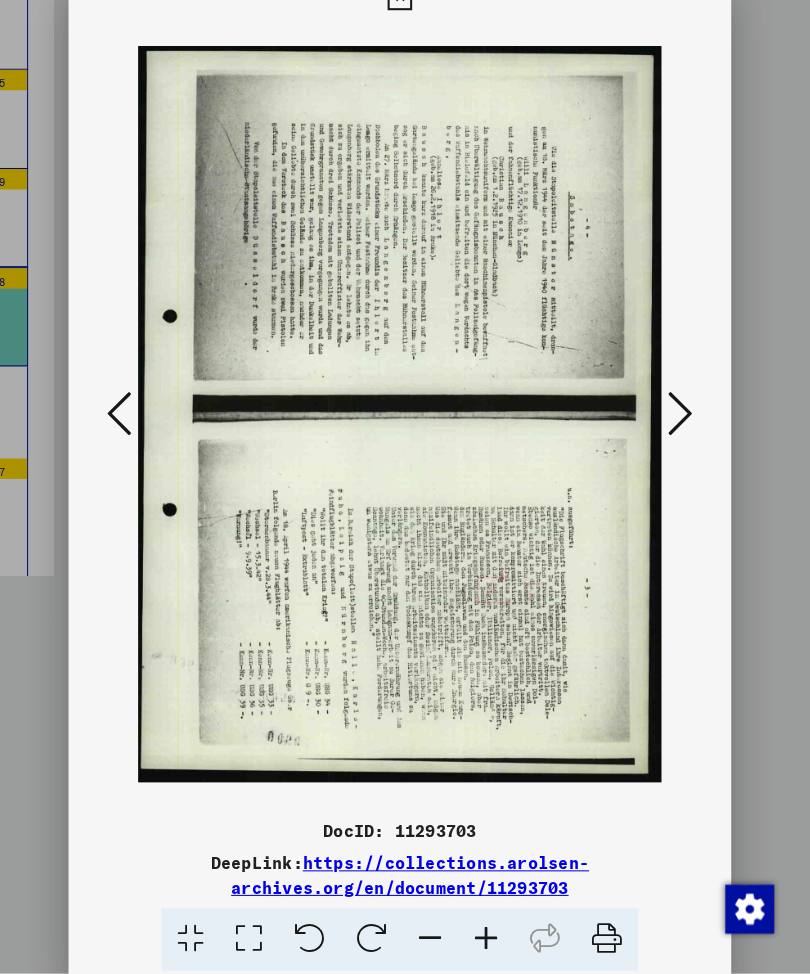 click at bounding box center (405, 427) 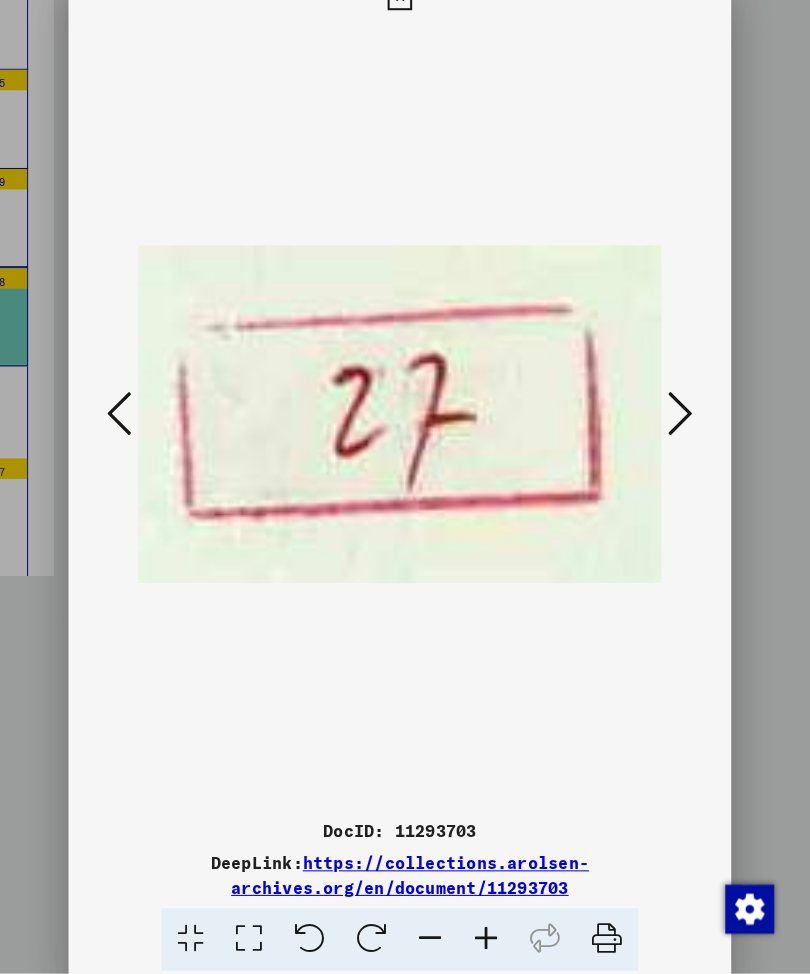 click at bounding box center (679, 426) 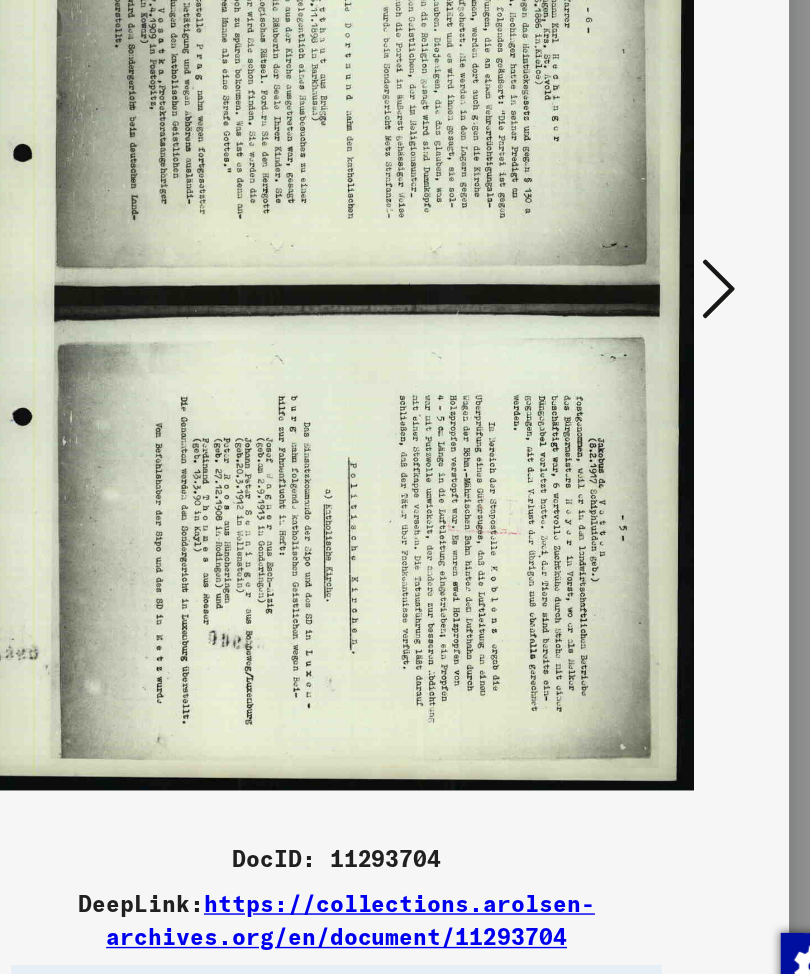 click at bounding box center [679, 426] 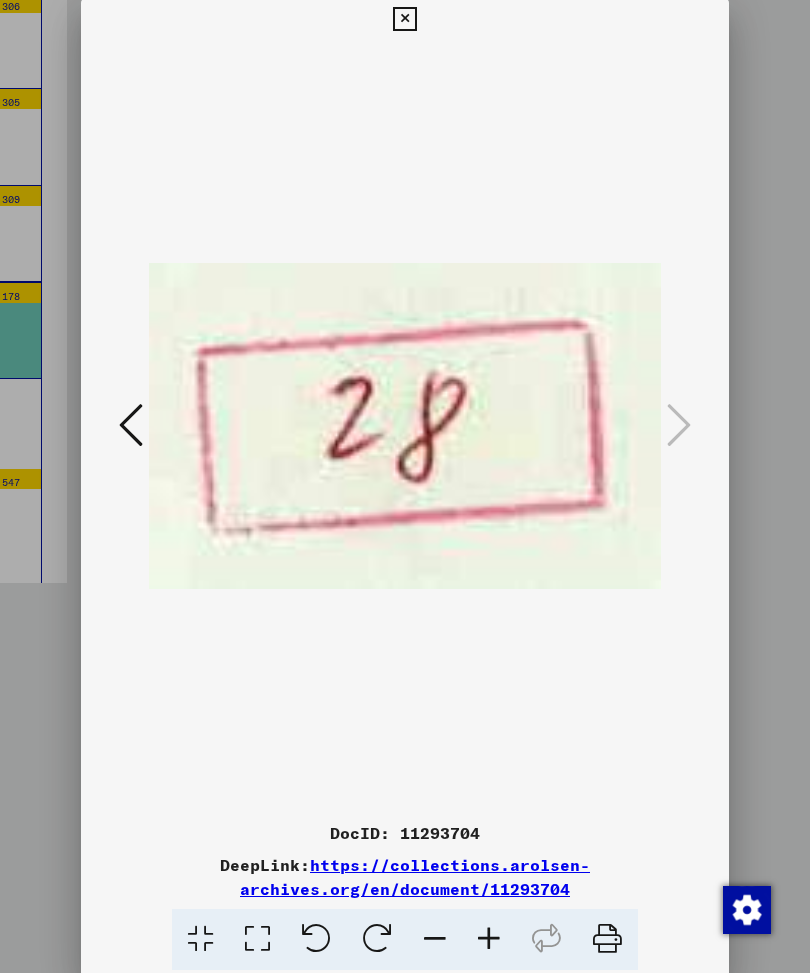 click at bounding box center (404, 20) 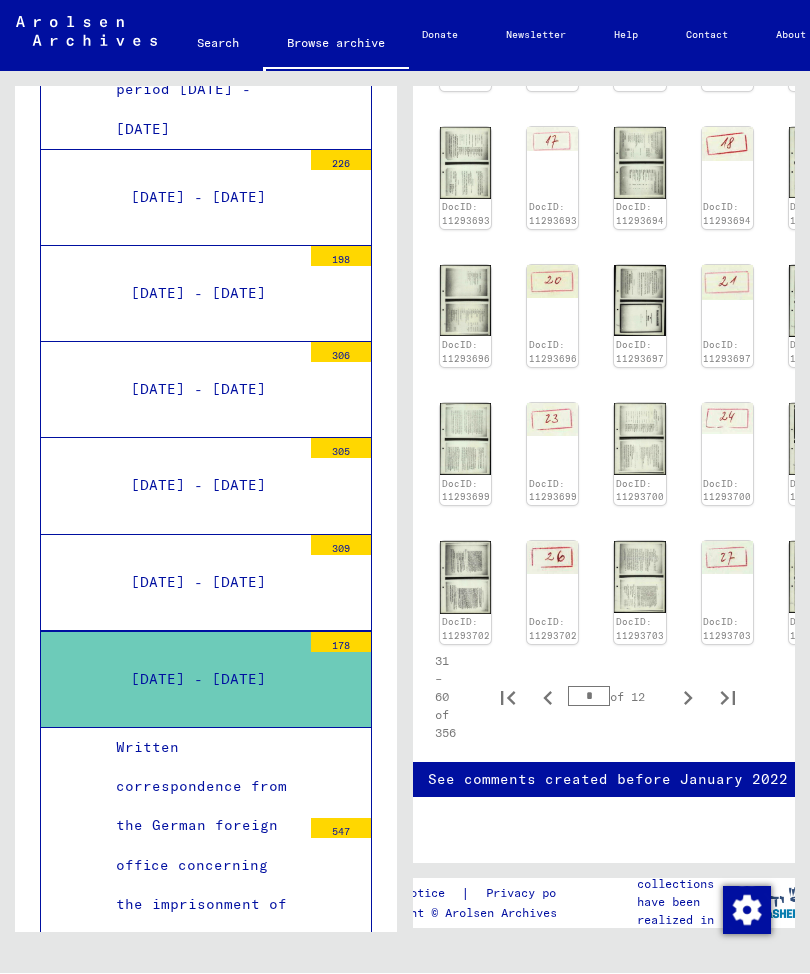 click 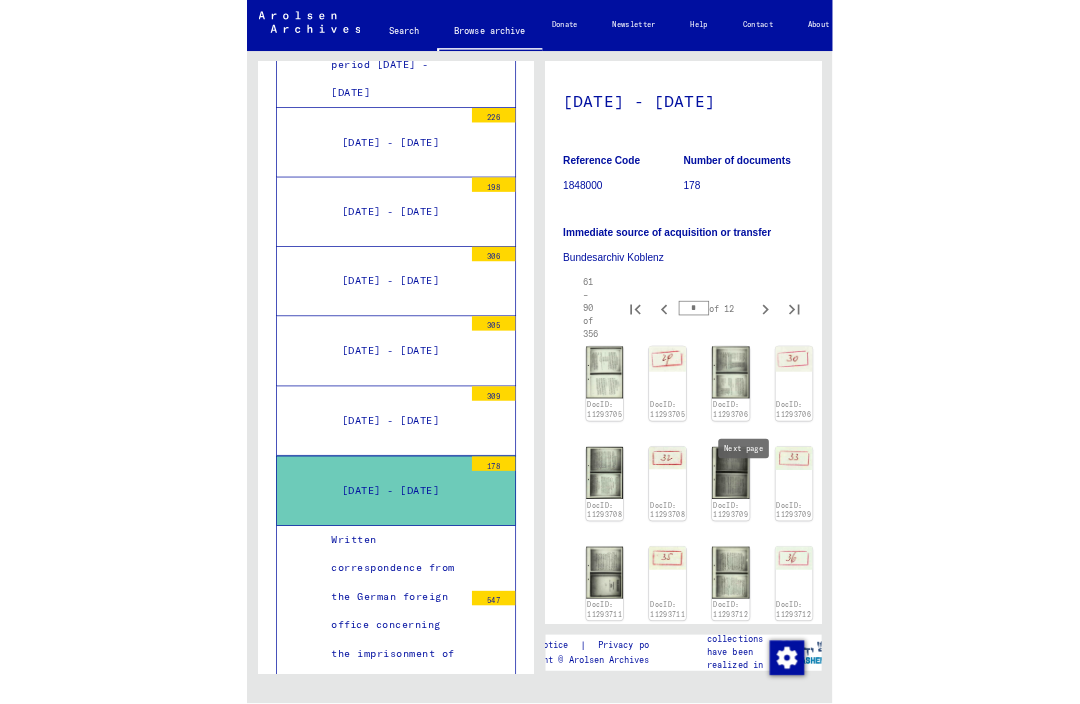 scroll, scrollTop: 105, scrollLeft: 4, axis: both 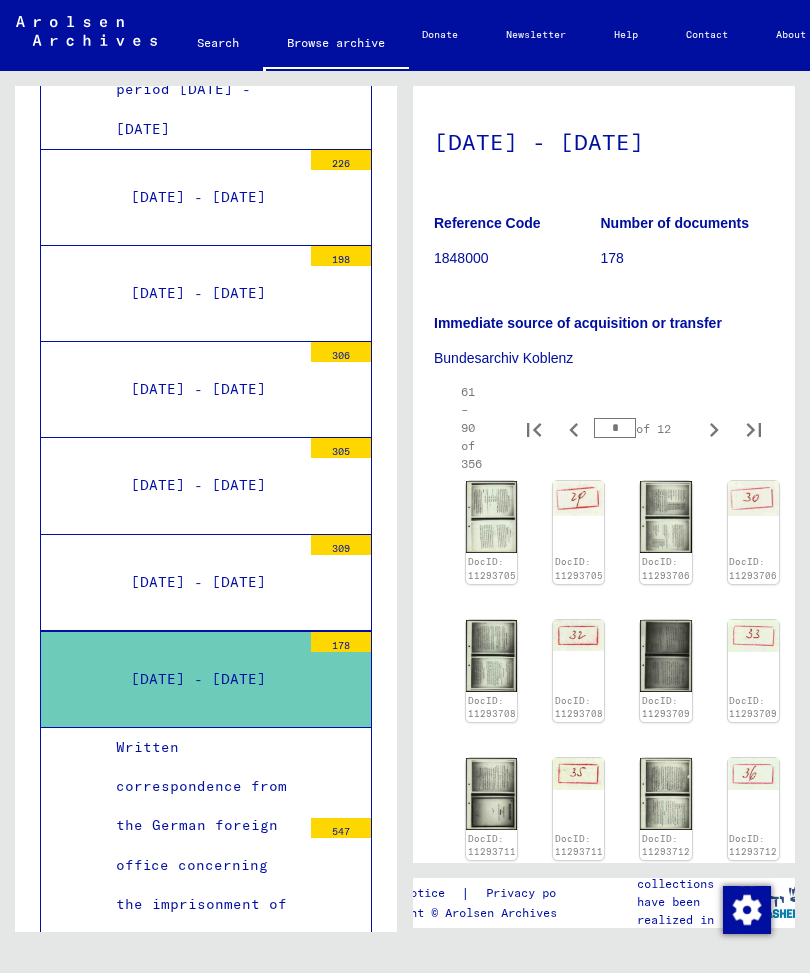 click 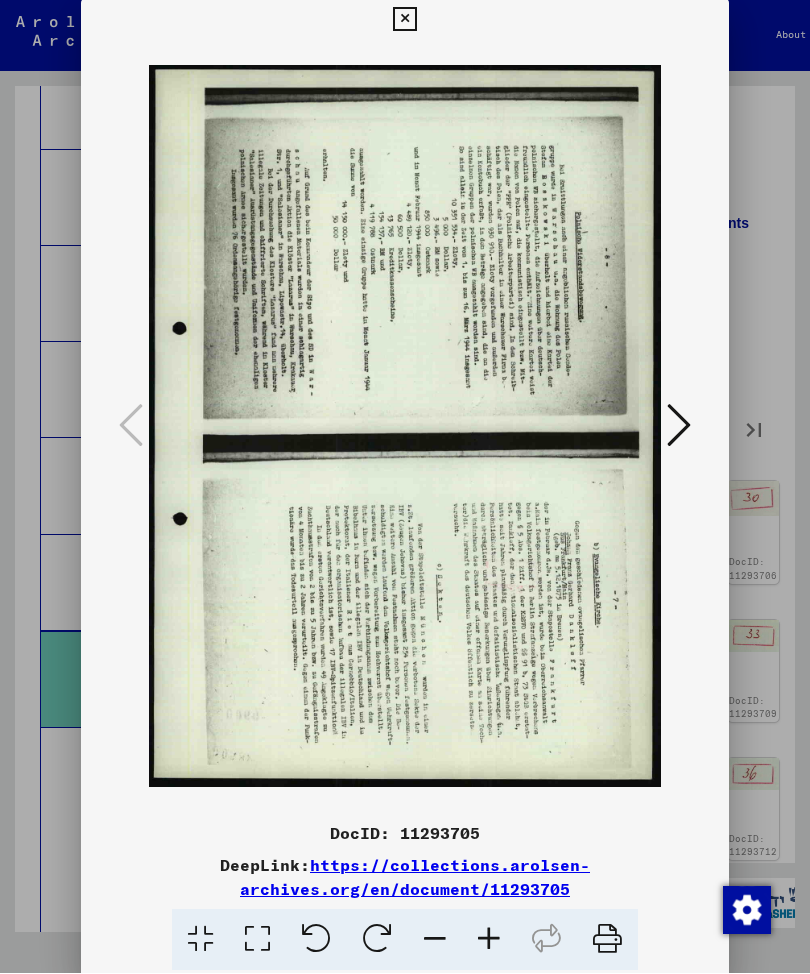 click at bounding box center (316, 940) 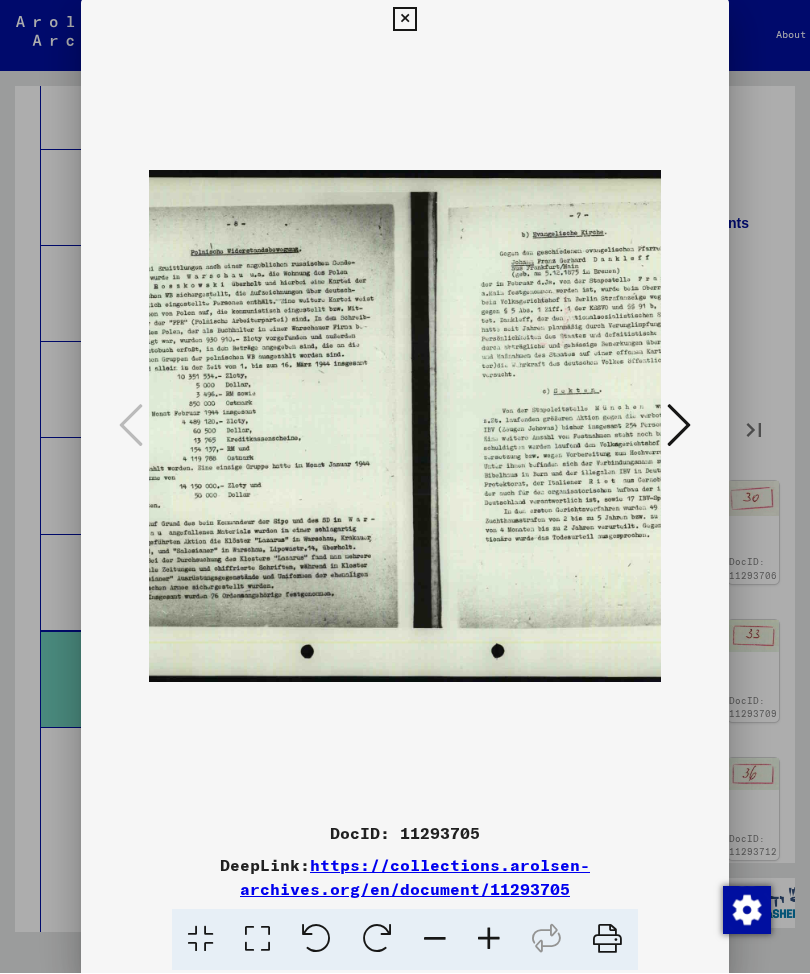 click at bounding box center [679, 426] 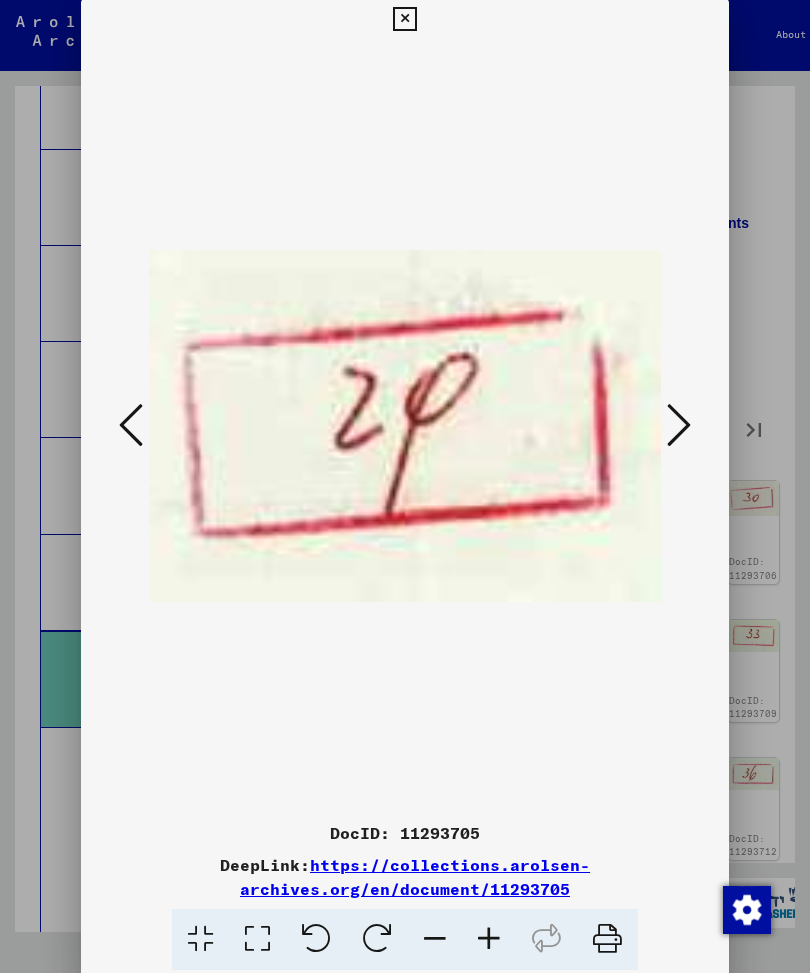 click at bounding box center (679, 426) 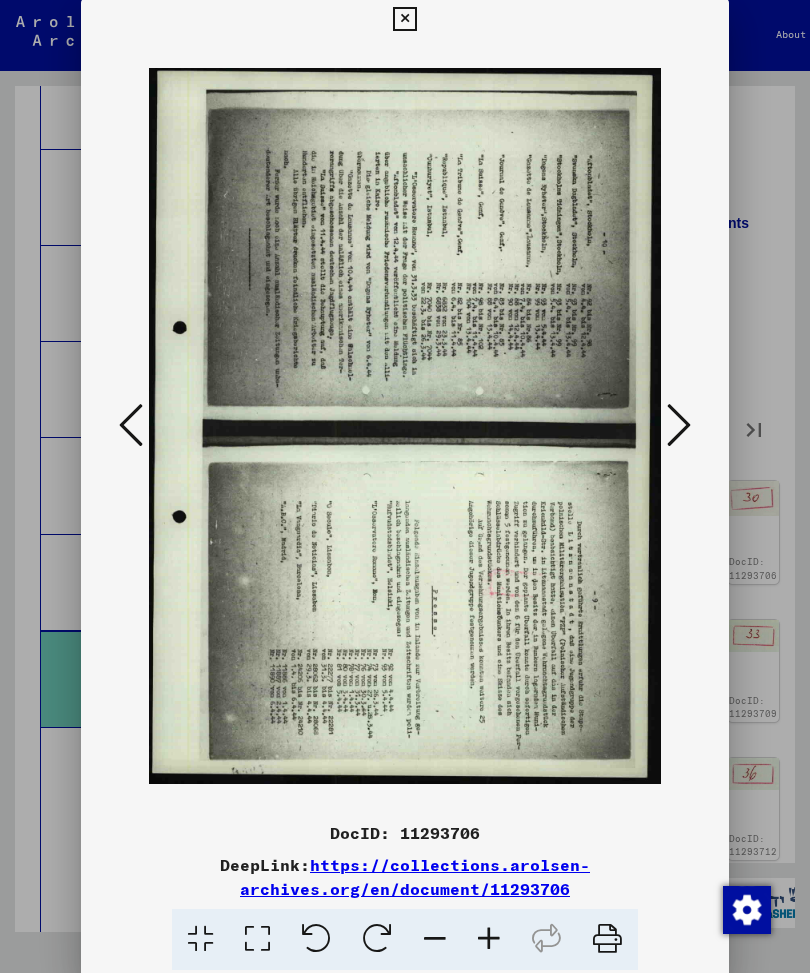 click at bounding box center (316, 940) 